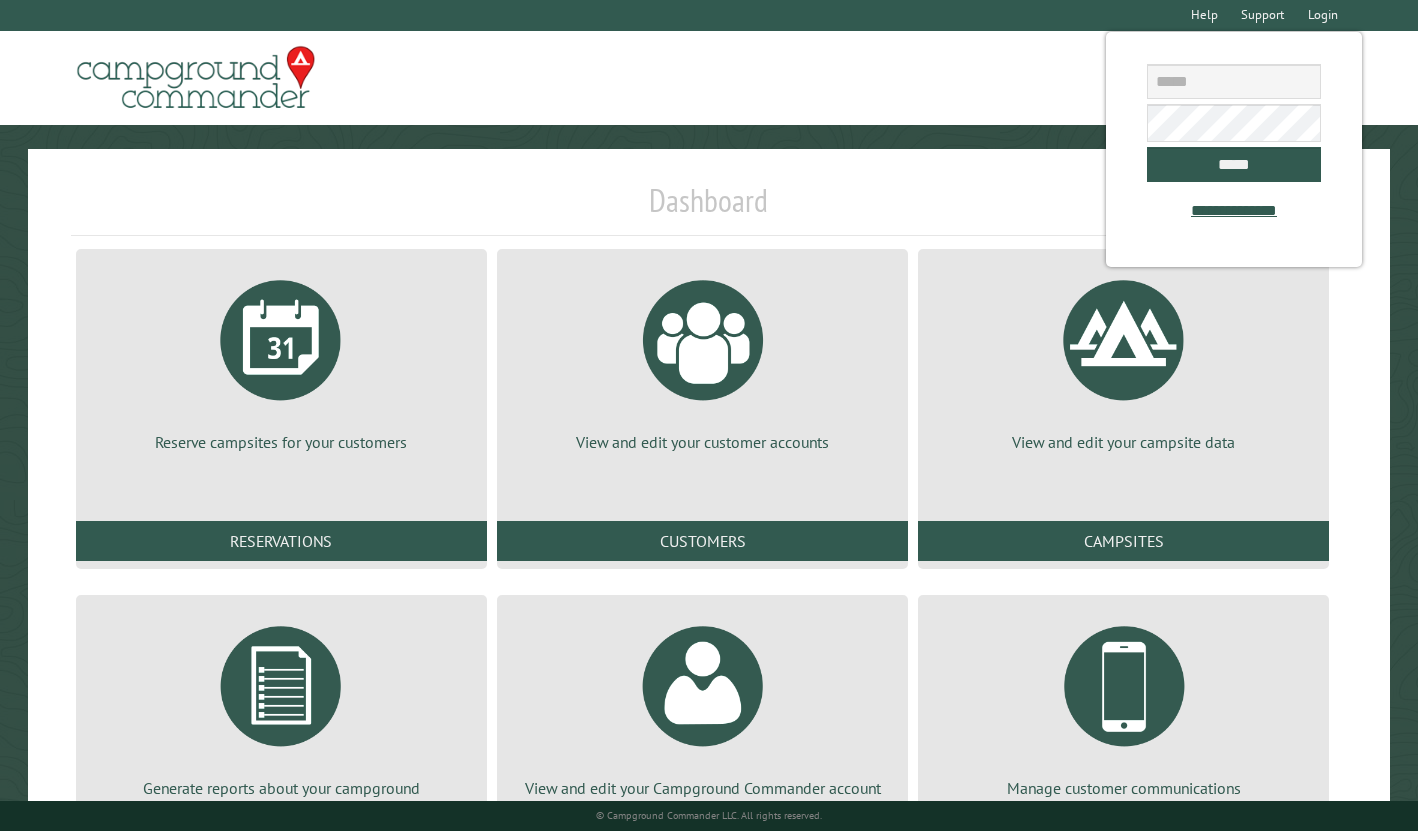 scroll, scrollTop: 0, scrollLeft: 0, axis: both 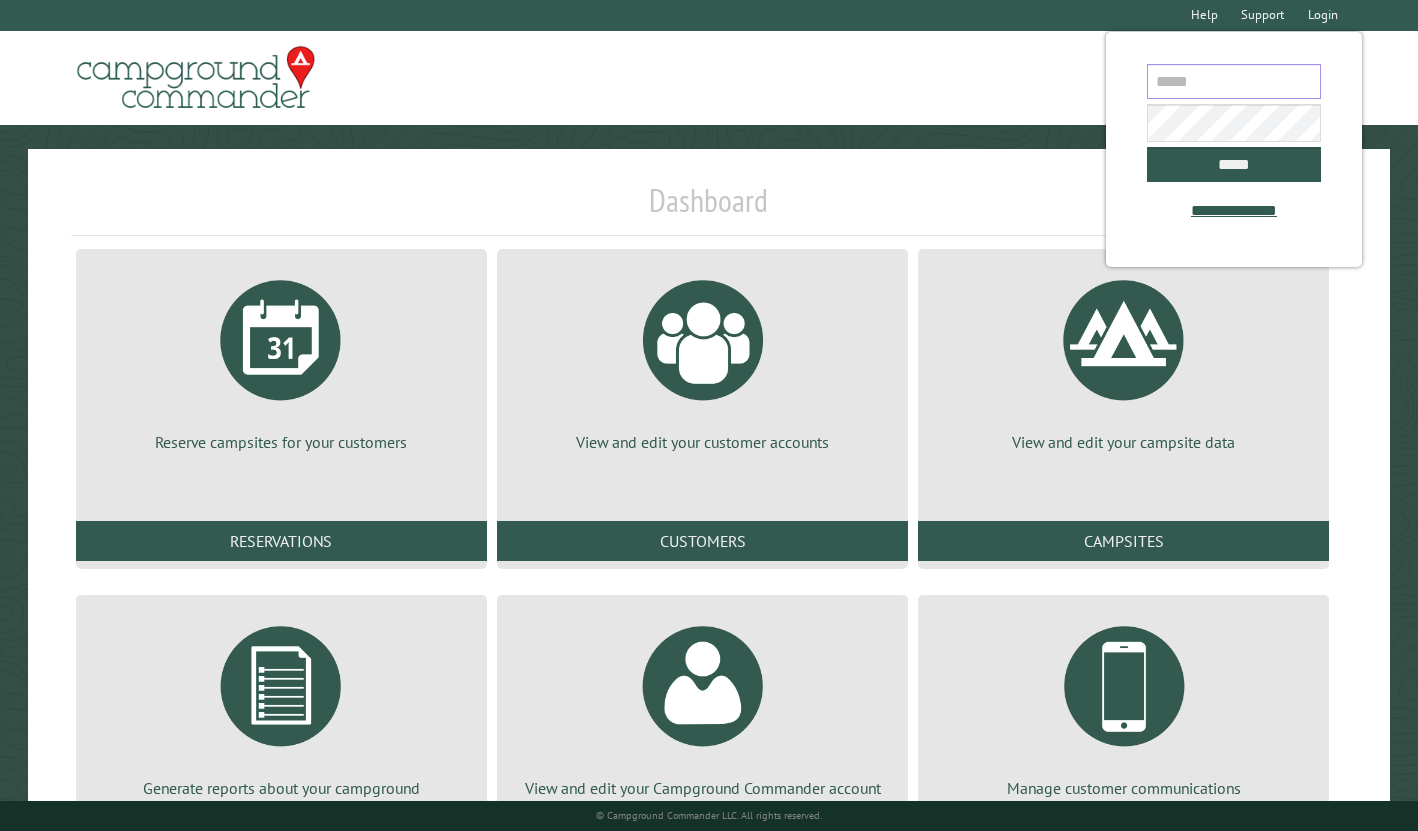 type on "**********" 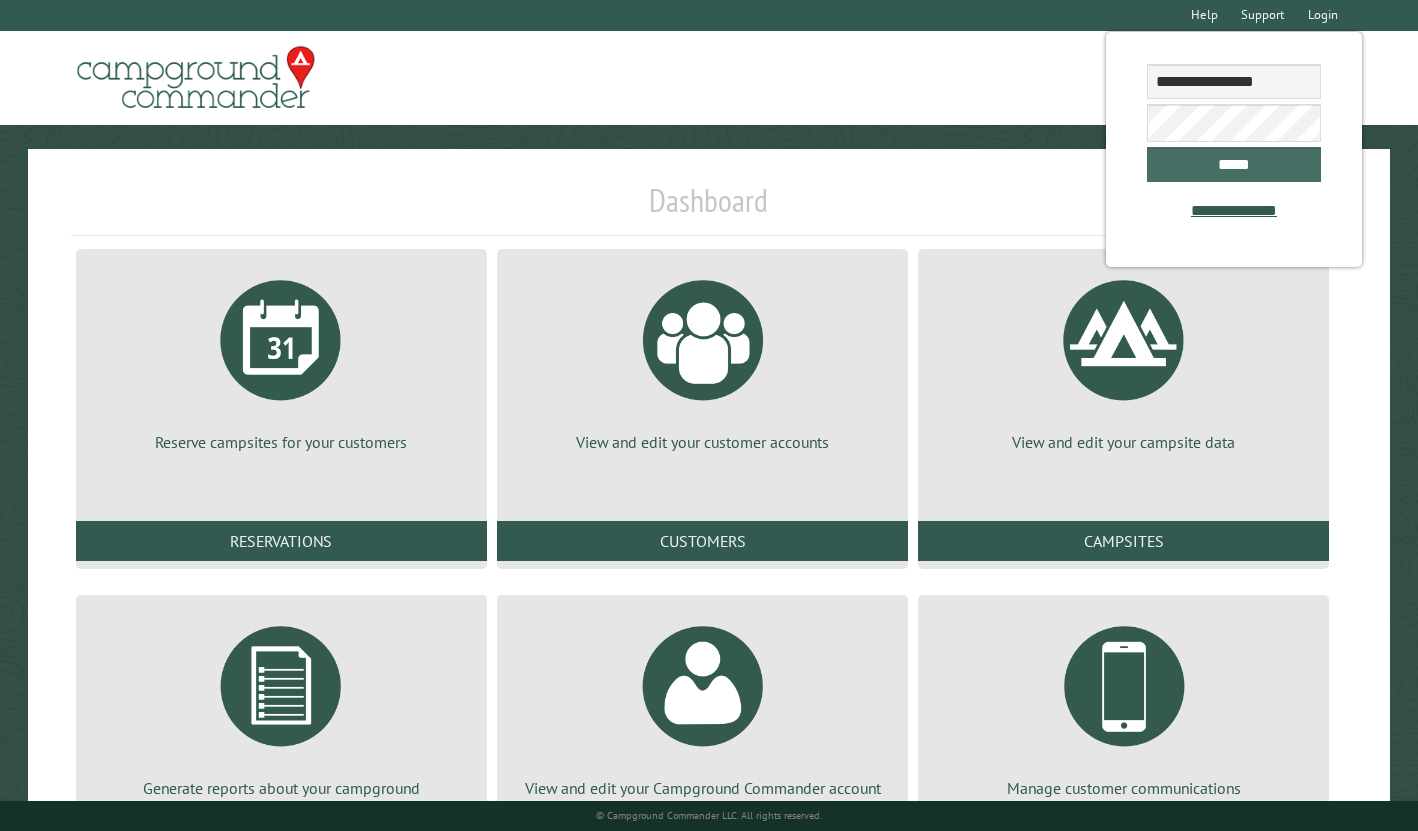 click on "*****" at bounding box center [1233, 164] 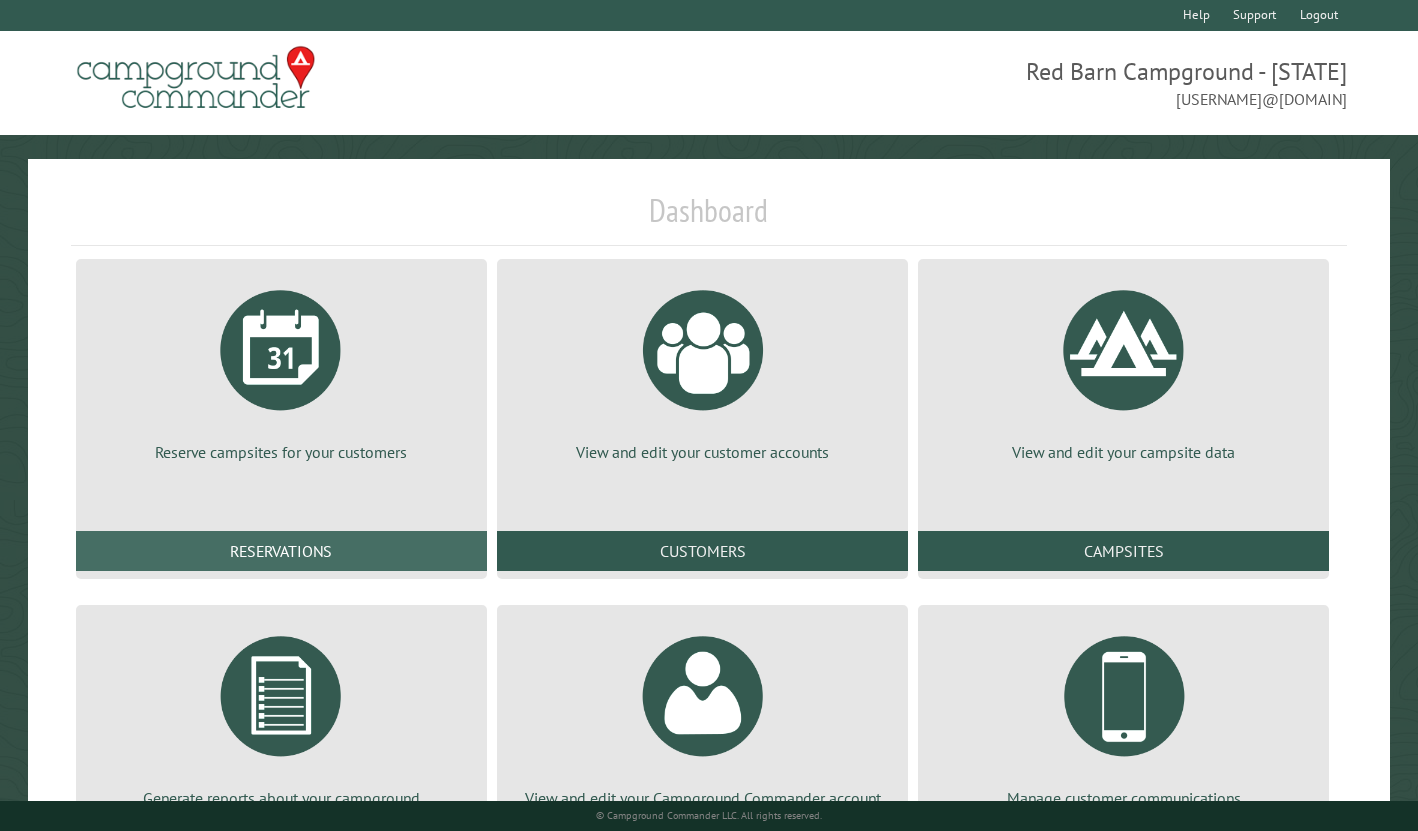 click on "Reservations" at bounding box center [281, 551] 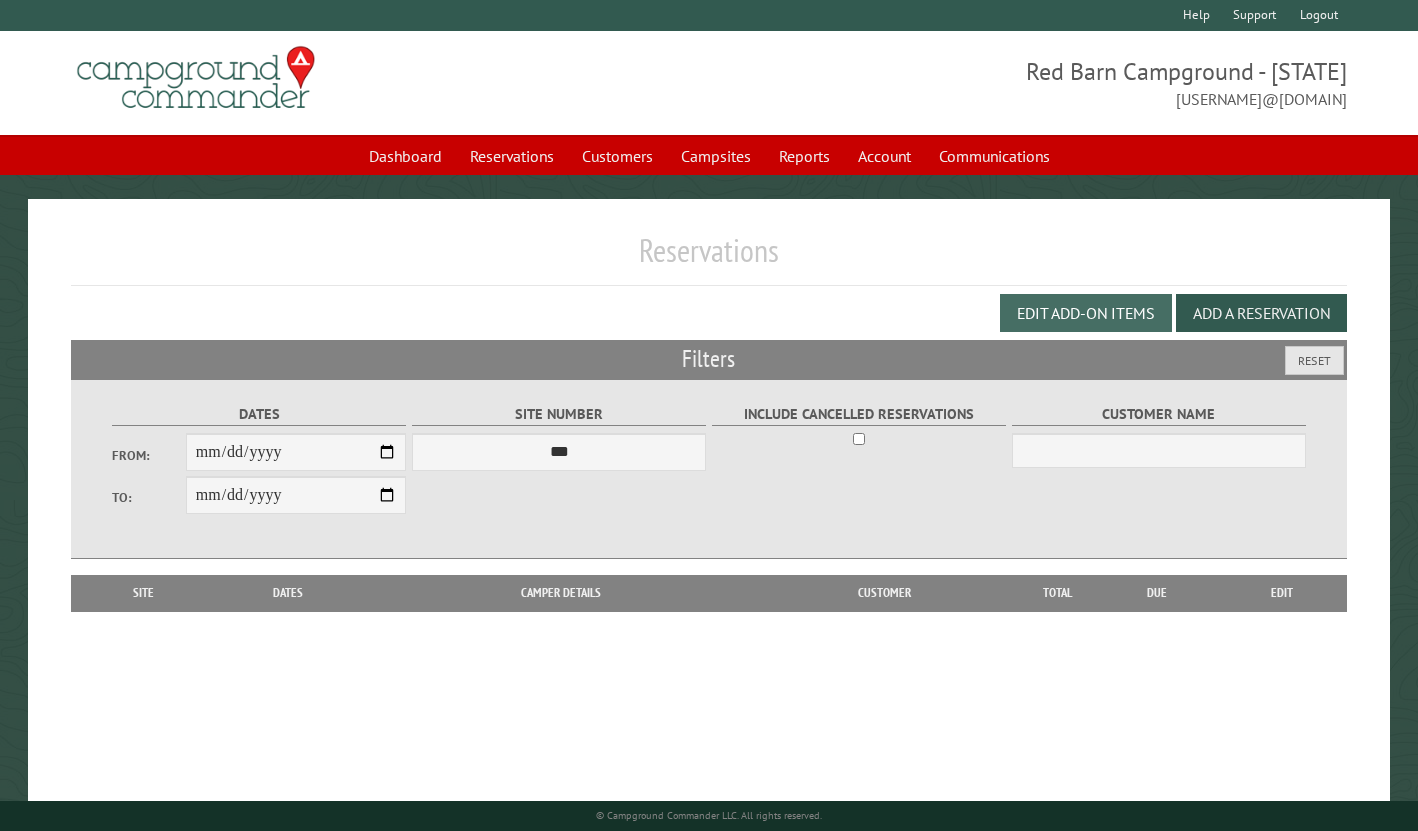 scroll, scrollTop: 0, scrollLeft: 0, axis: both 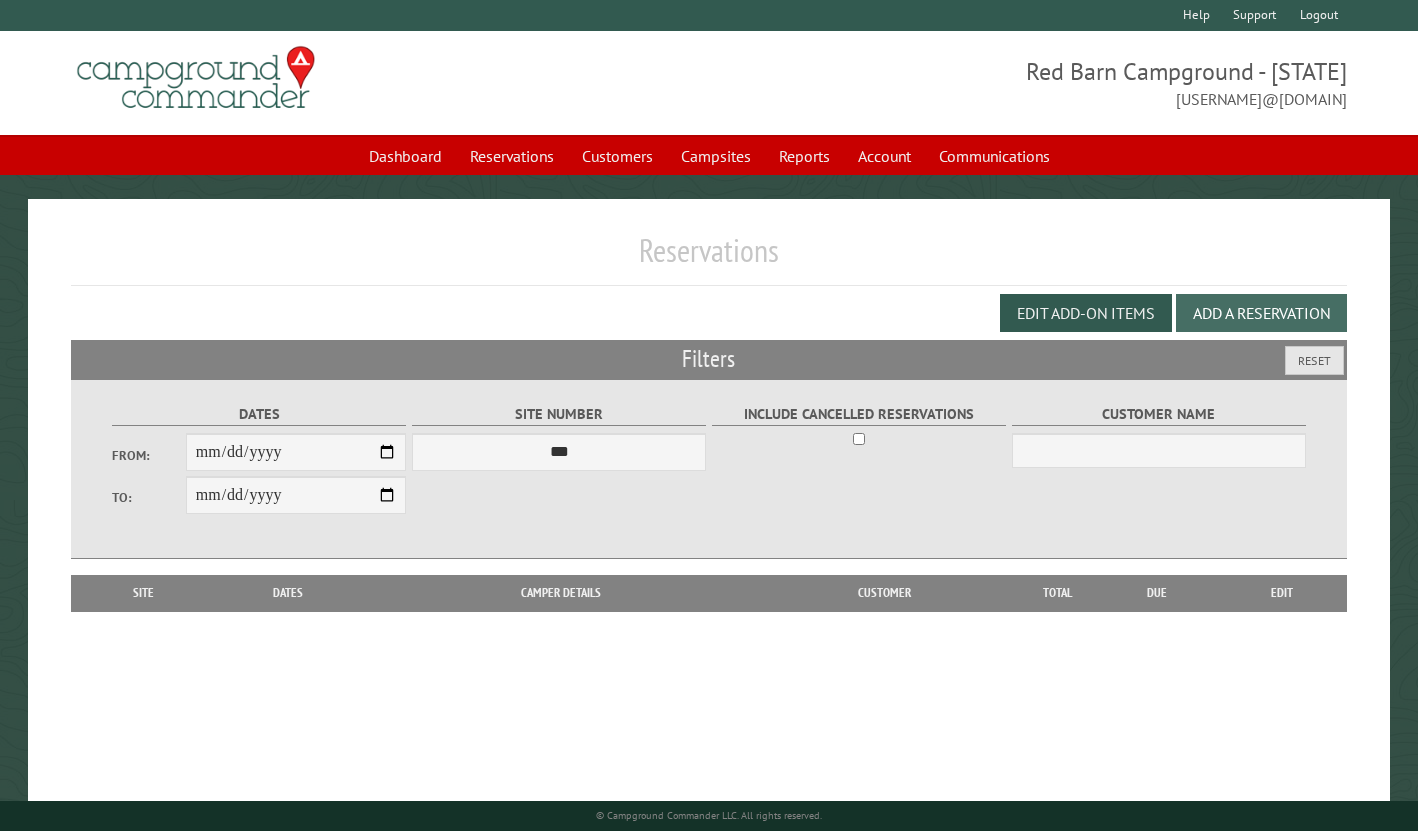 click on "Add a Reservation" at bounding box center [1261, 313] 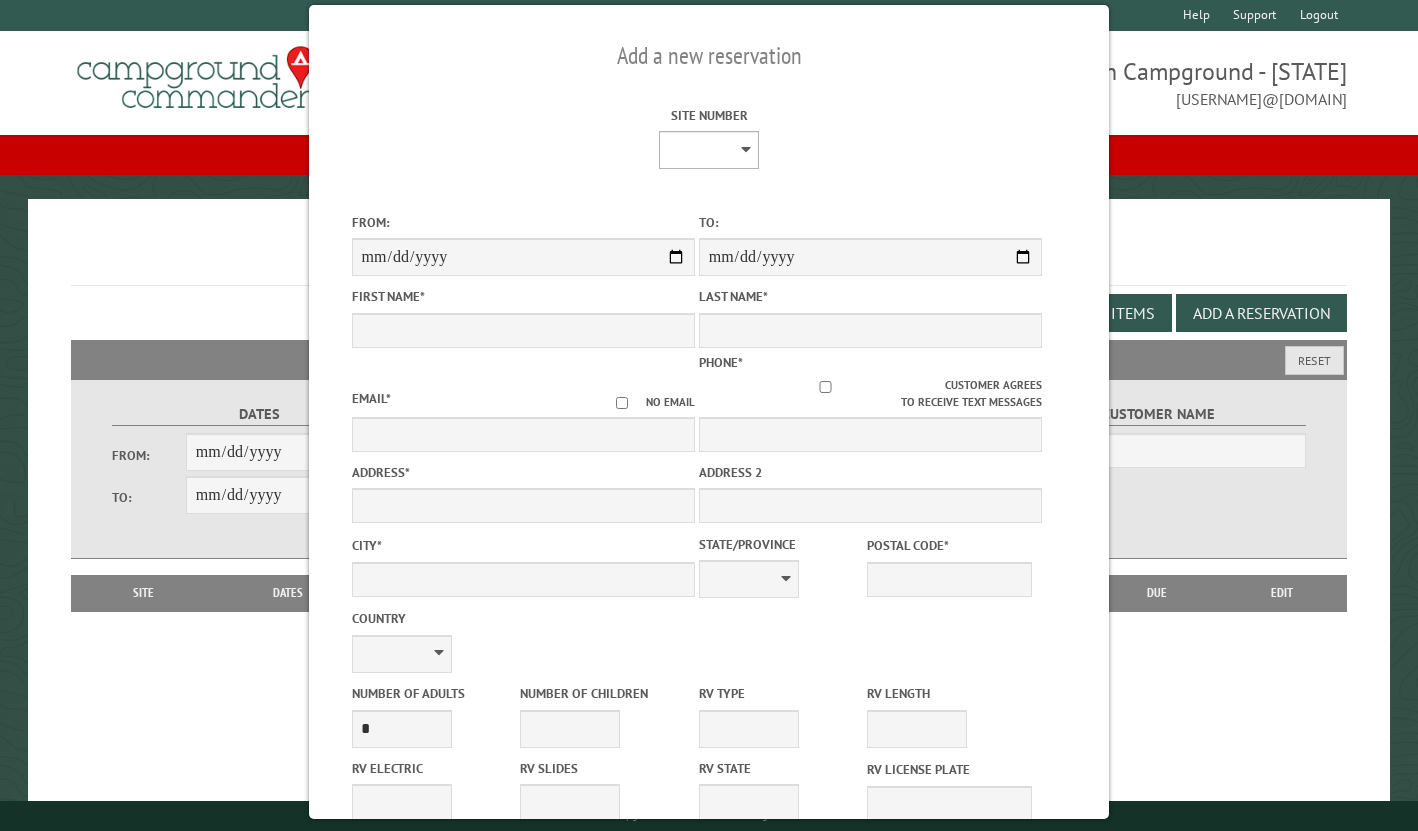 select on "**" 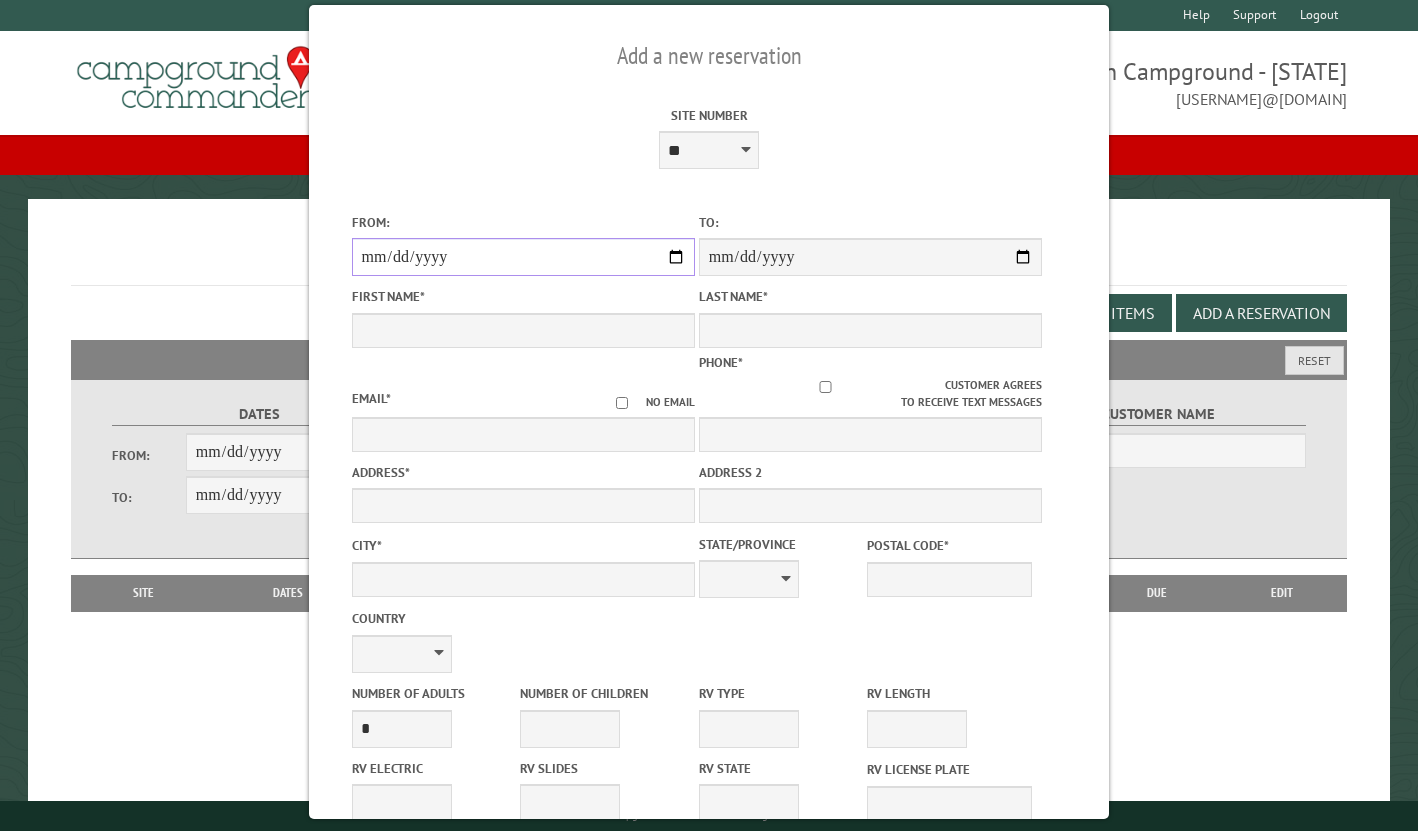 click on "From:" at bounding box center (523, 257) 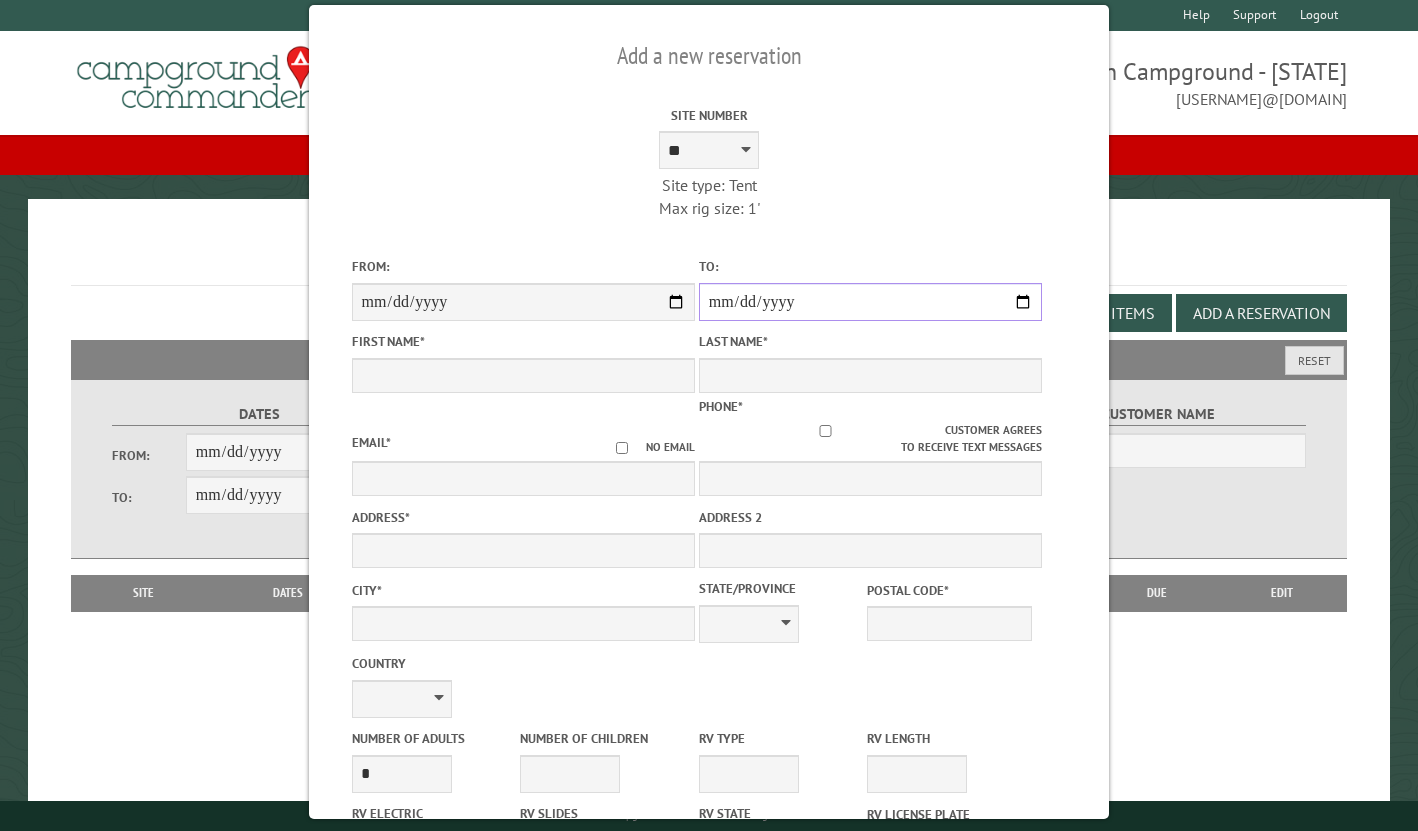click on "**********" at bounding box center [870, 302] 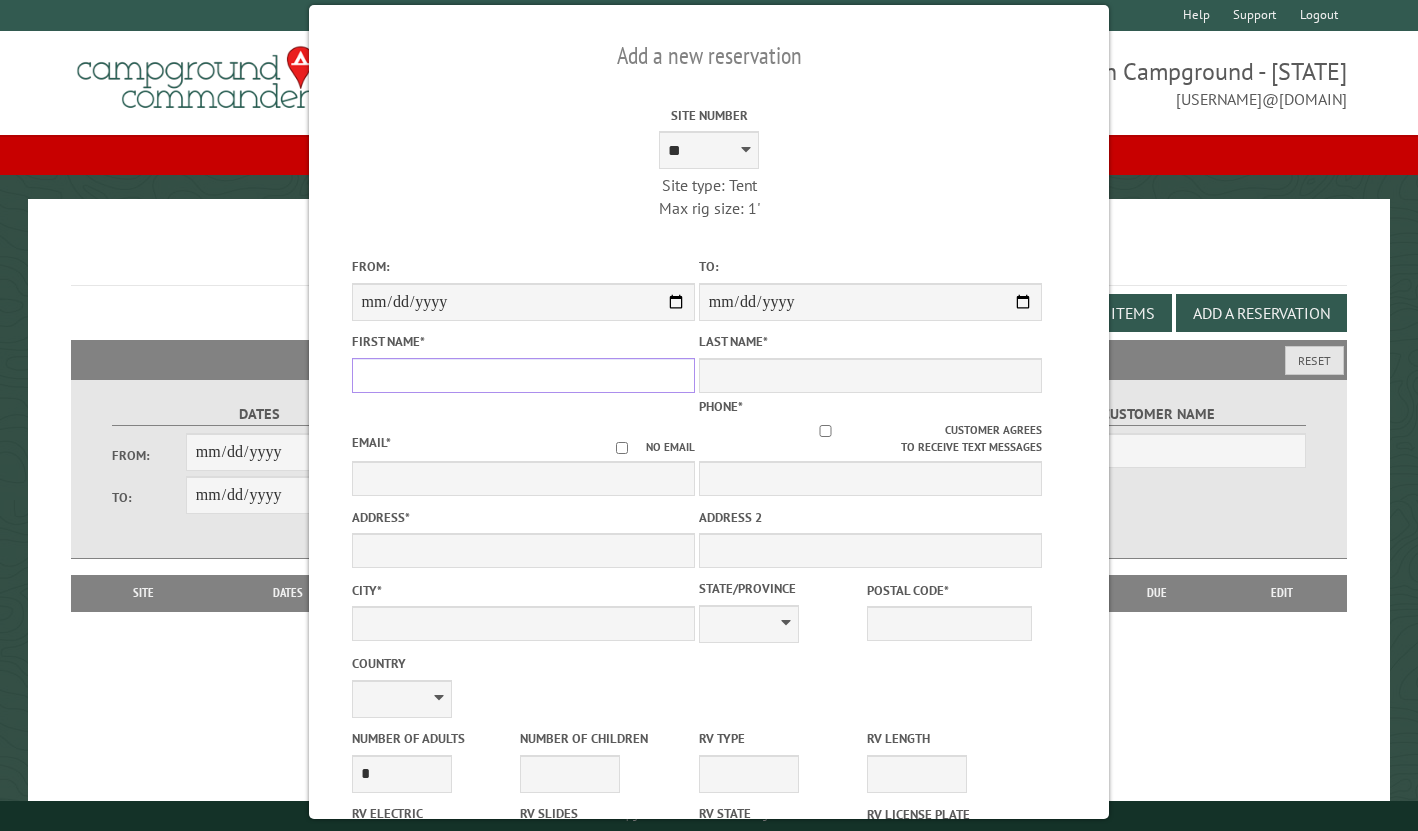 scroll, scrollTop: 3, scrollLeft: 0, axis: vertical 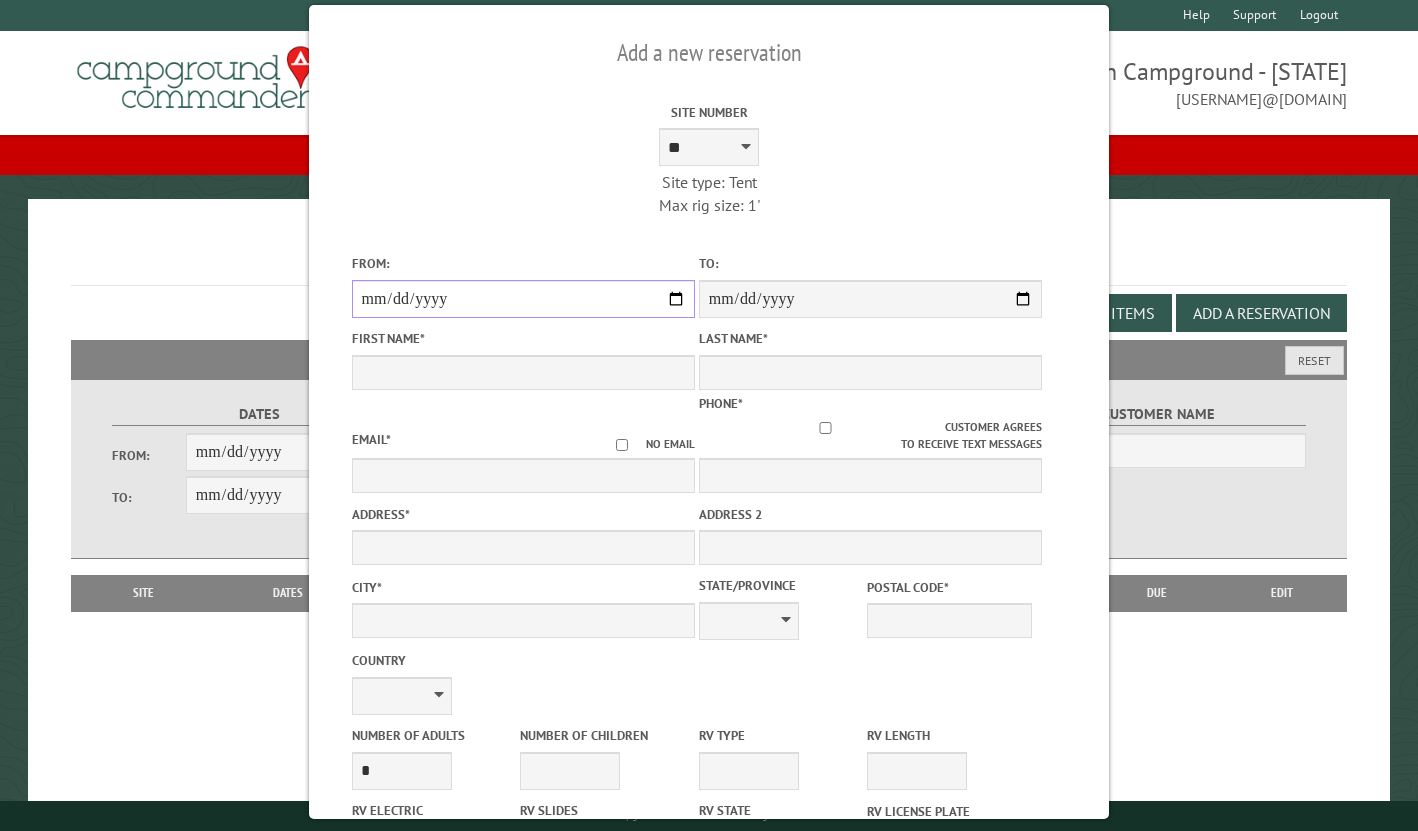click on "**********" at bounding box center [523, 299] 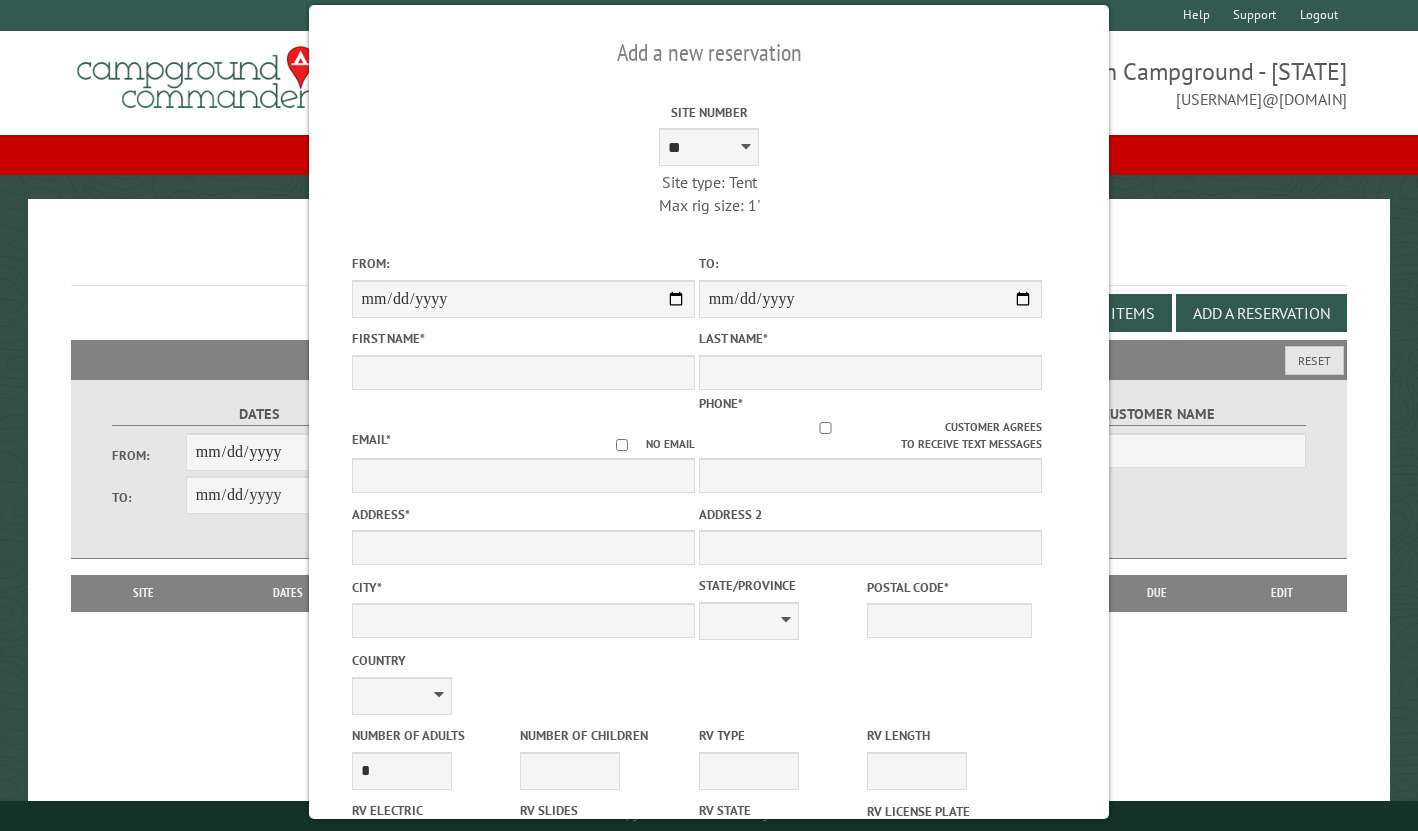 click on "First Name *" at bounding box center [523, 338] 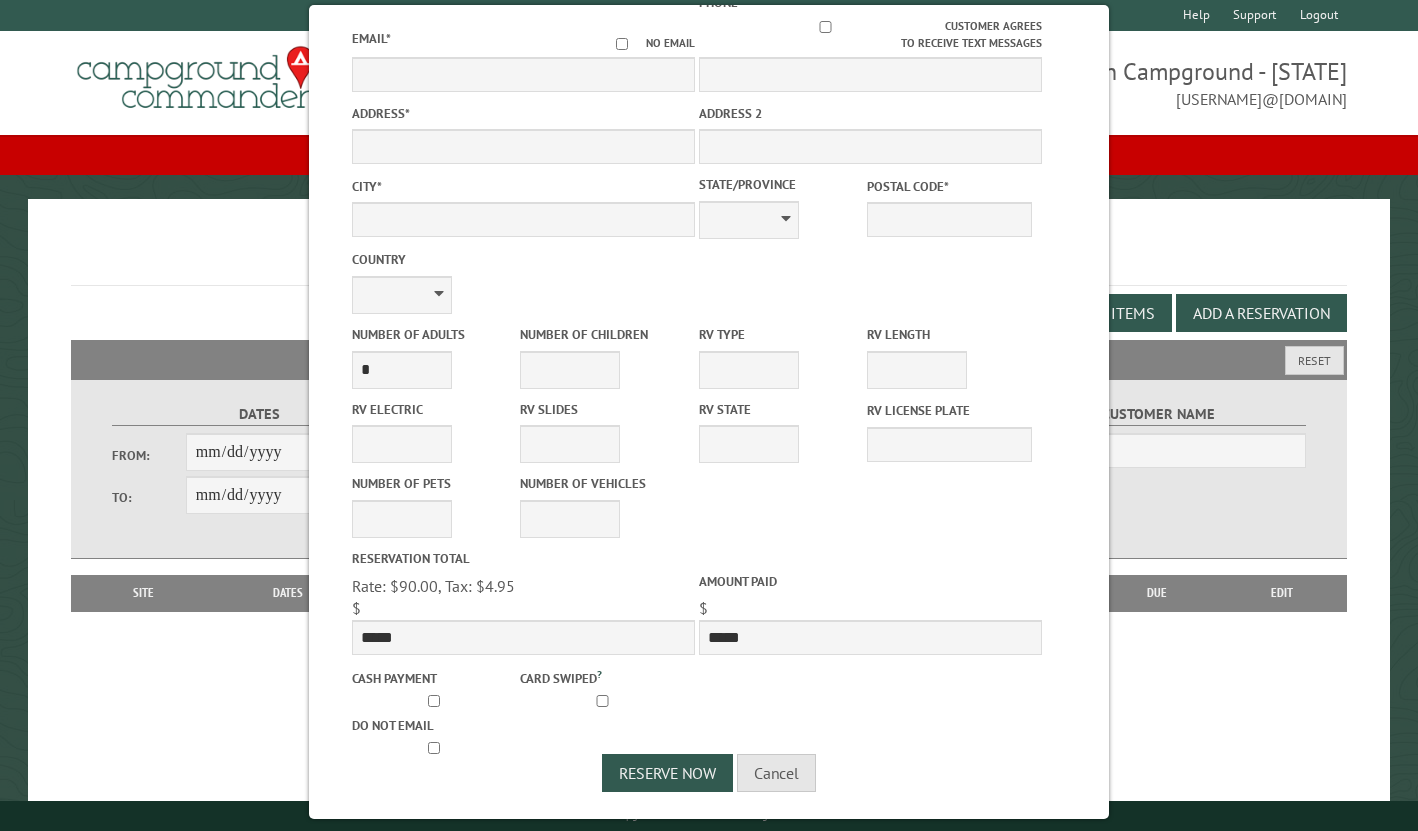 scroll, scrollTop: 395, scrollLeft: 0, axis: vertical 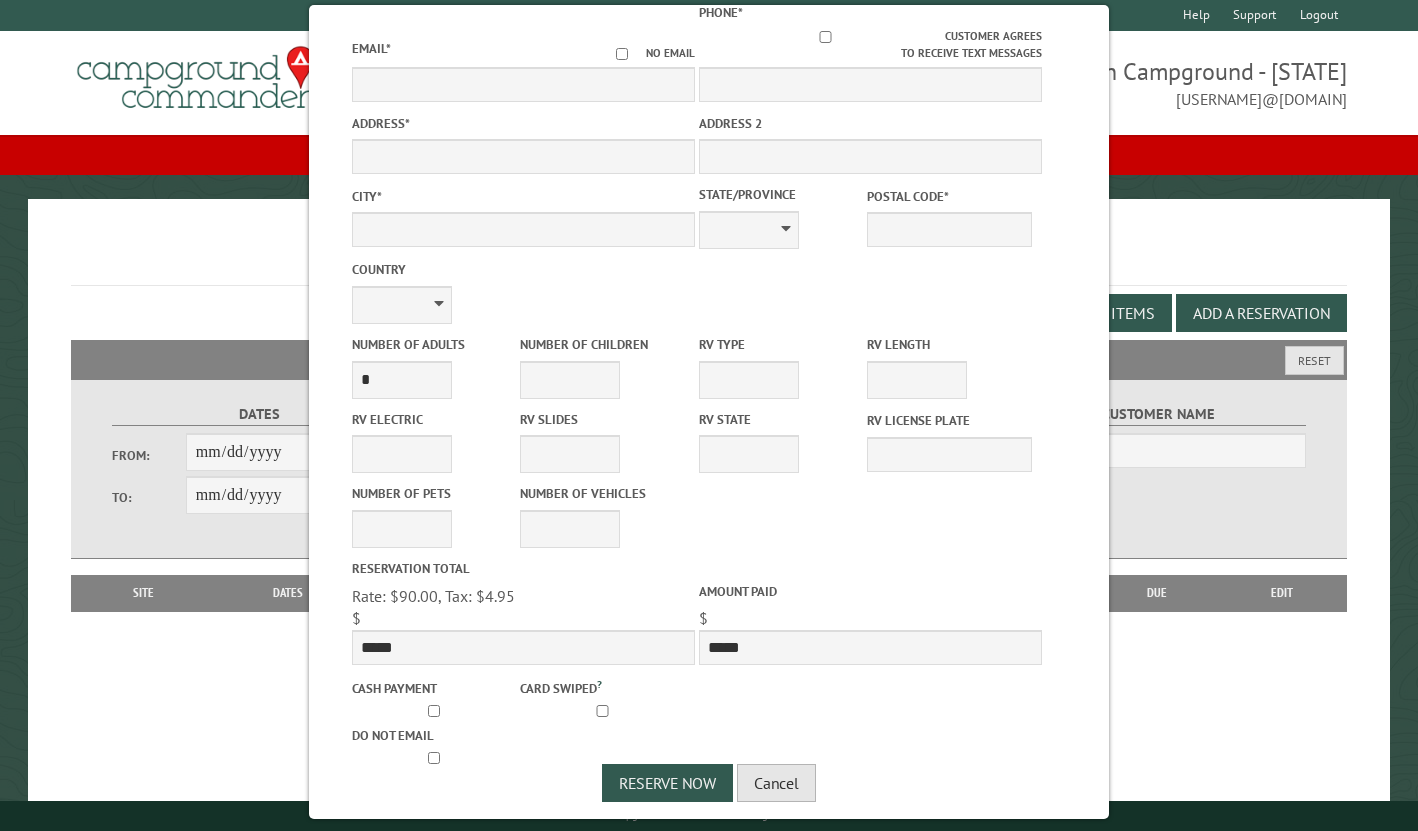 click on "Cancel" at bounding box center [776, 783] 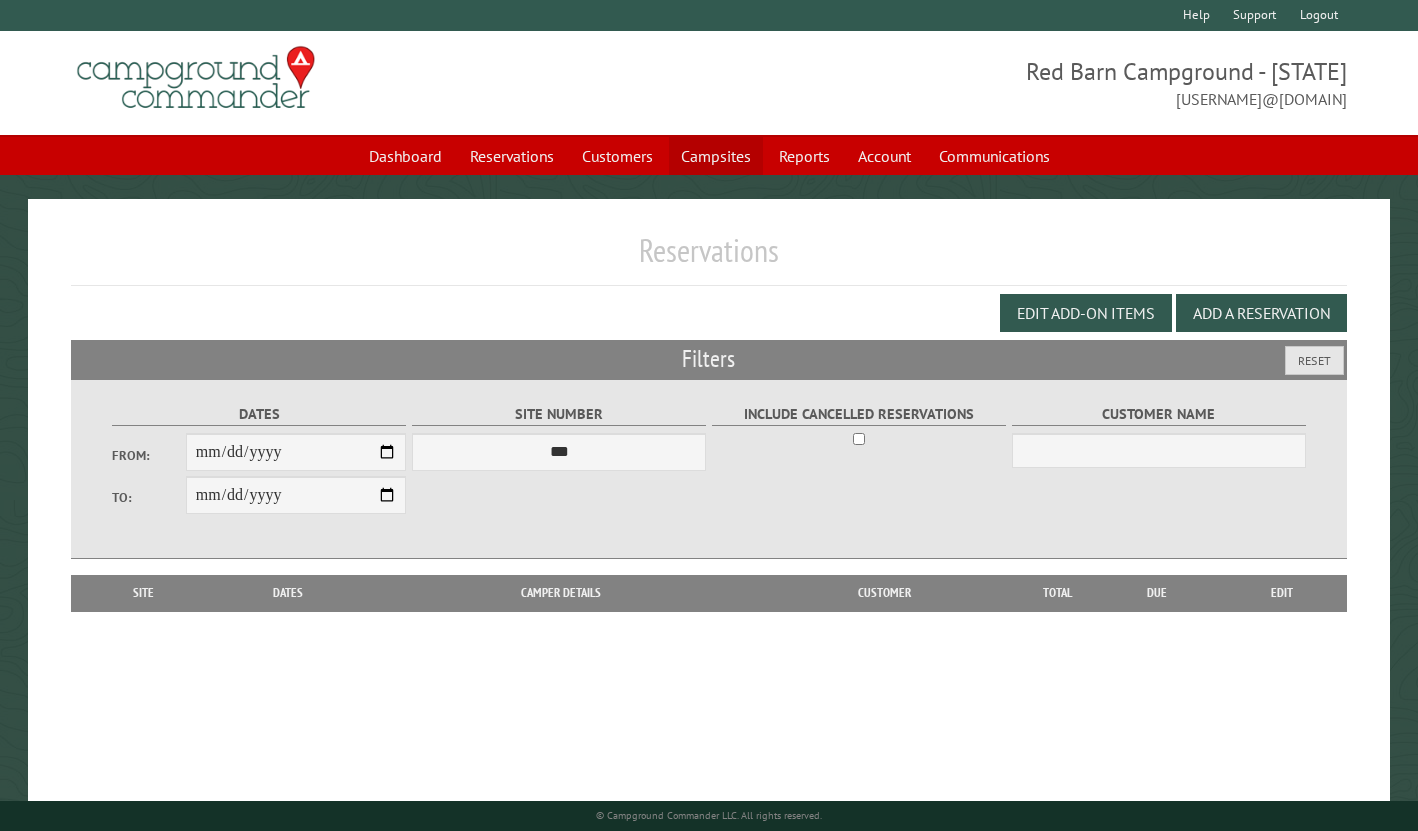 click on "Campsites" at bounding box center [716, 156] 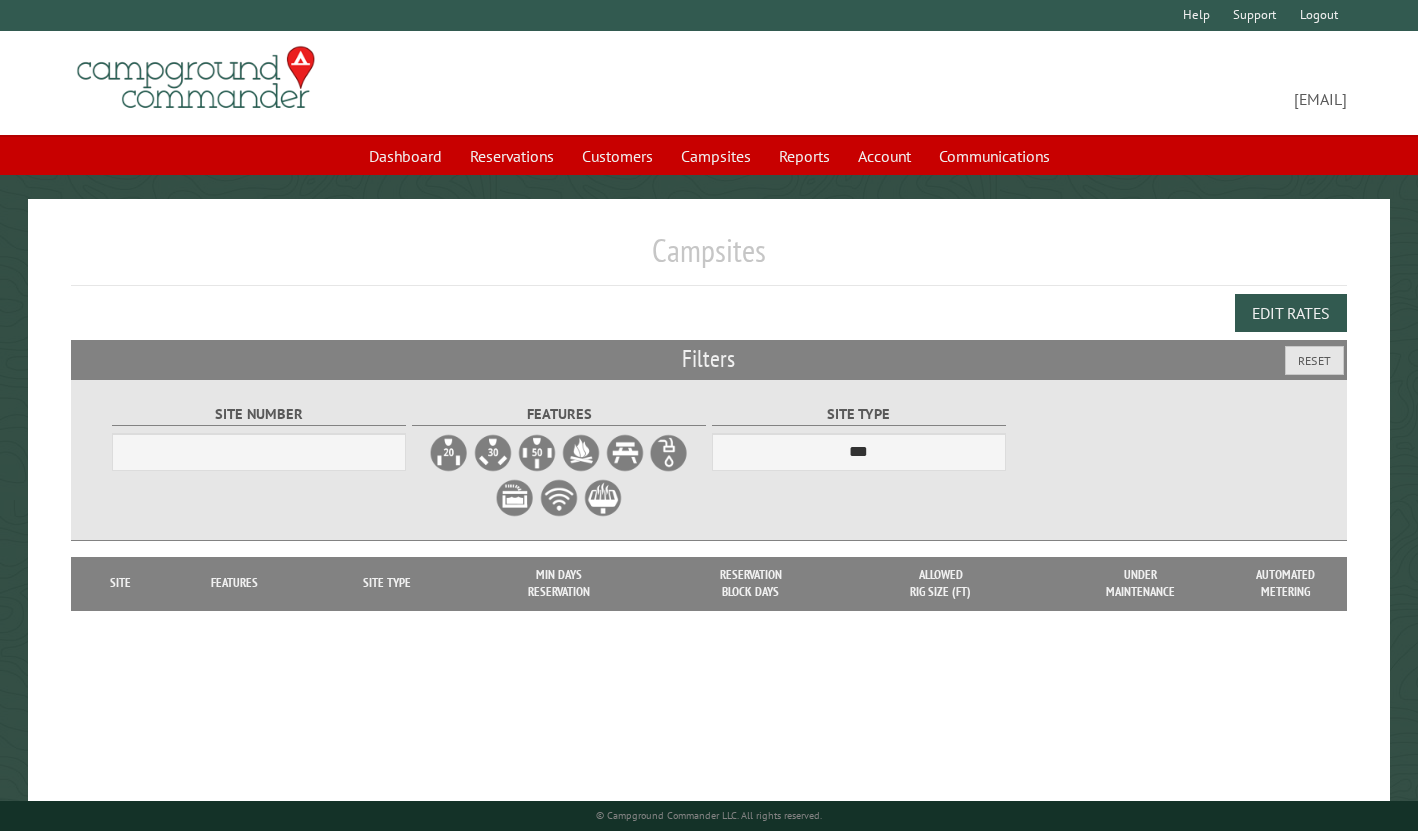 scroll, scrollTop: 0, scrollLeft: 0, axis: both 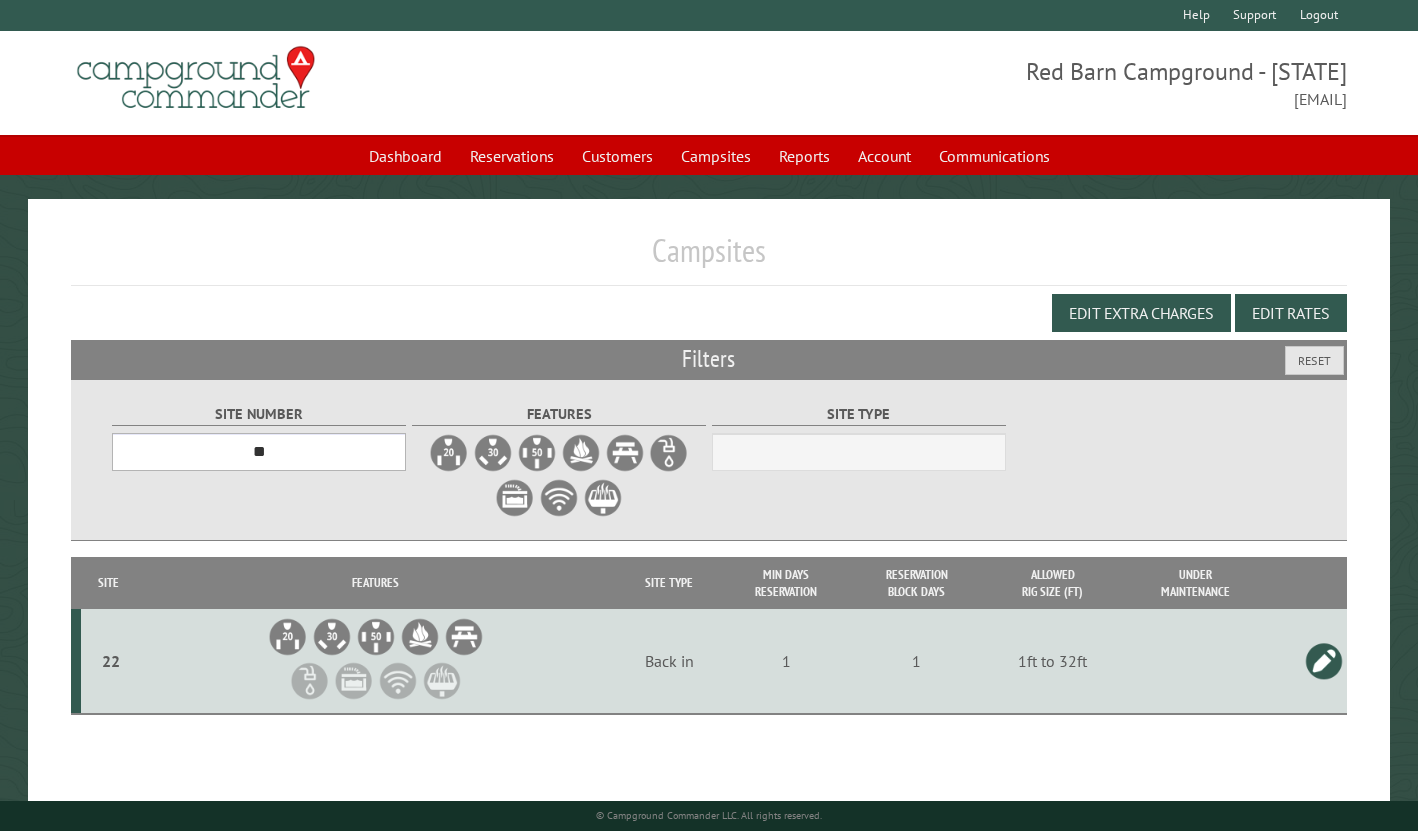select on "**" 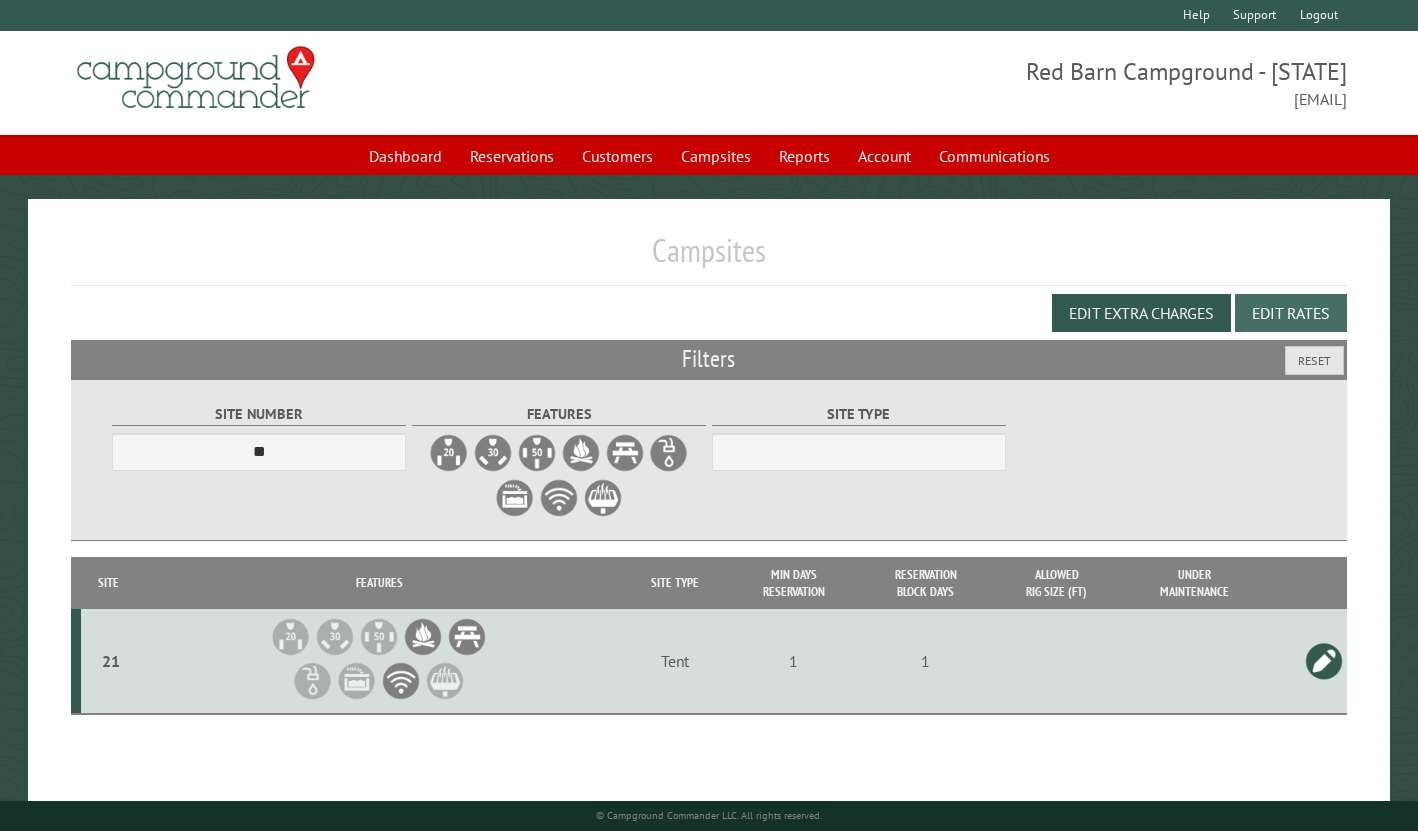 click on "Edit Rates" at bounding box center (1291, 313) 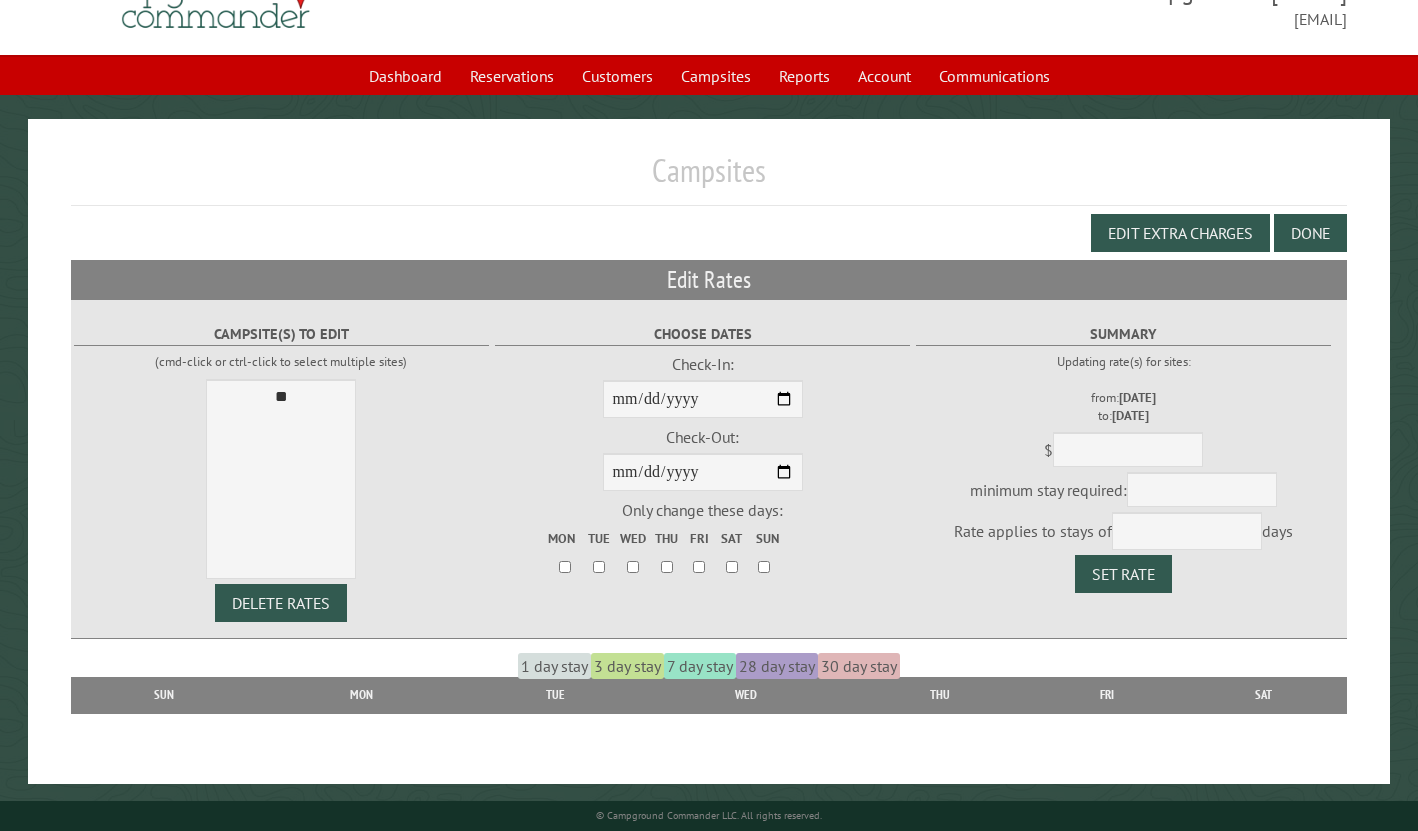 scroll, scrollTop: 79, scrollLeft: 0, axis: vertical 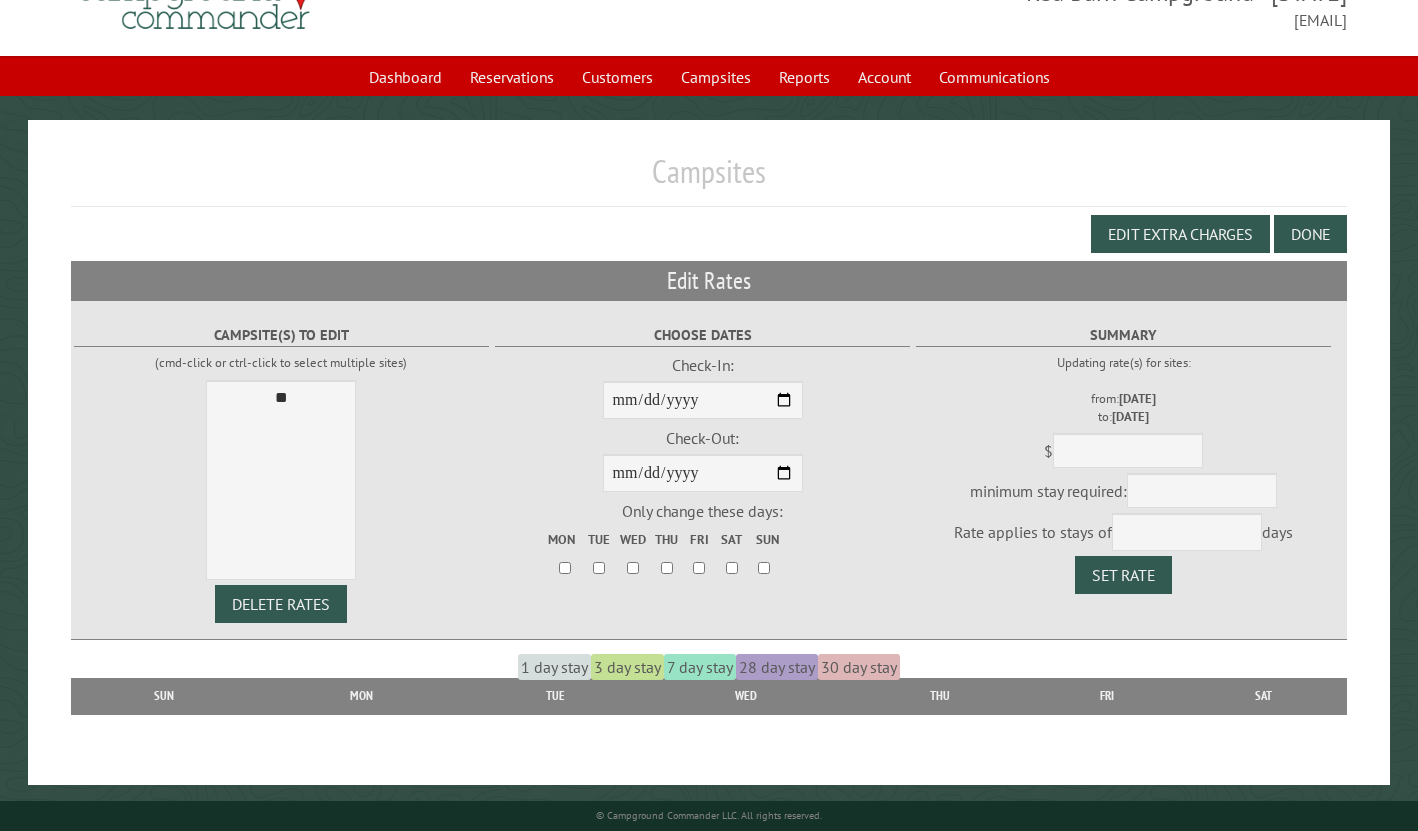 click on "Summary
Updating rate(s) for sites:
from:   7/17/2025
to:   7/18/2025
$
minimum stay required:
Rate applies to stays of
* * * ** **
days
Set Rate" at bounding box center [1123, 455] 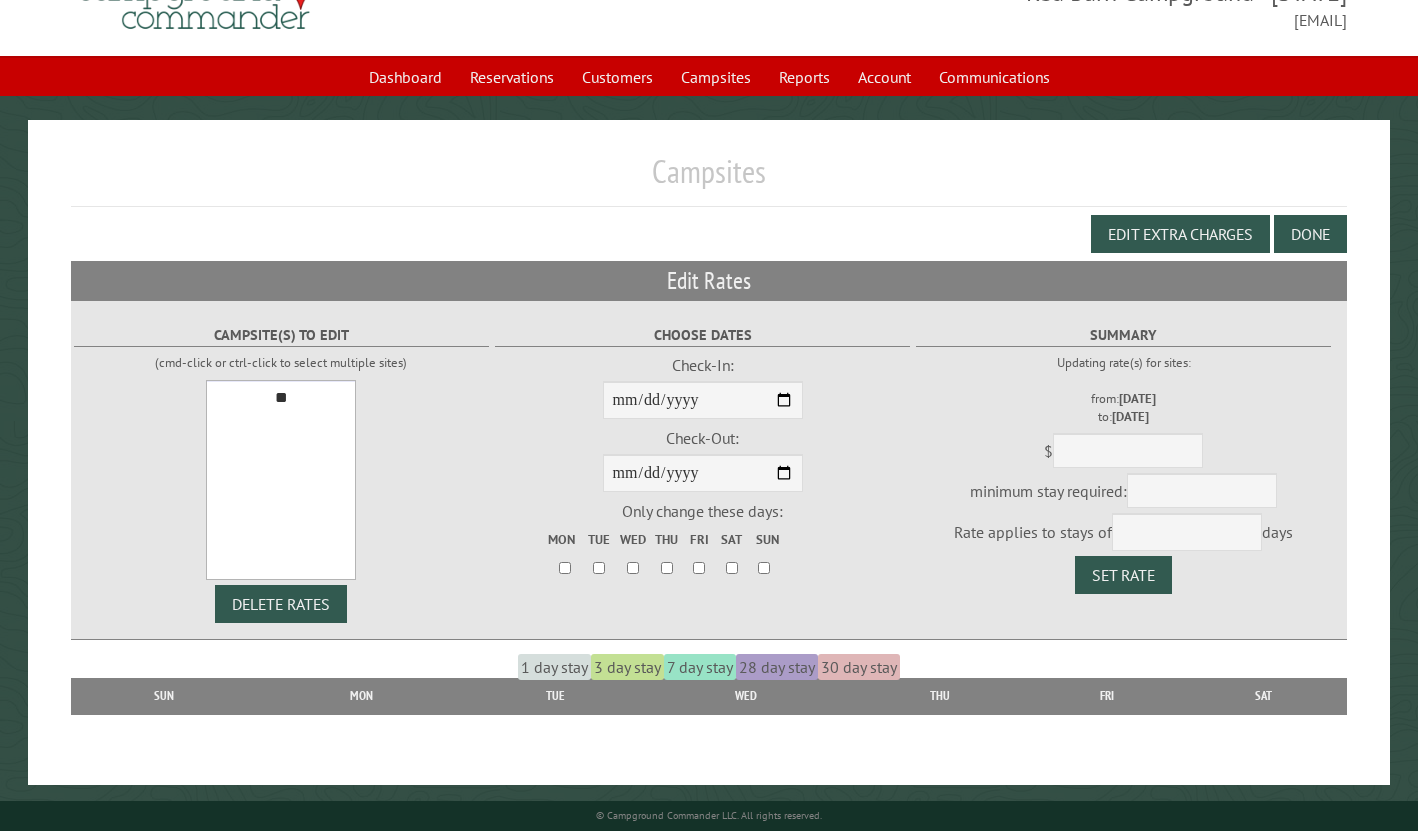 select on "****" 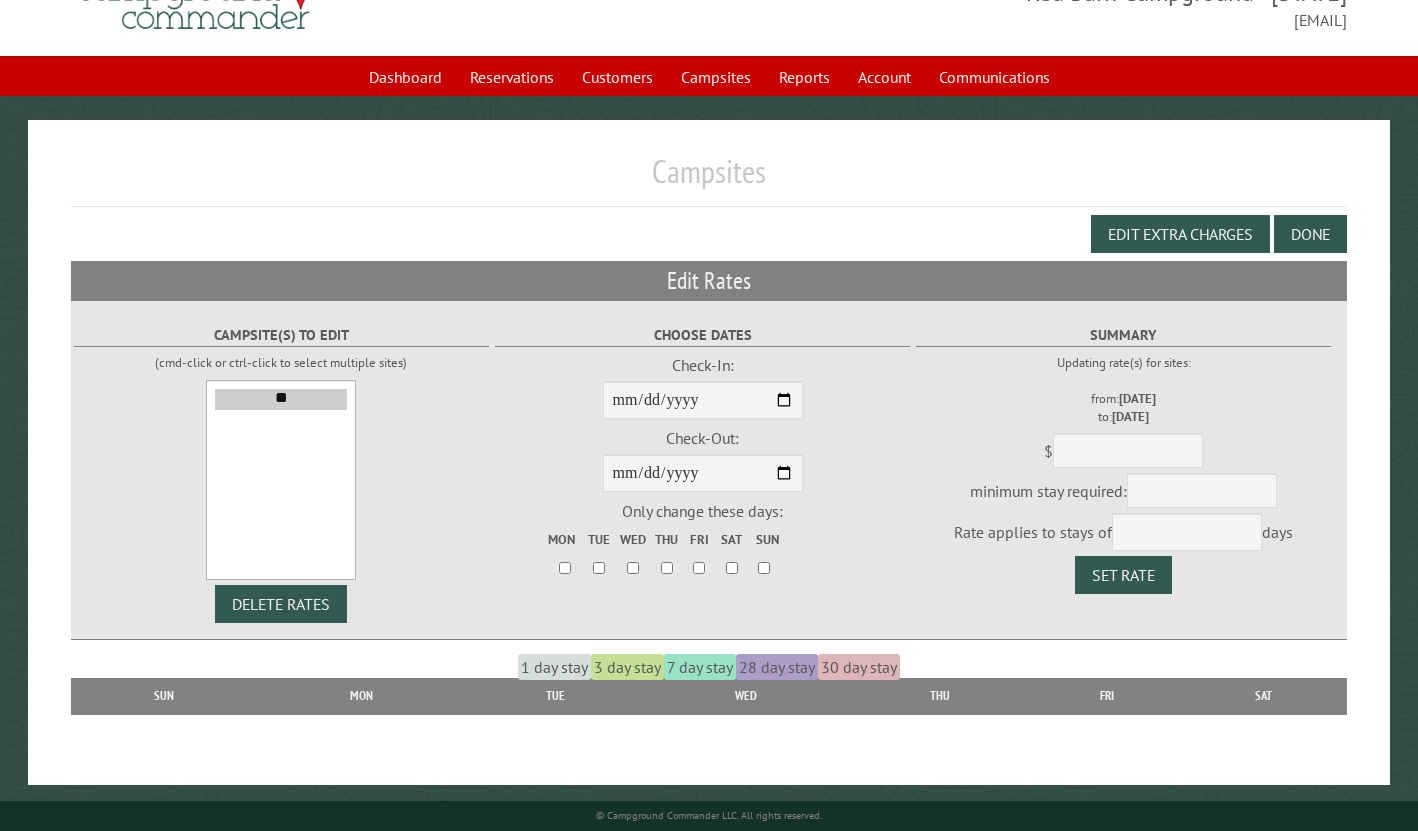 click on "**" at bounding box center [281, 399] 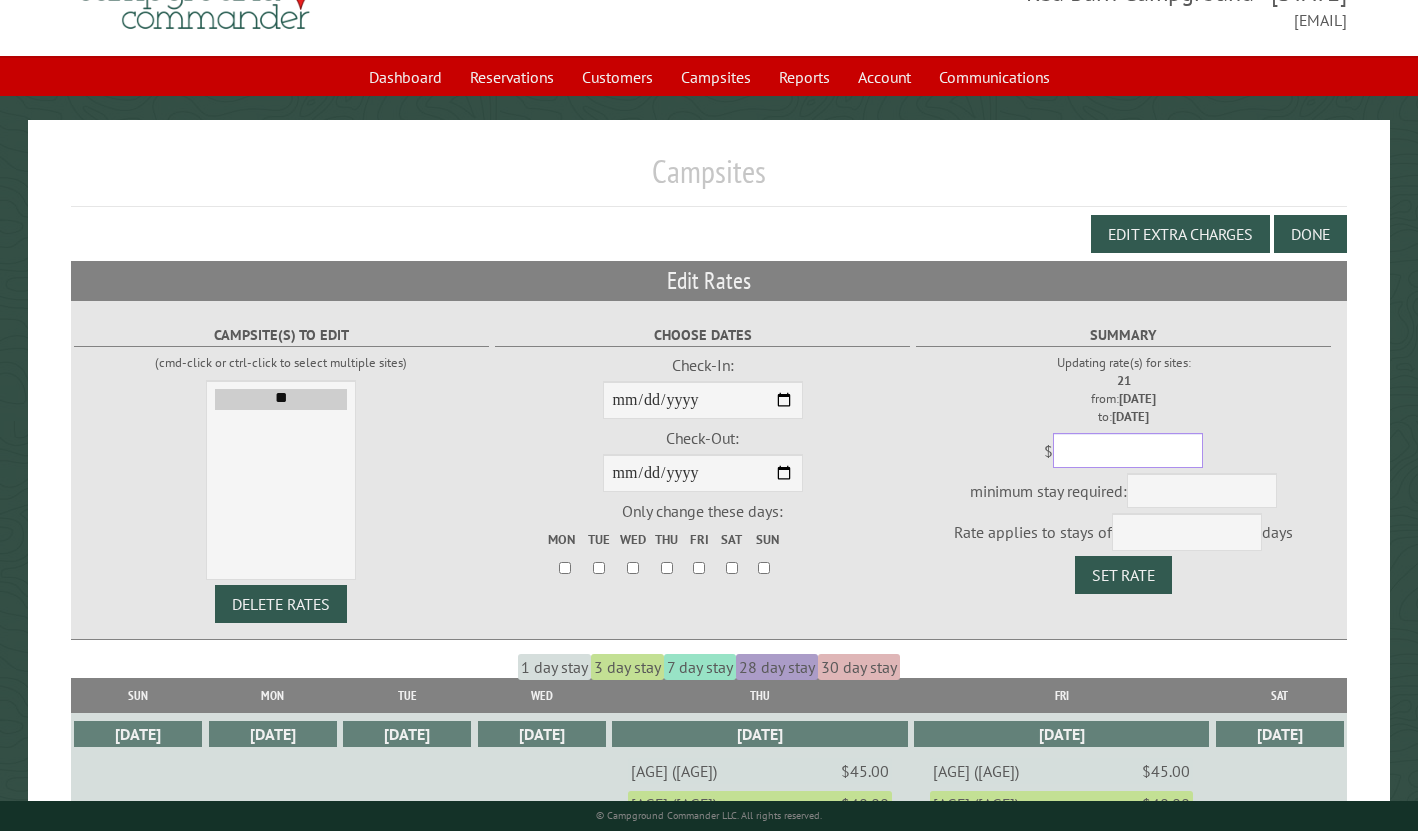 click at bounding box center [1128, 450] 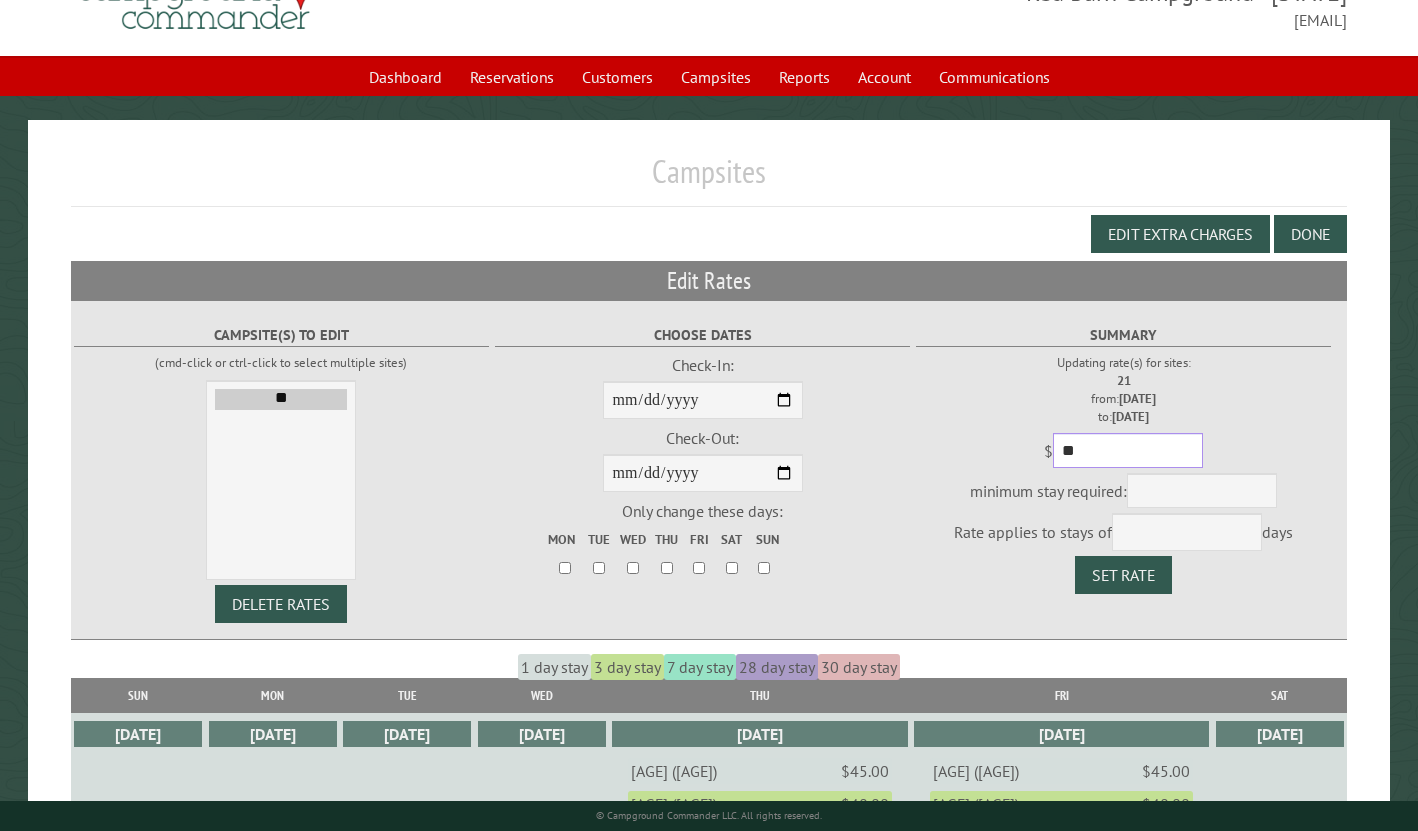 type on "**" 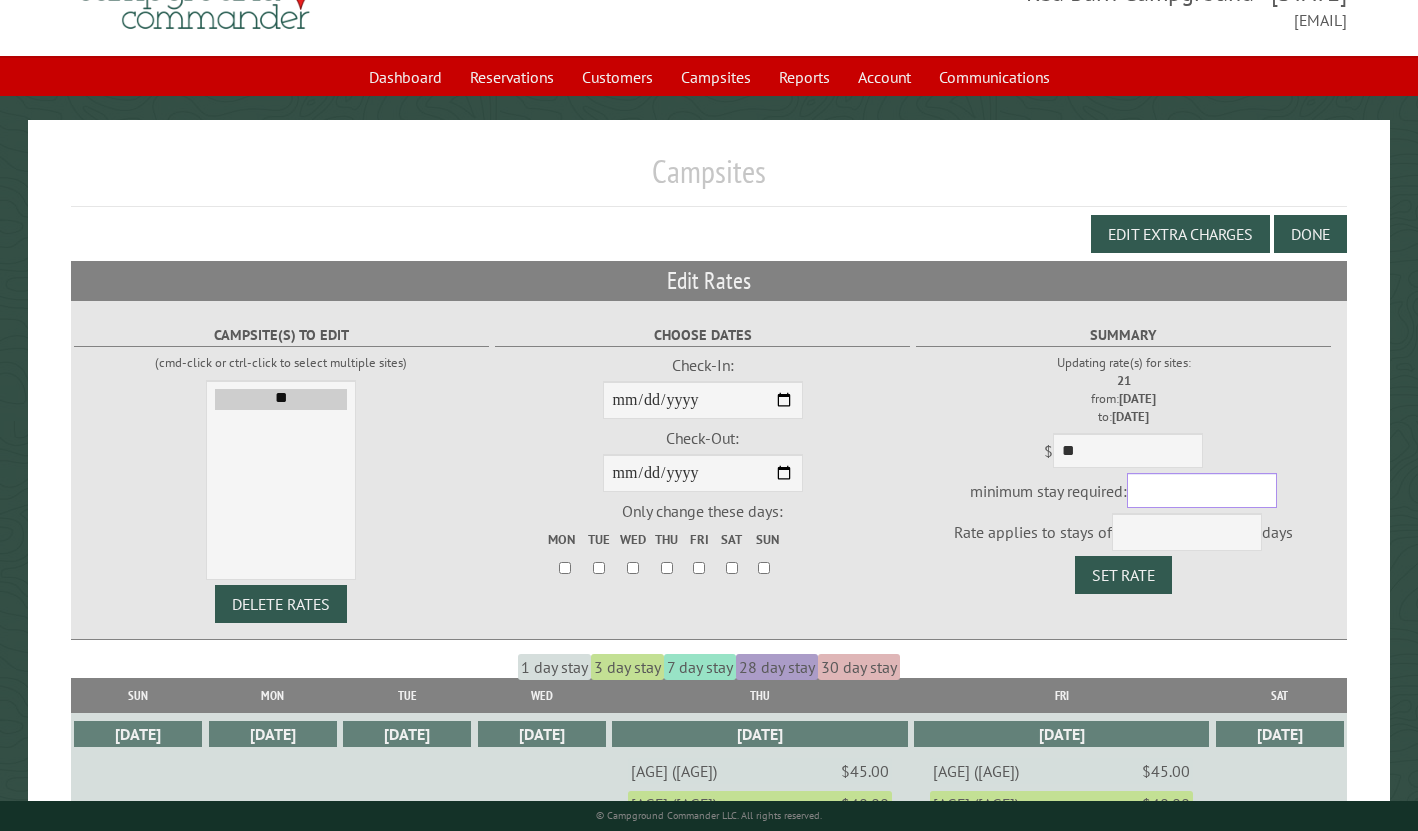 type on "*" 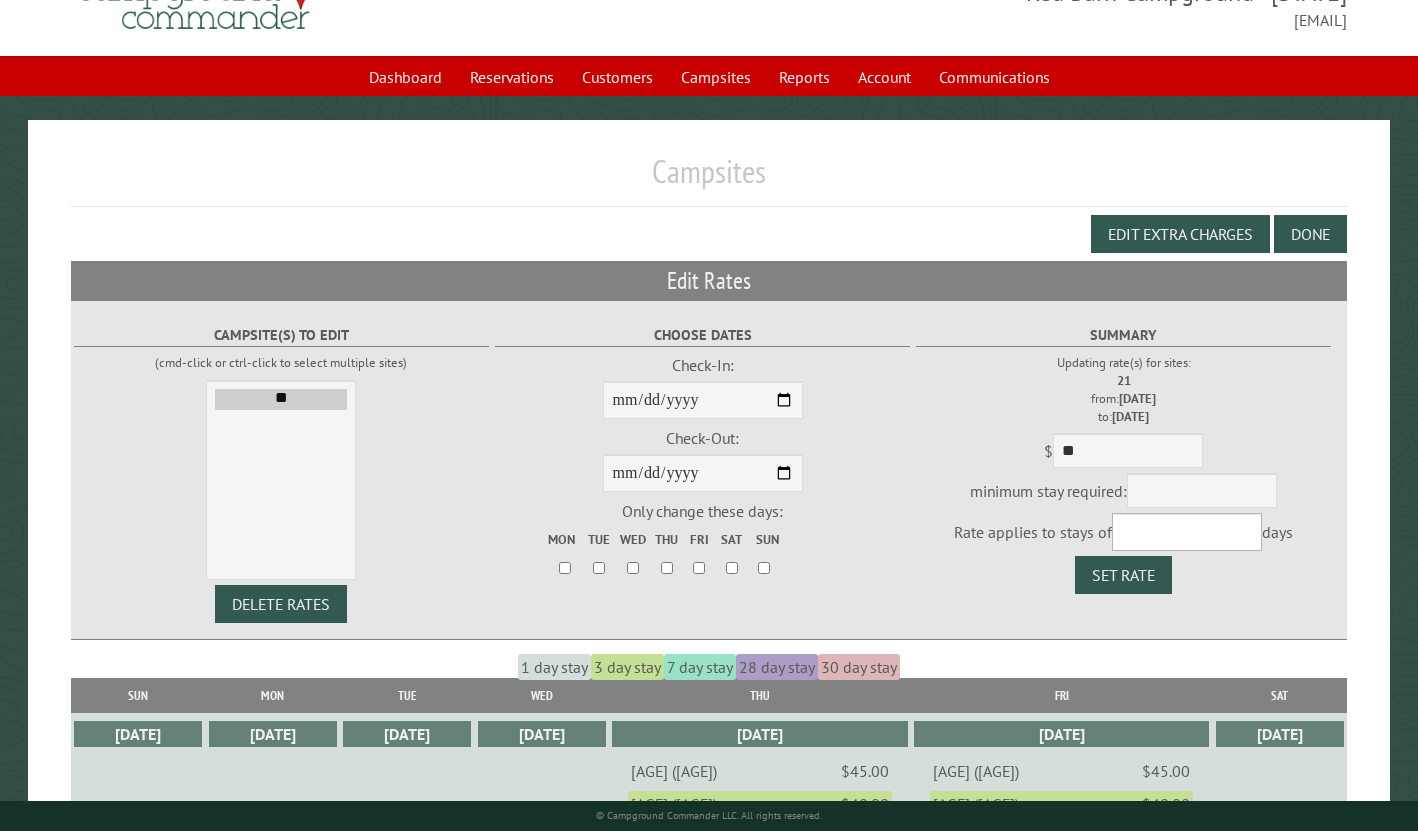 select on "*" 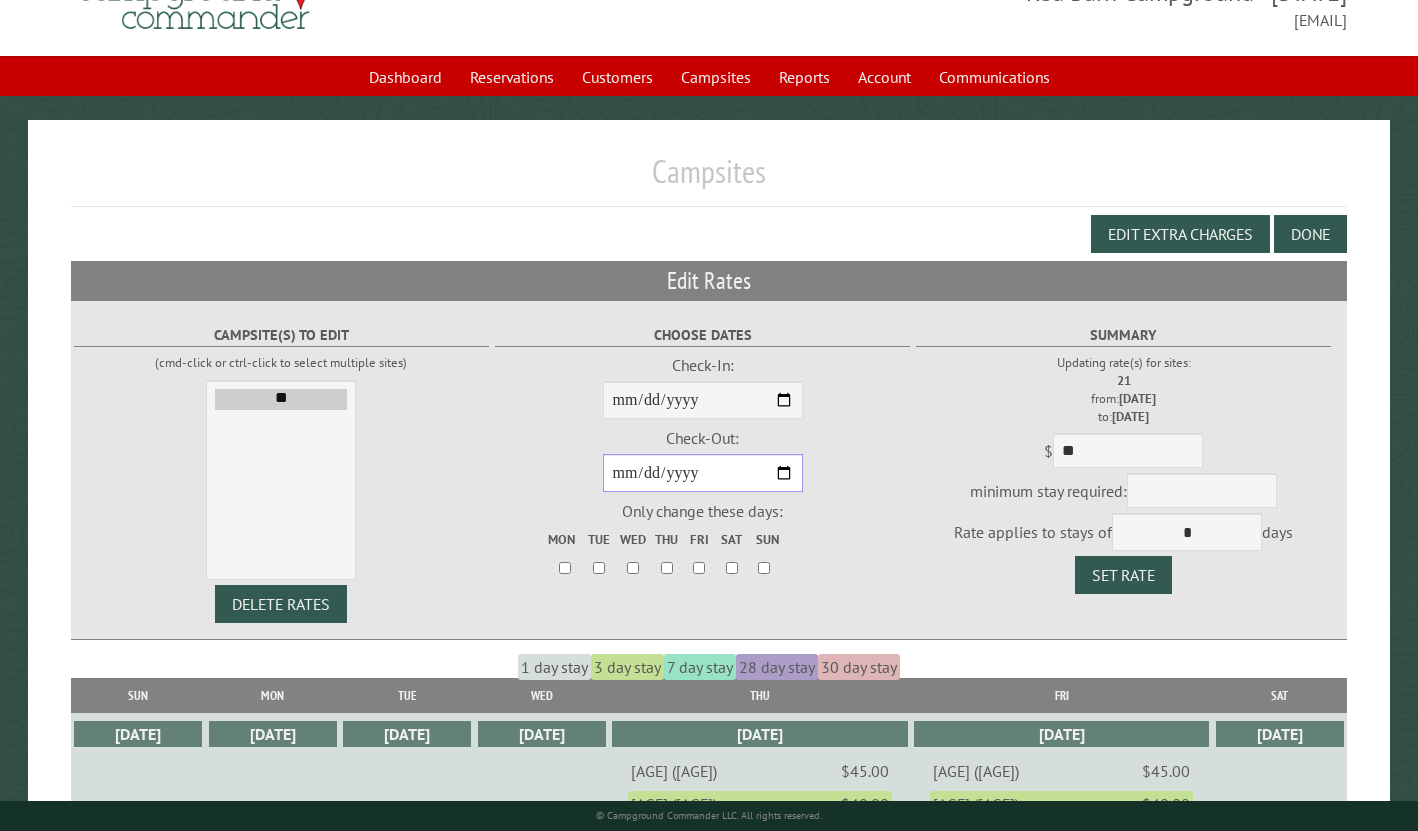 click on "**********" at bounding box center (703, 473) 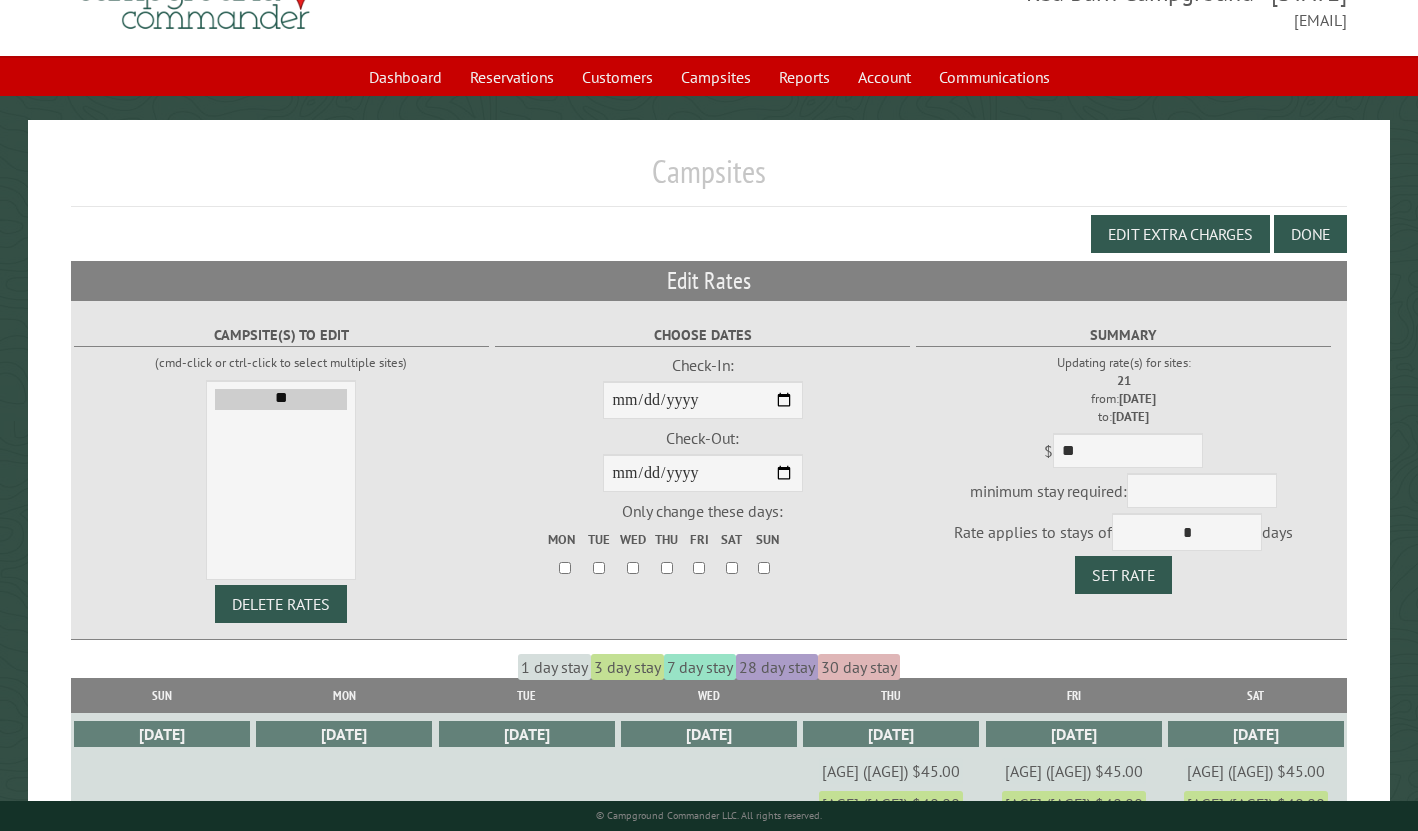 click on "Summary
Updating rate(s) for sites:
21
from:   7/17/2025
to:   7/31/2025
$  **
minimum stay required:  *
Rate applies to stays of
* * * ** **
days
Set Rate" at bounding box center (1123, 455) 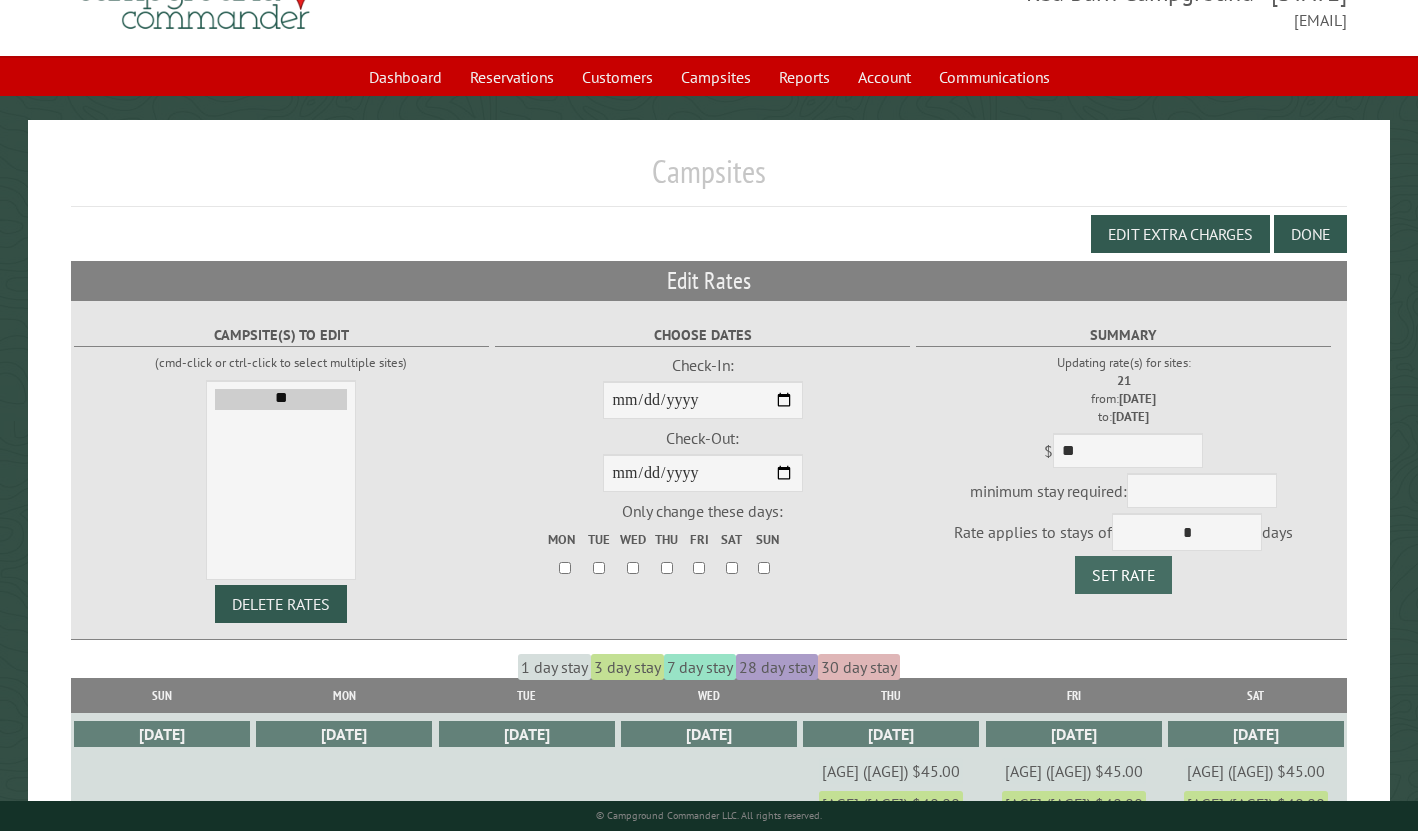 click on "Set Rate" at bounding box center (1123, 575) 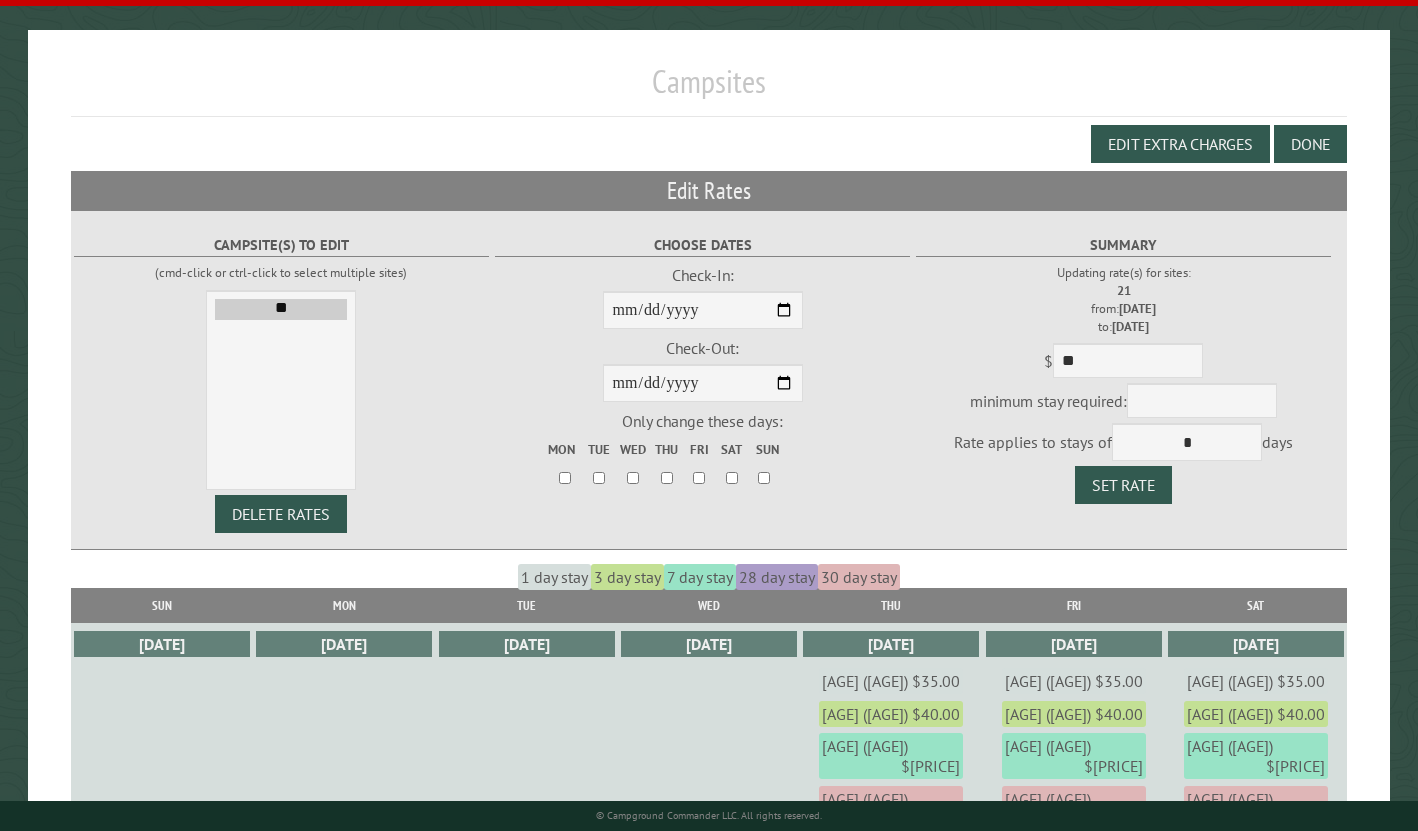 scroll, scrollTop: 176, scrollLeft: 0, axis: vertical 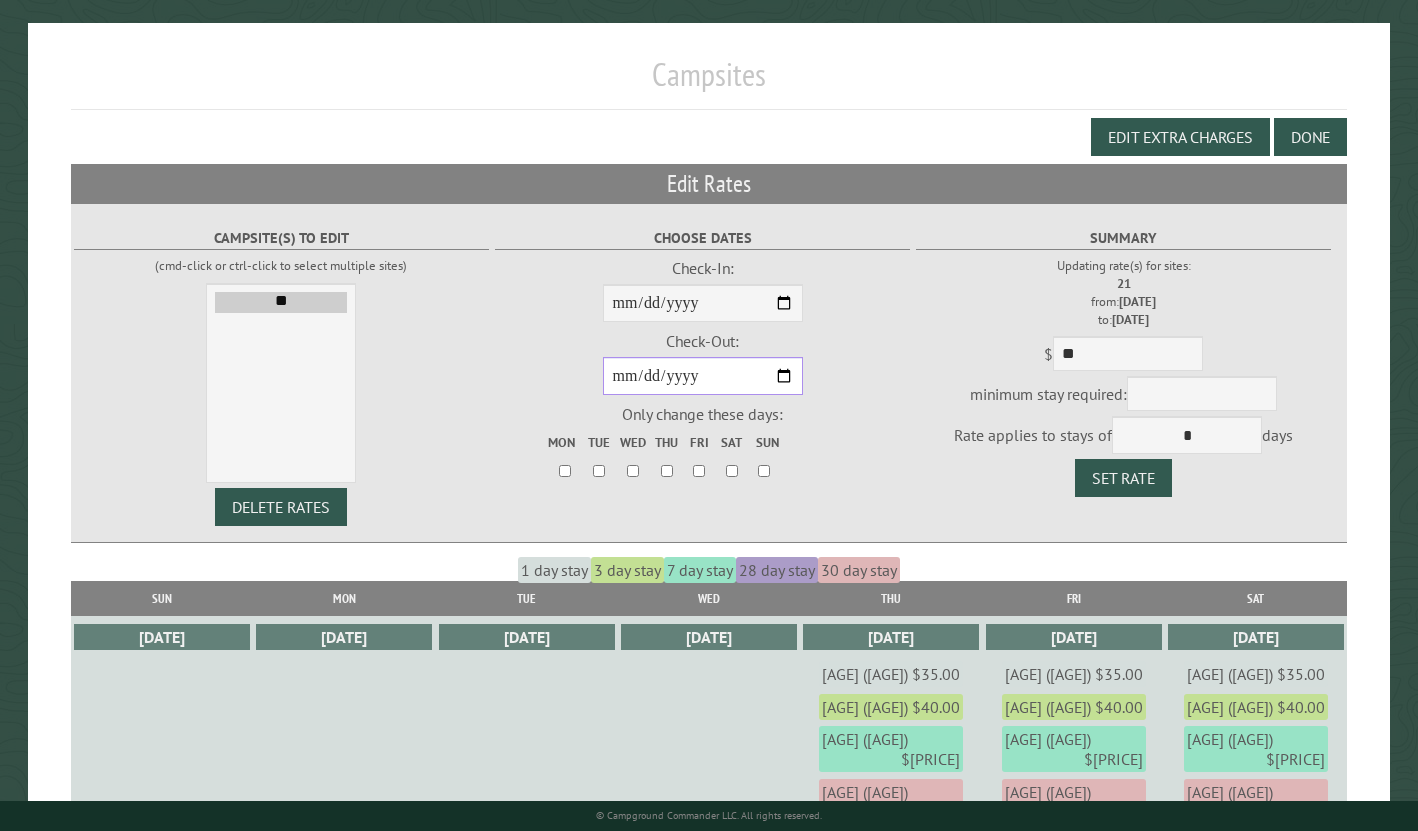 click on "**********" at bounding box center (703, 376) 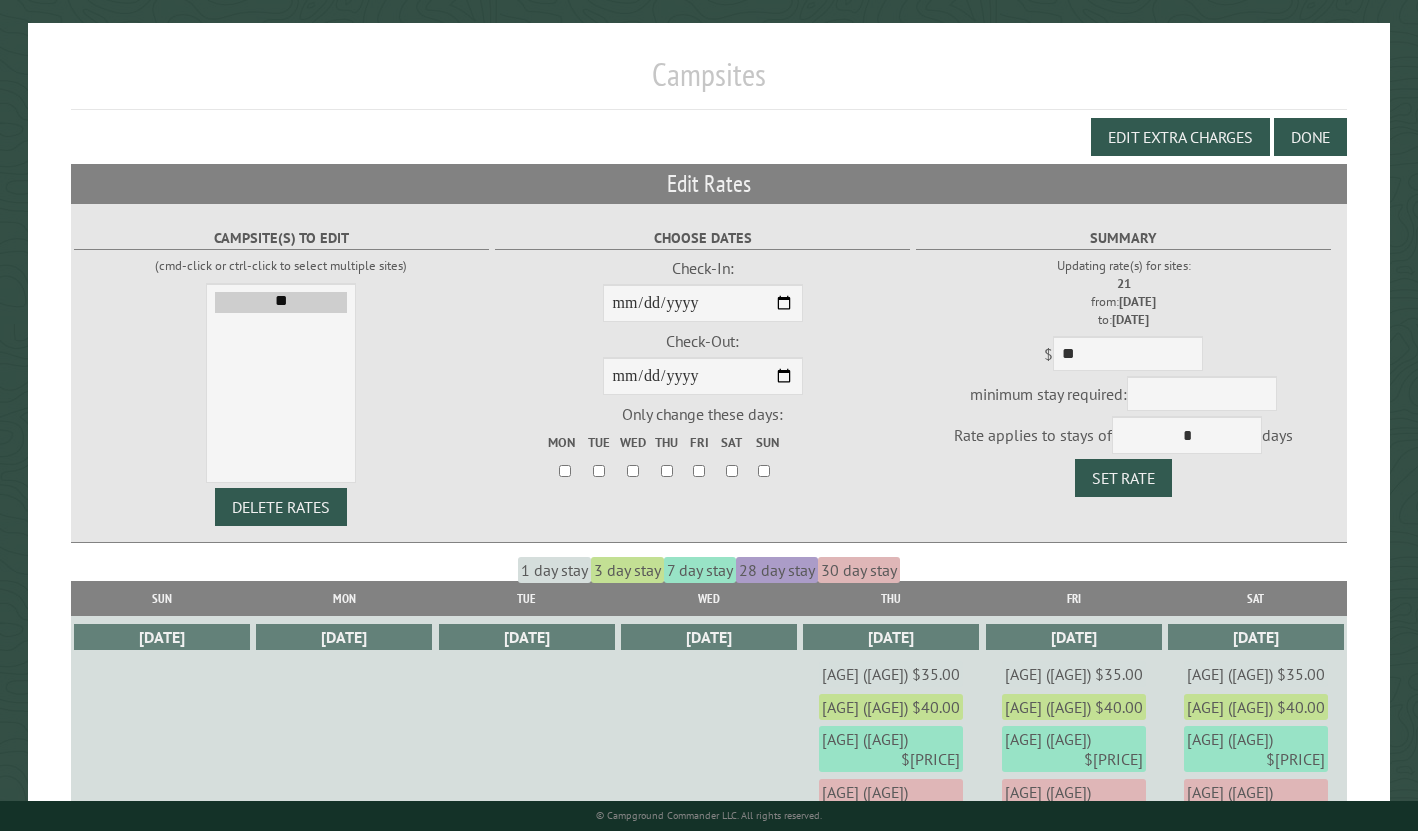 click on "Only change these days:
Mon
Tue
Wed
Thu
Fri
Sat
Sun" at bounding box center [702, 444] 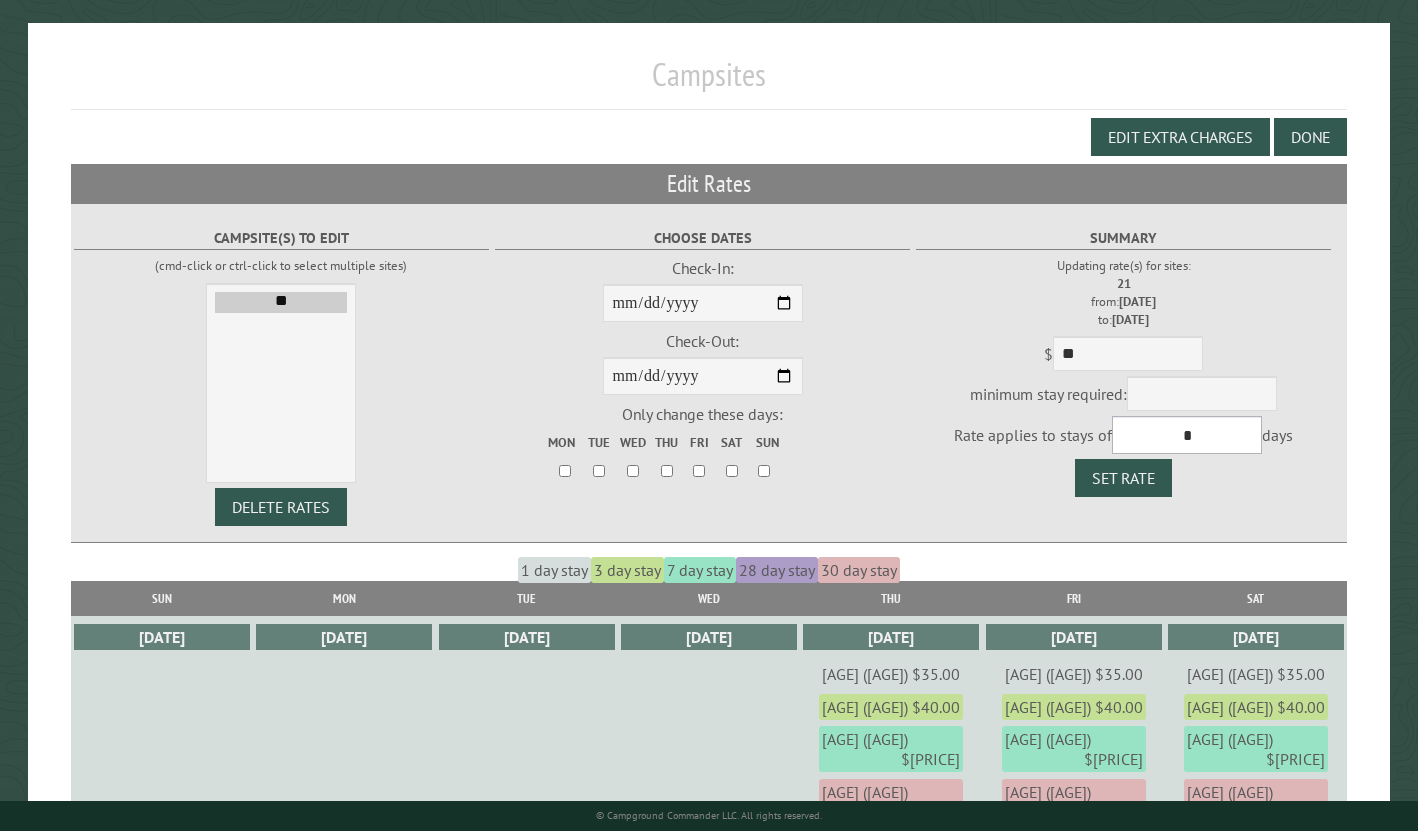 select on "*" 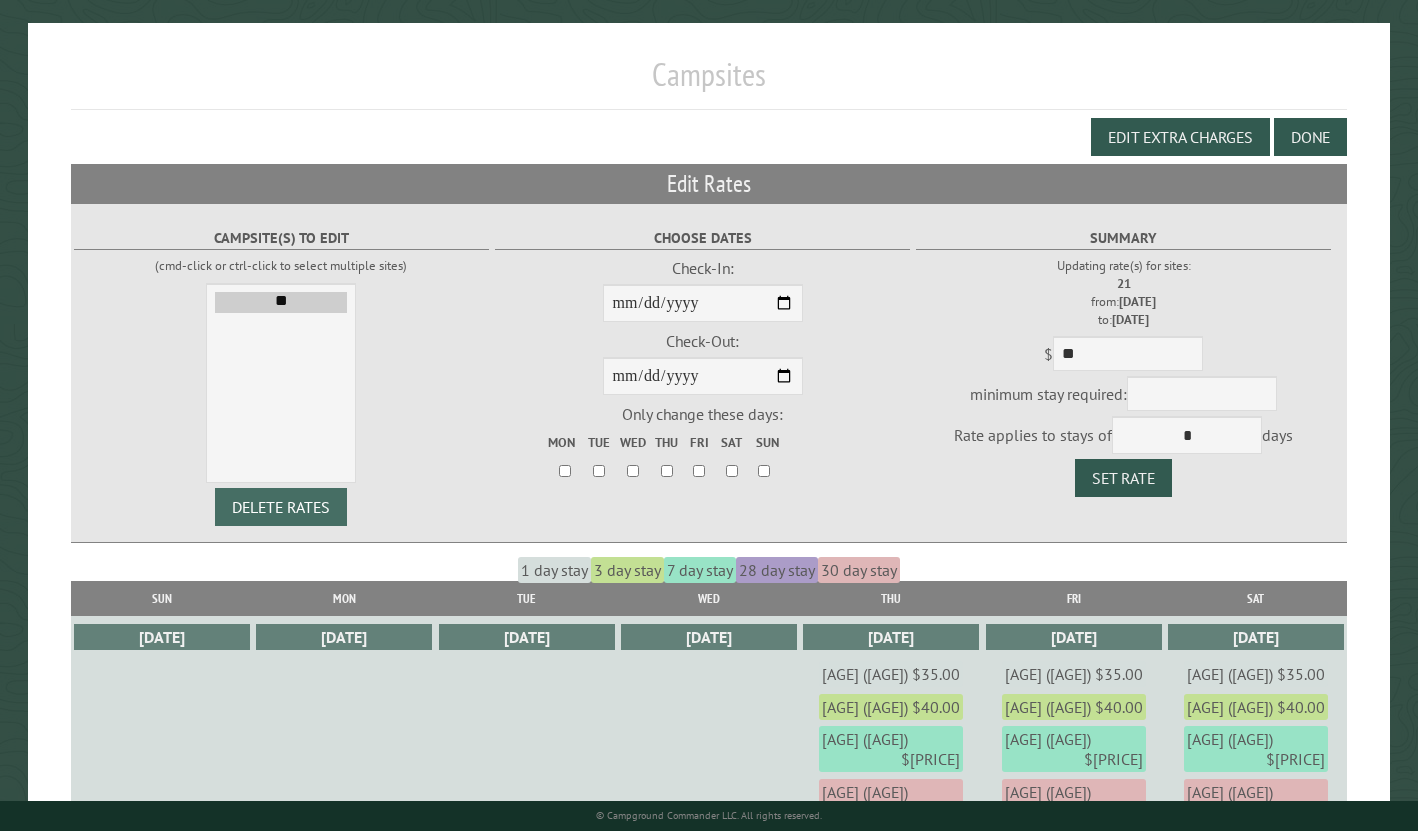 click on "DELETE RATES" at bounding box center [281, 507] 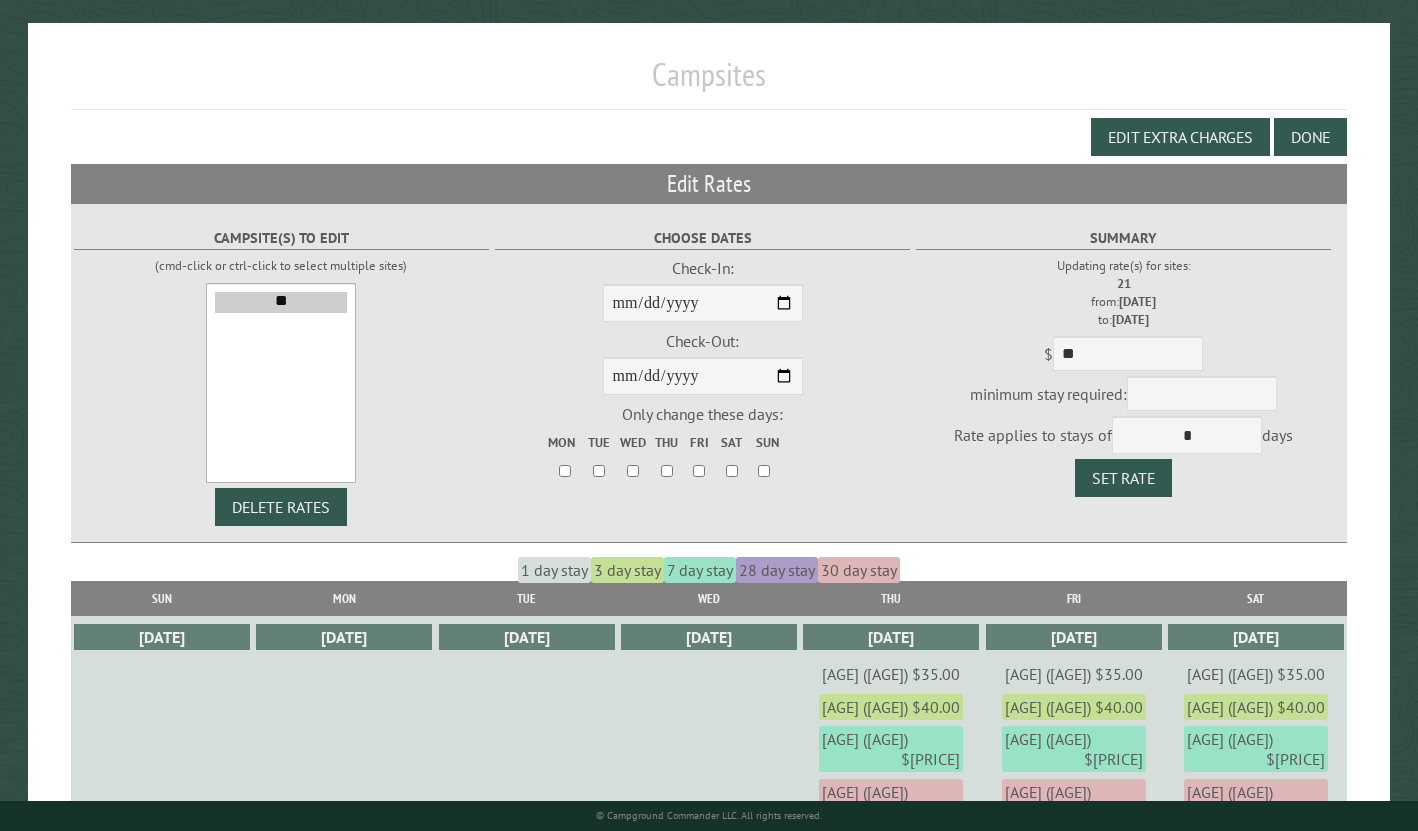 click on "**" at bounding box center (281, 302) 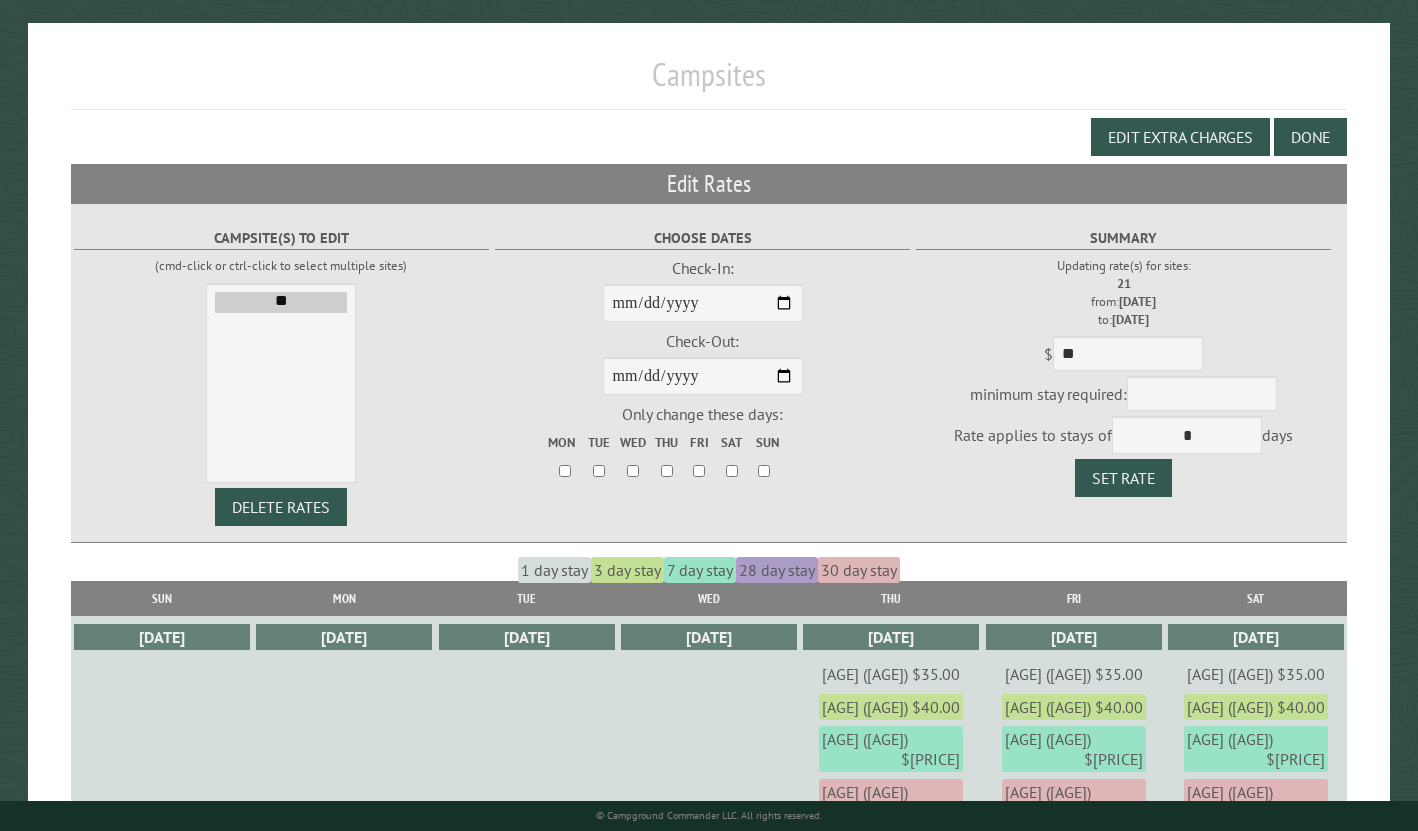 click on "**********" at bounding box center [702, 289] 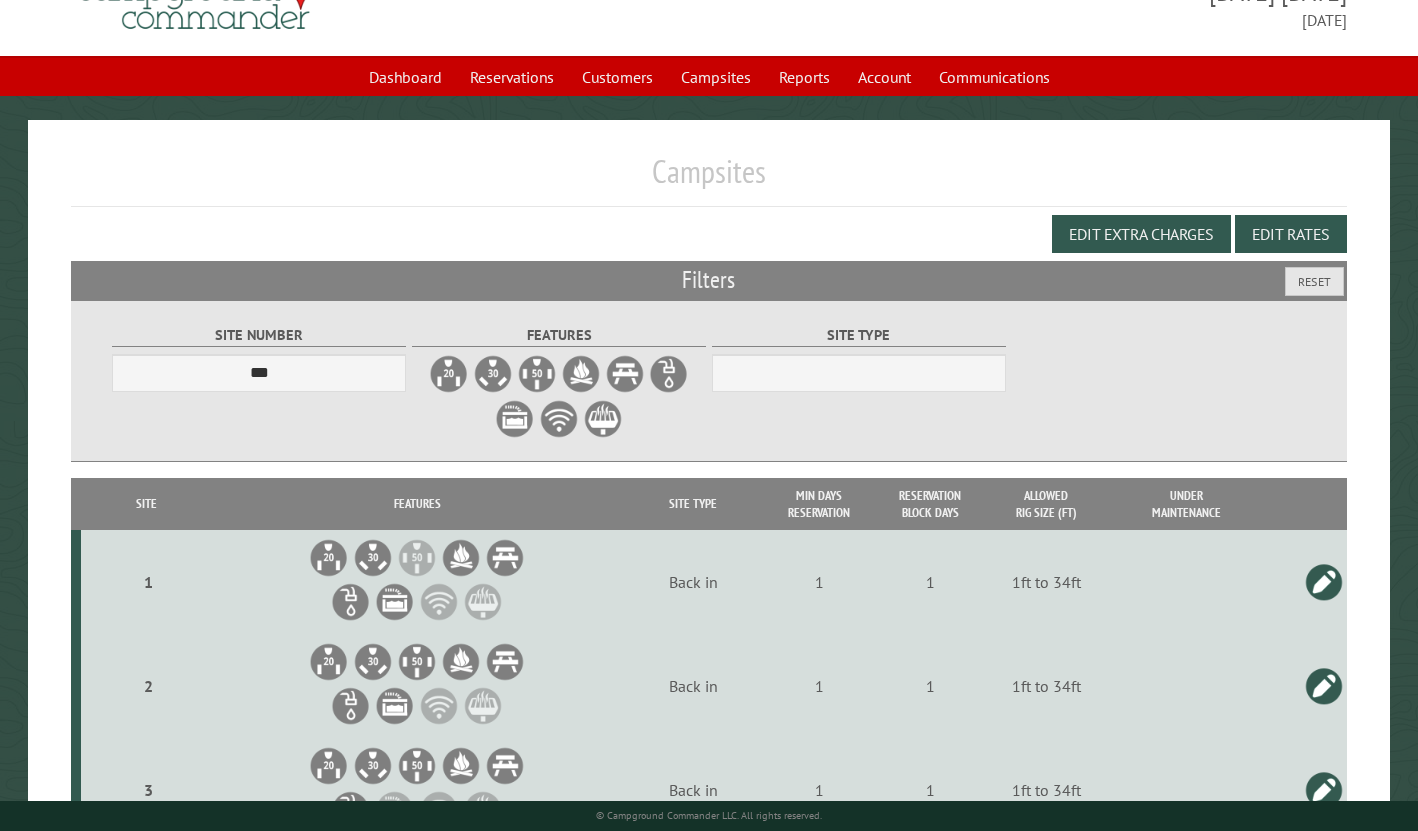 scroll, scrollTop: 79, scrollLeft: 0, axis: vertical 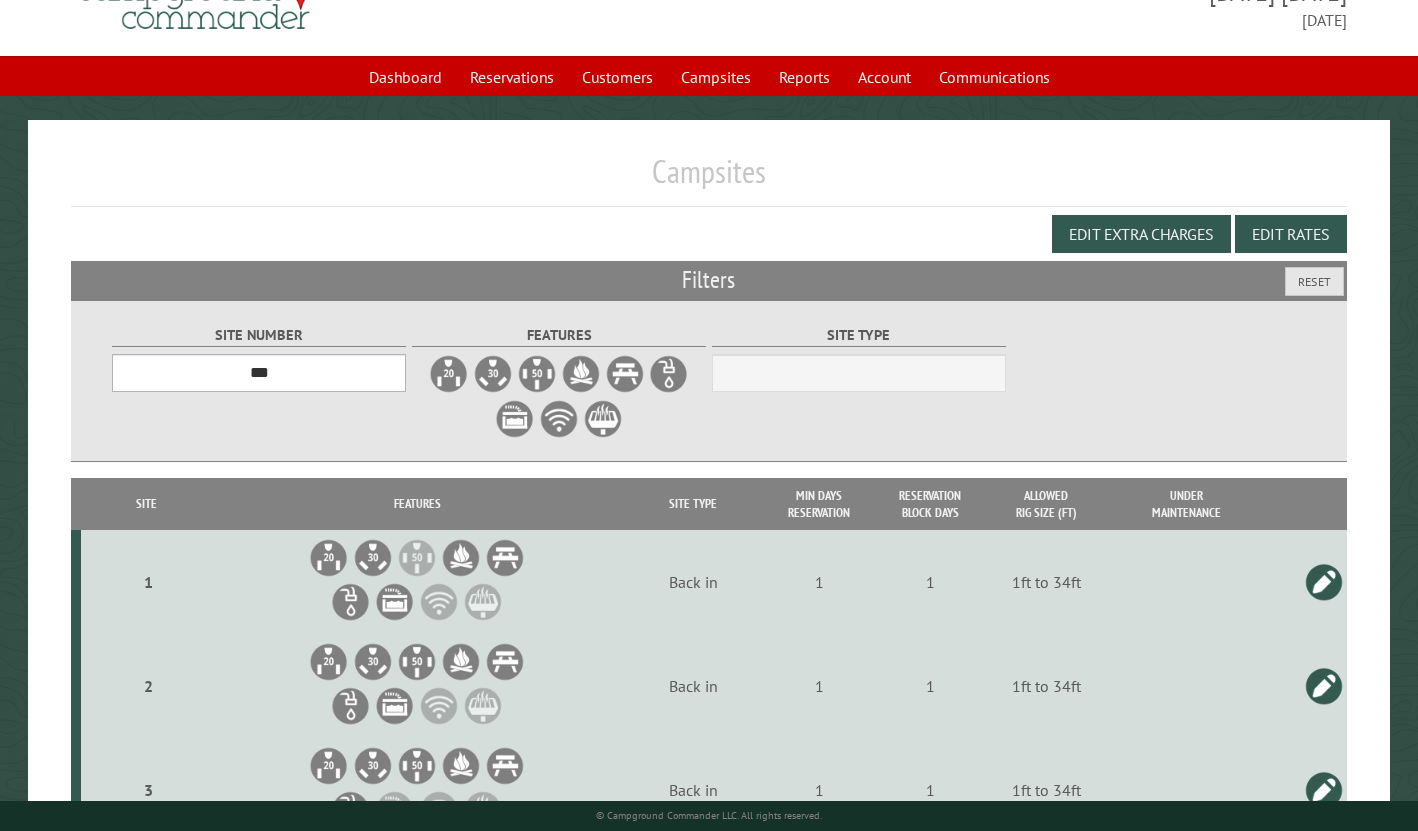 select on "**" 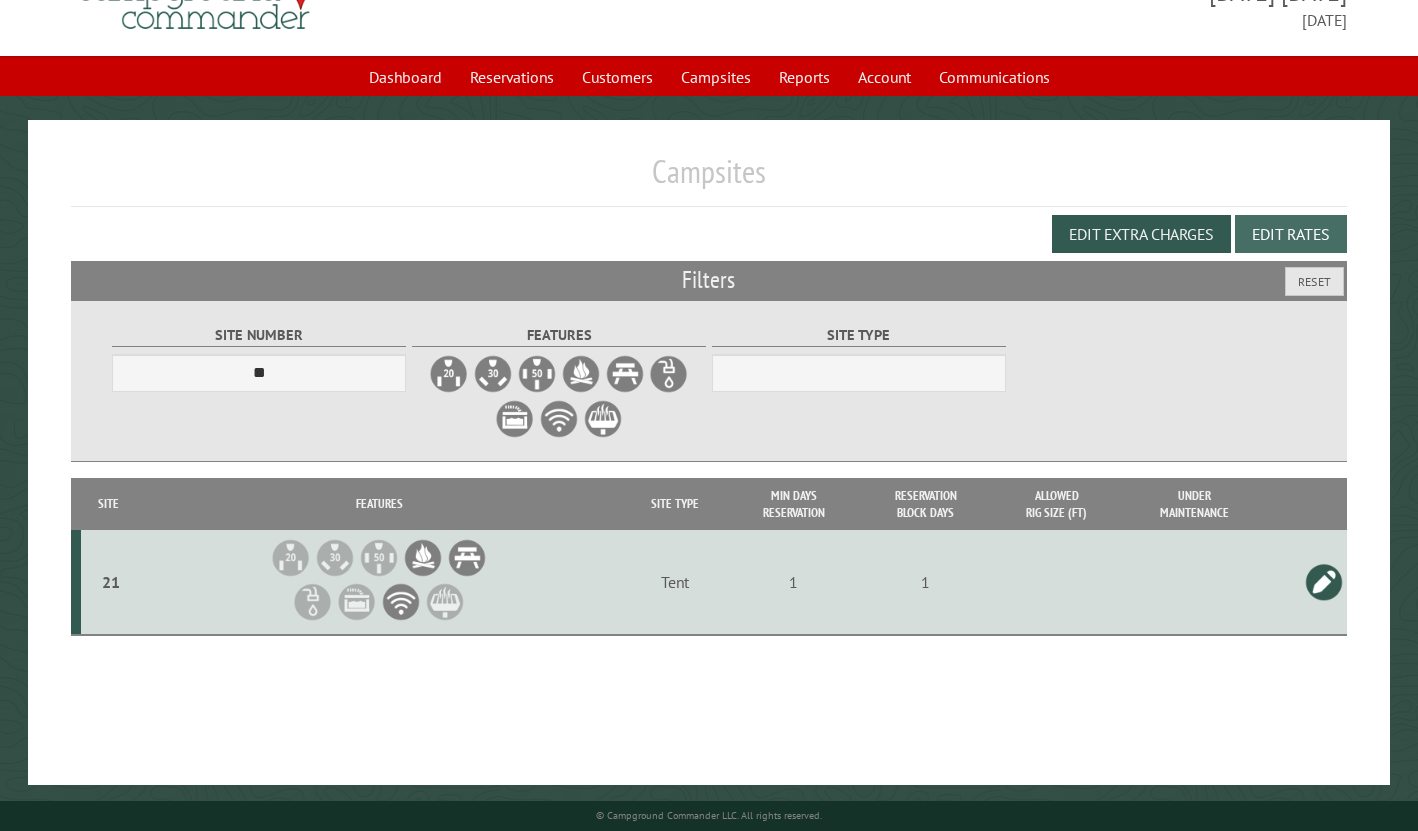 click on "Edit Rates" at bounding box center [1291, 234] 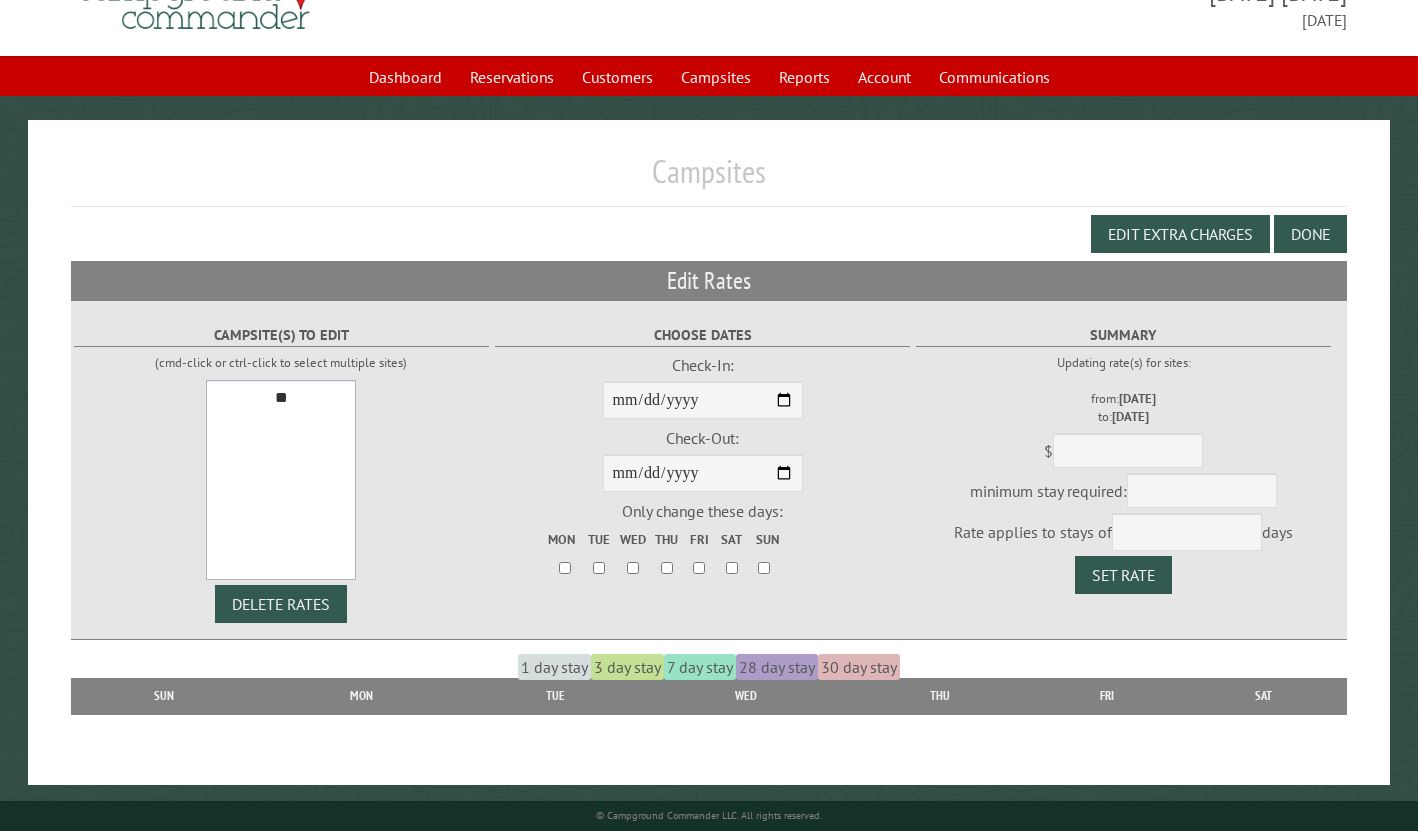 select on "****" 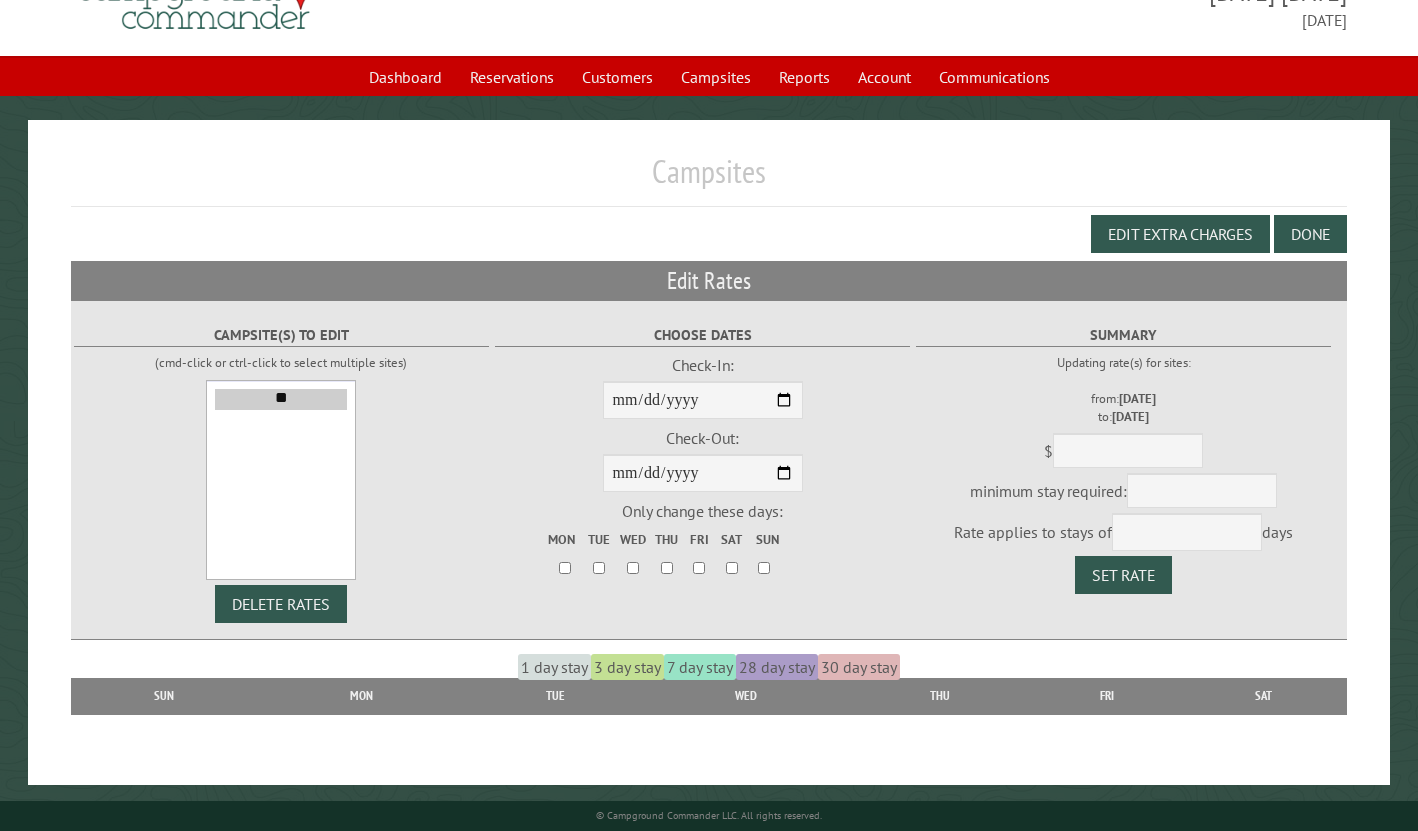 click on "**" at bounding box center (281, 399) 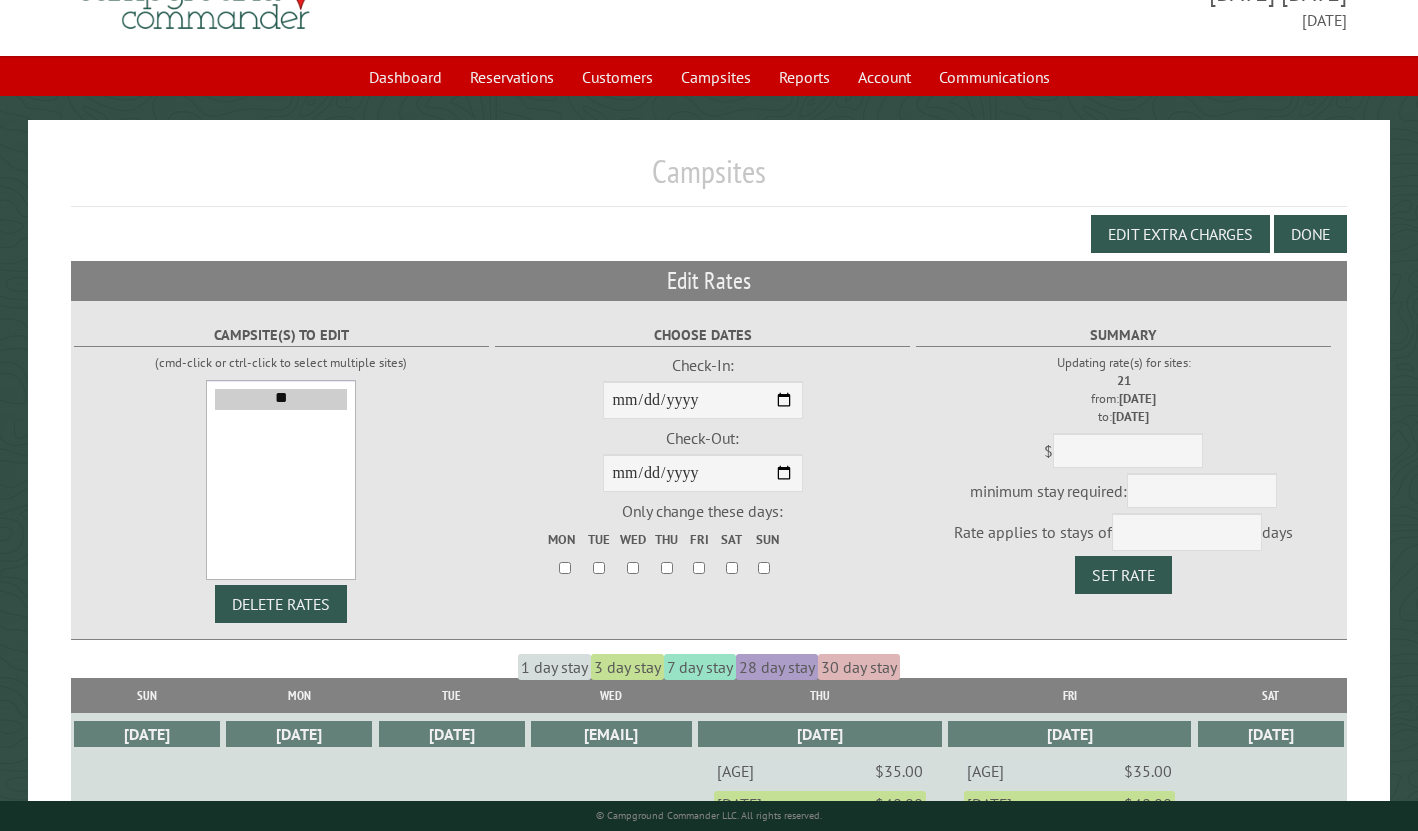 scroll, scrollTop: 150, scrollLeft: 0, axis: vertical 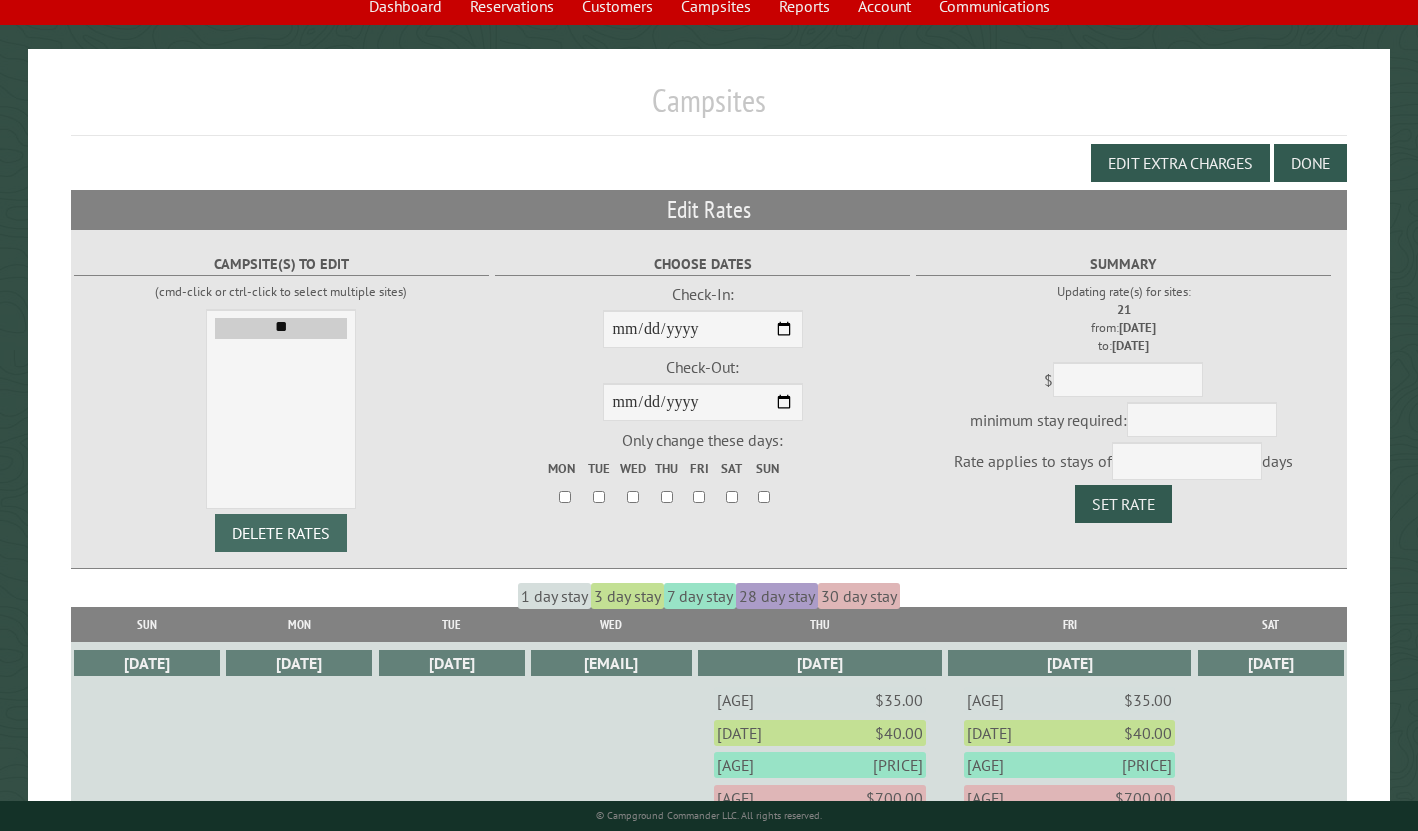 click on "DELETE RATES" at bounding box center (281, 533) 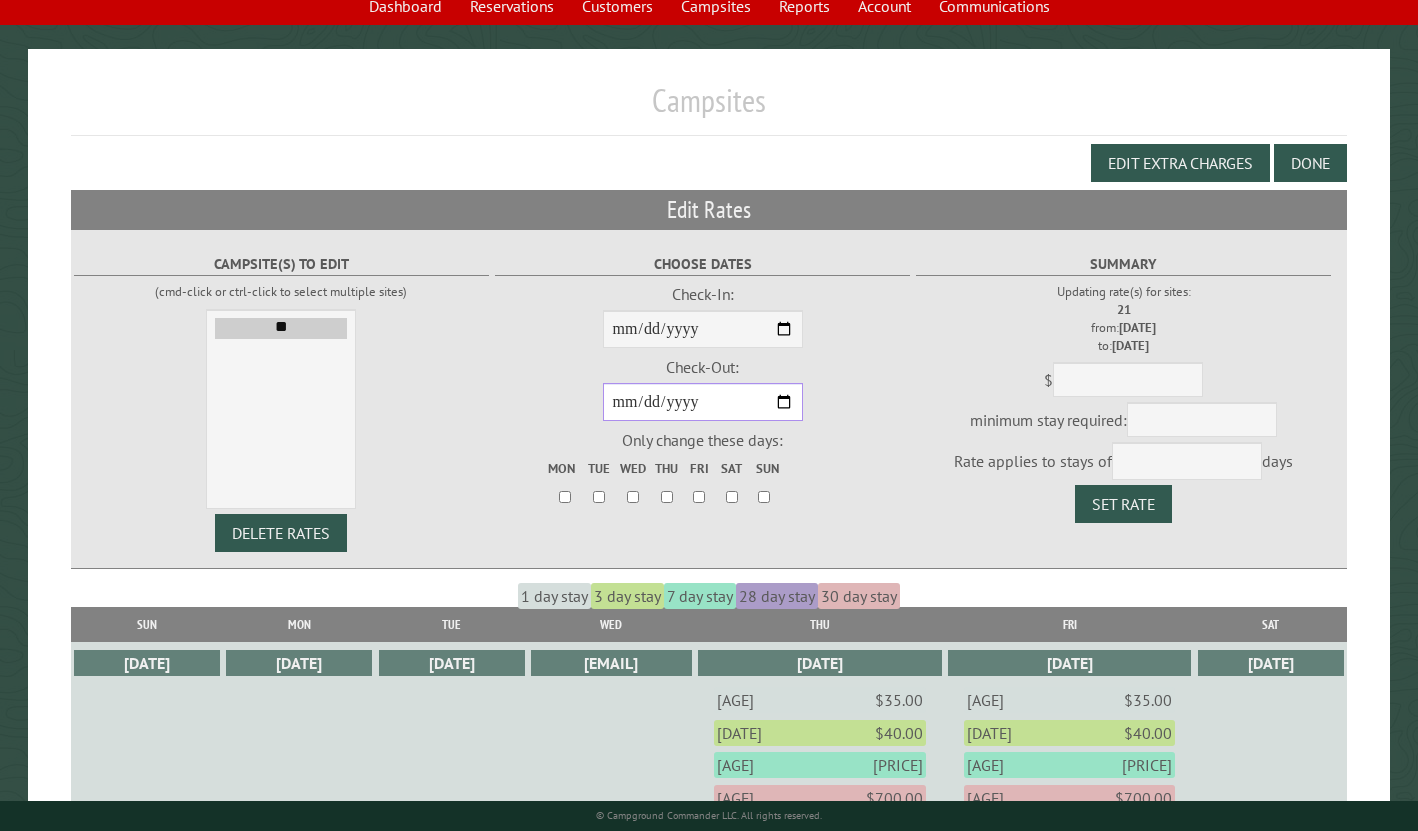 click on "**********" at bounding box center [703, 402] 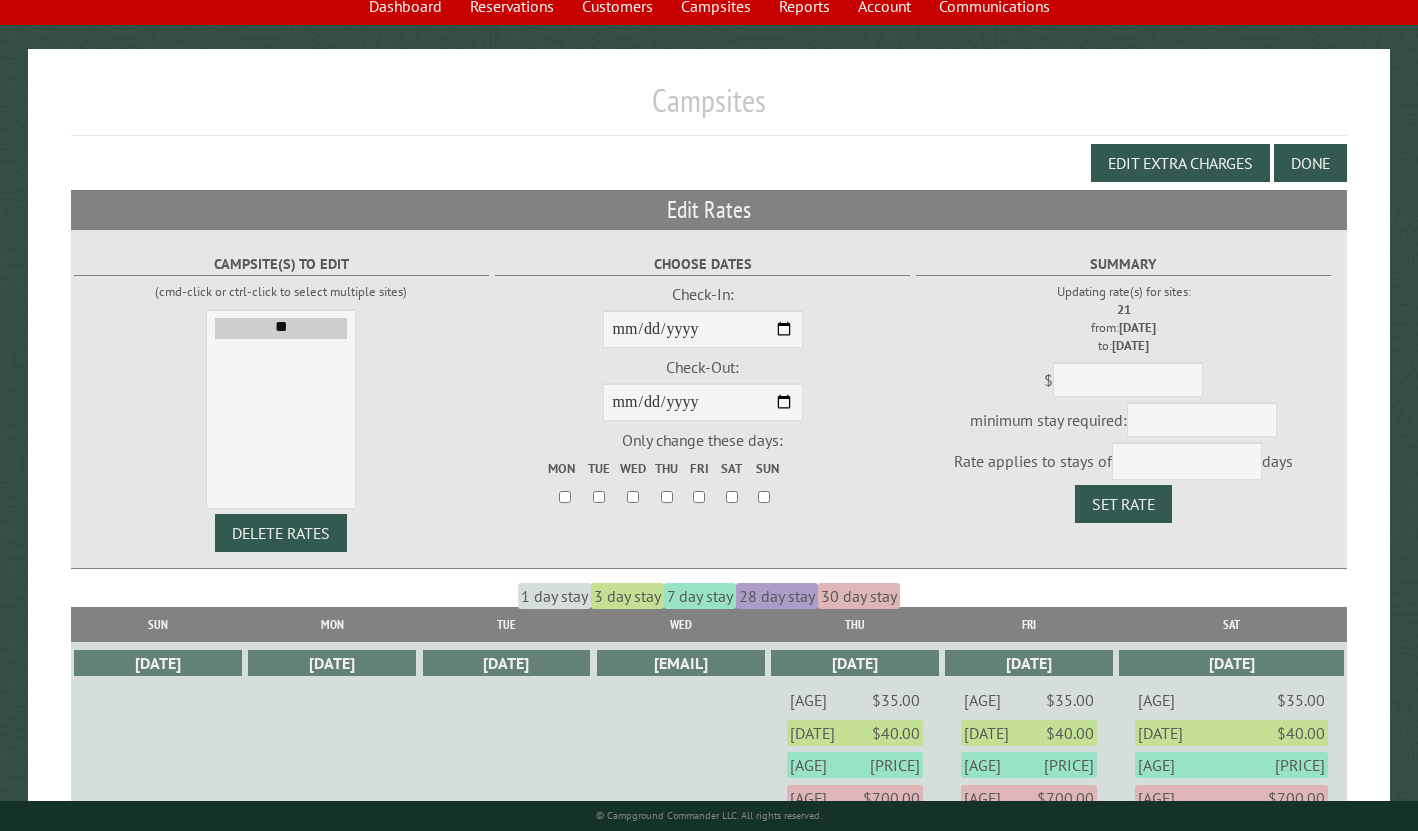 click on "**********" at bounding box center (702, 391) 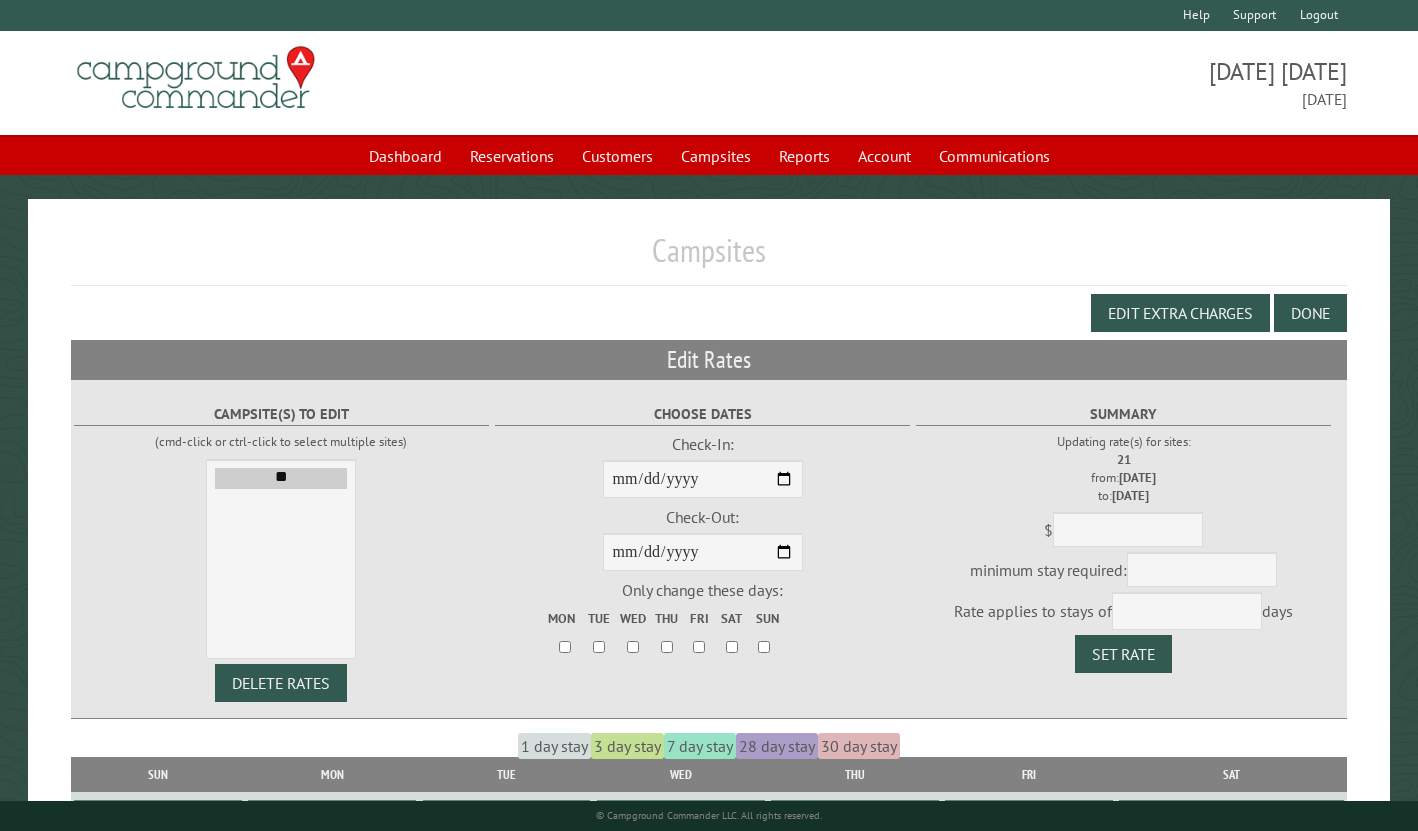scroll, scrollTop: 0, scrollLeft: 0, axis: both 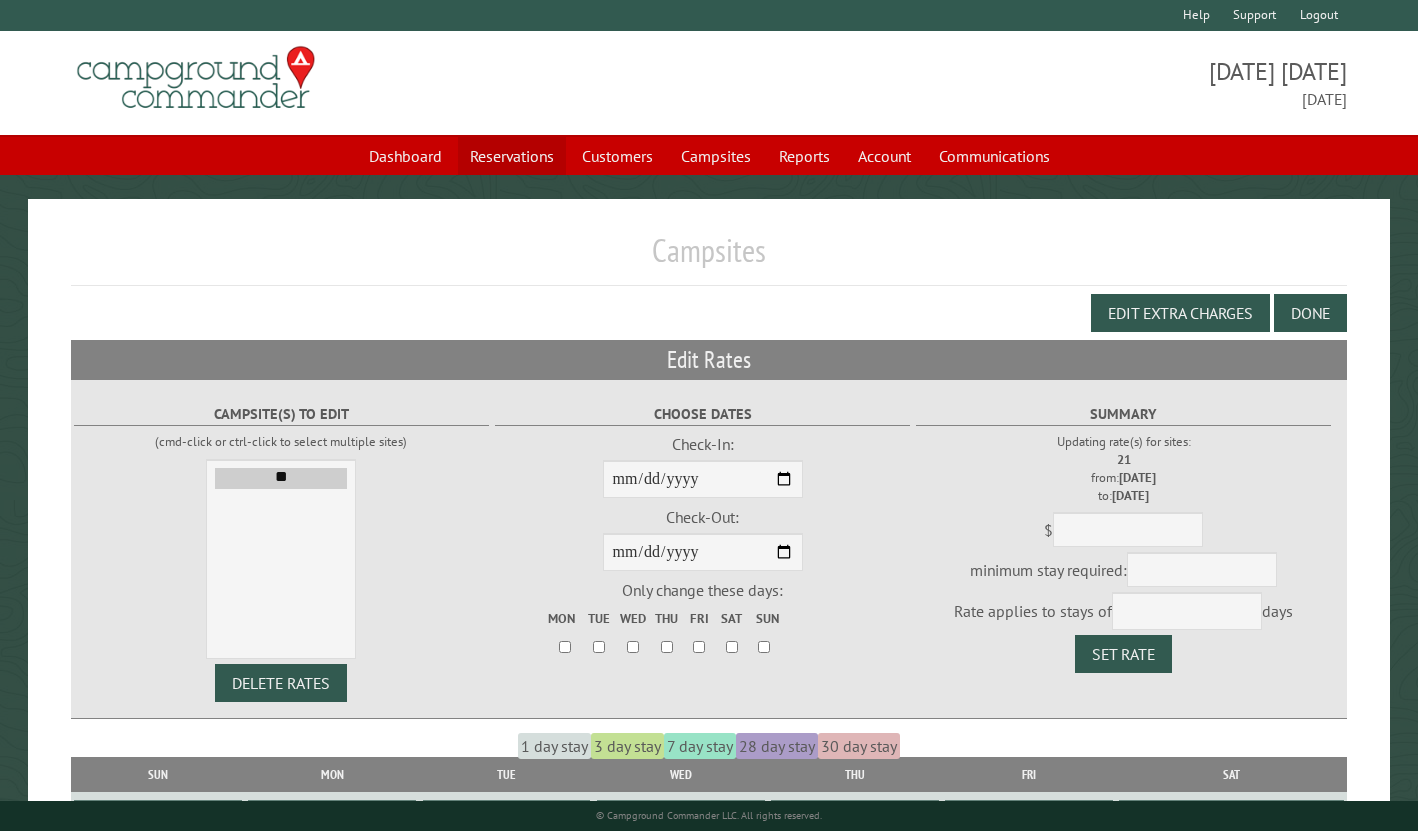 click on "Reservations" at bounding box center (512, 156) 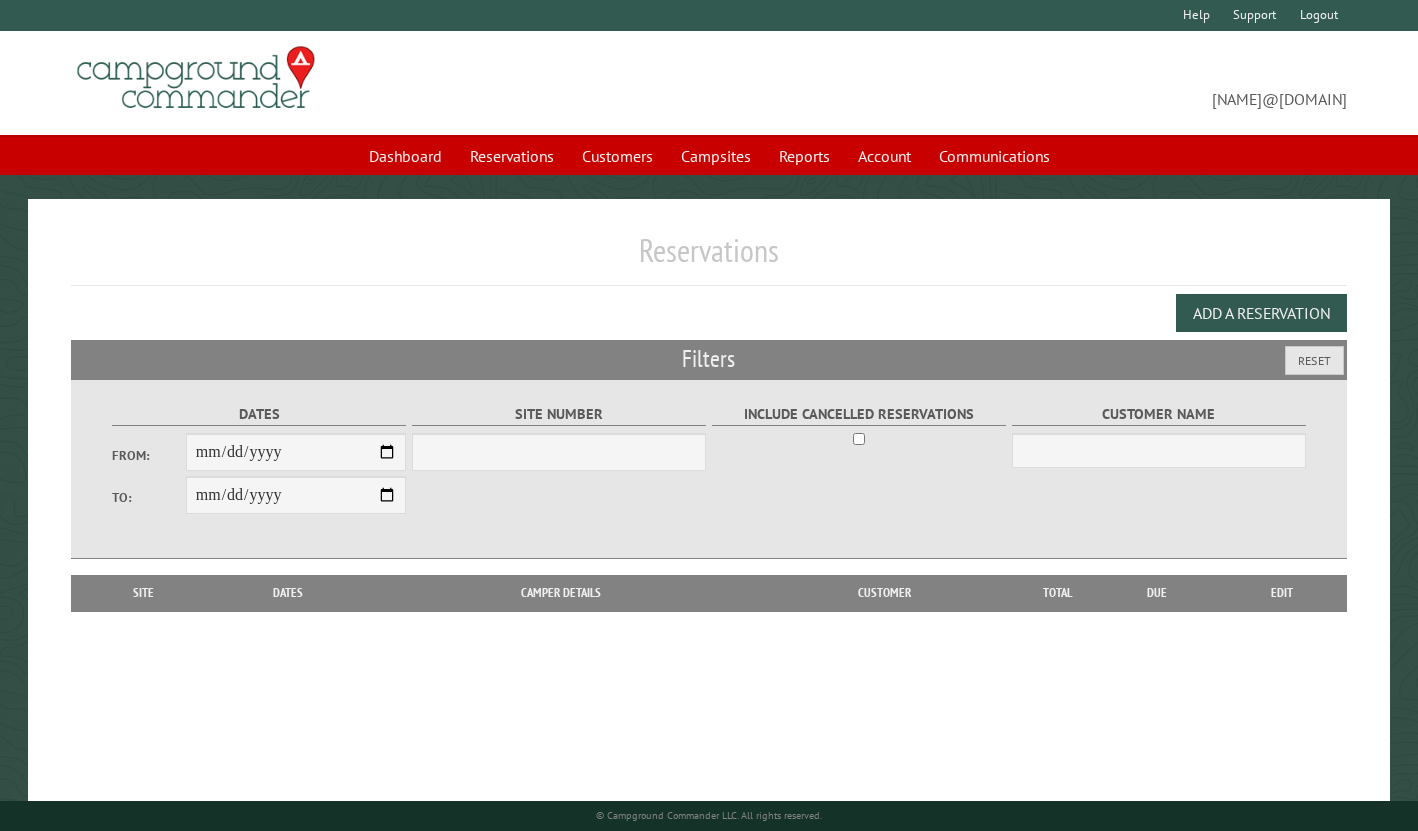 scroll, scrollTop: 0, scrollLeft: 0, axis: both 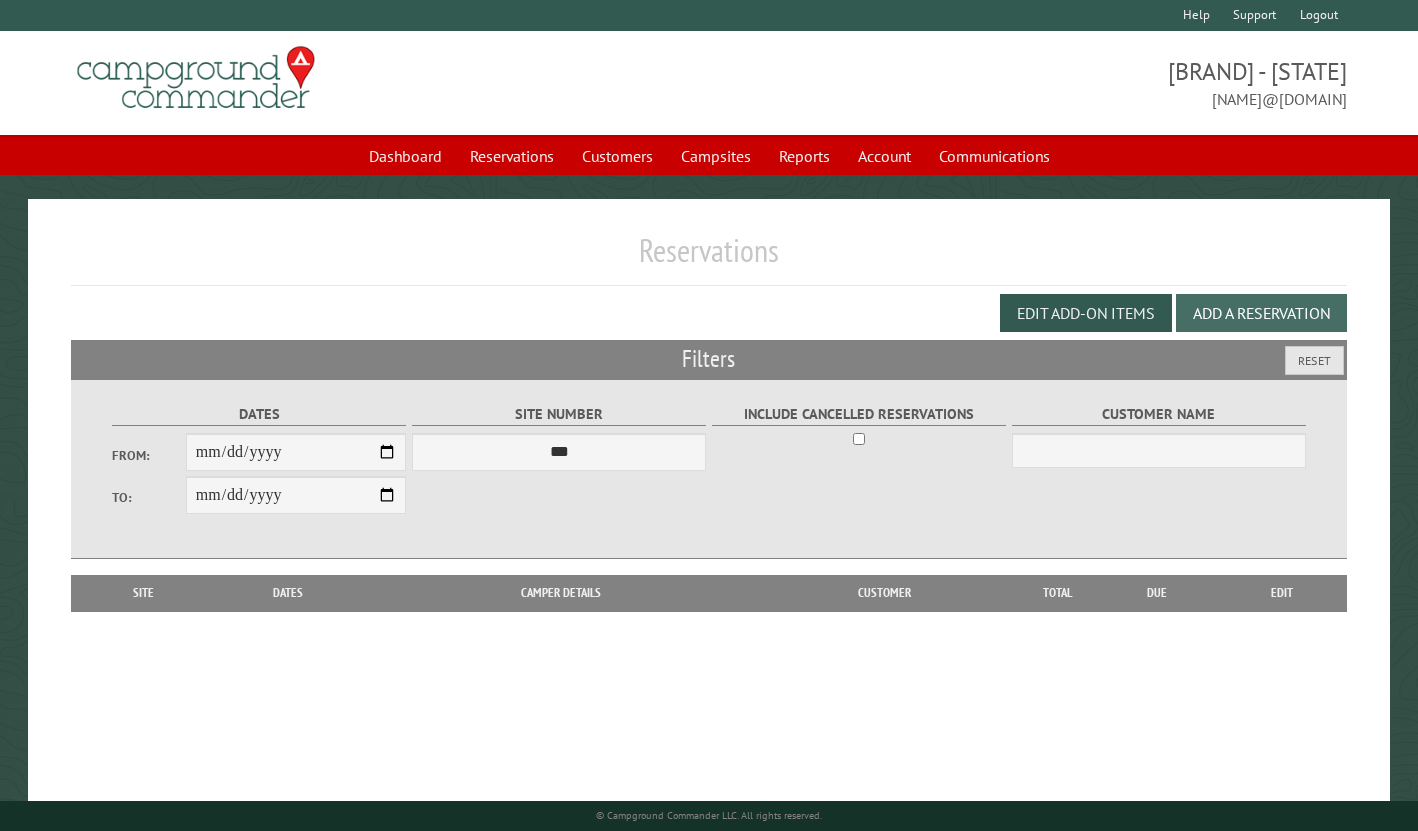 click on "Add a Reservation" at bounding box center (1261, 313) 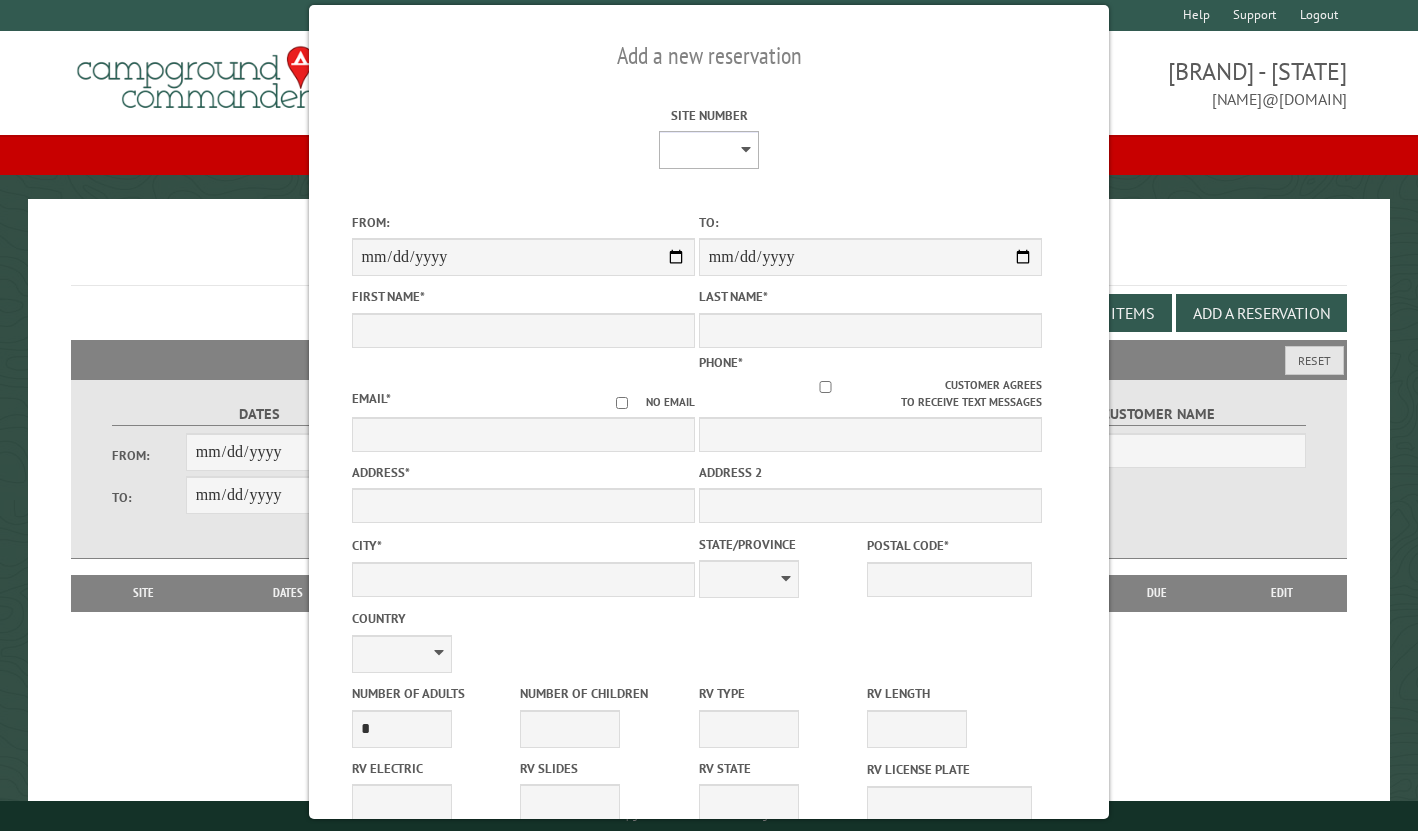 select on "**" 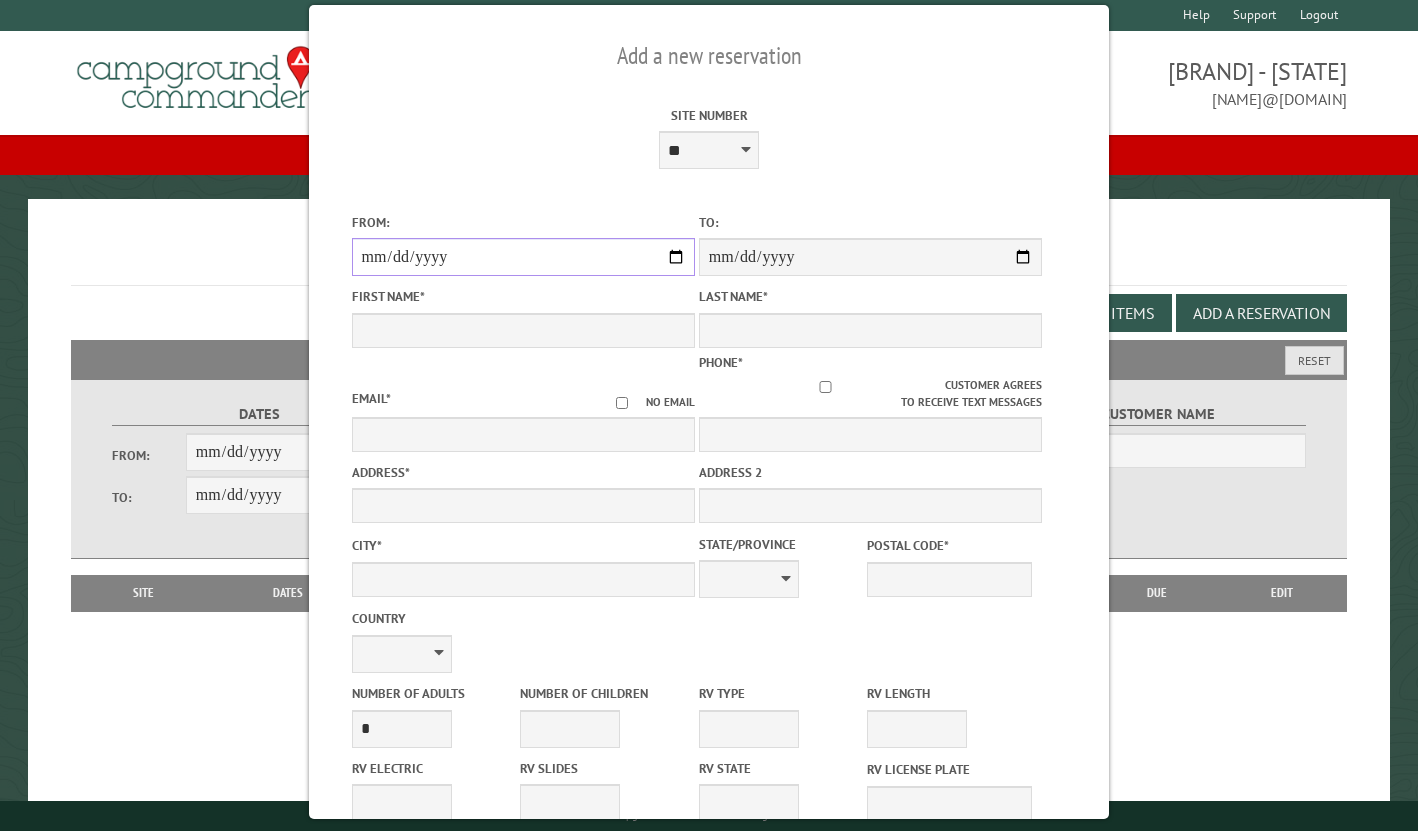 click on "From:" at bounding box center [523, 257] 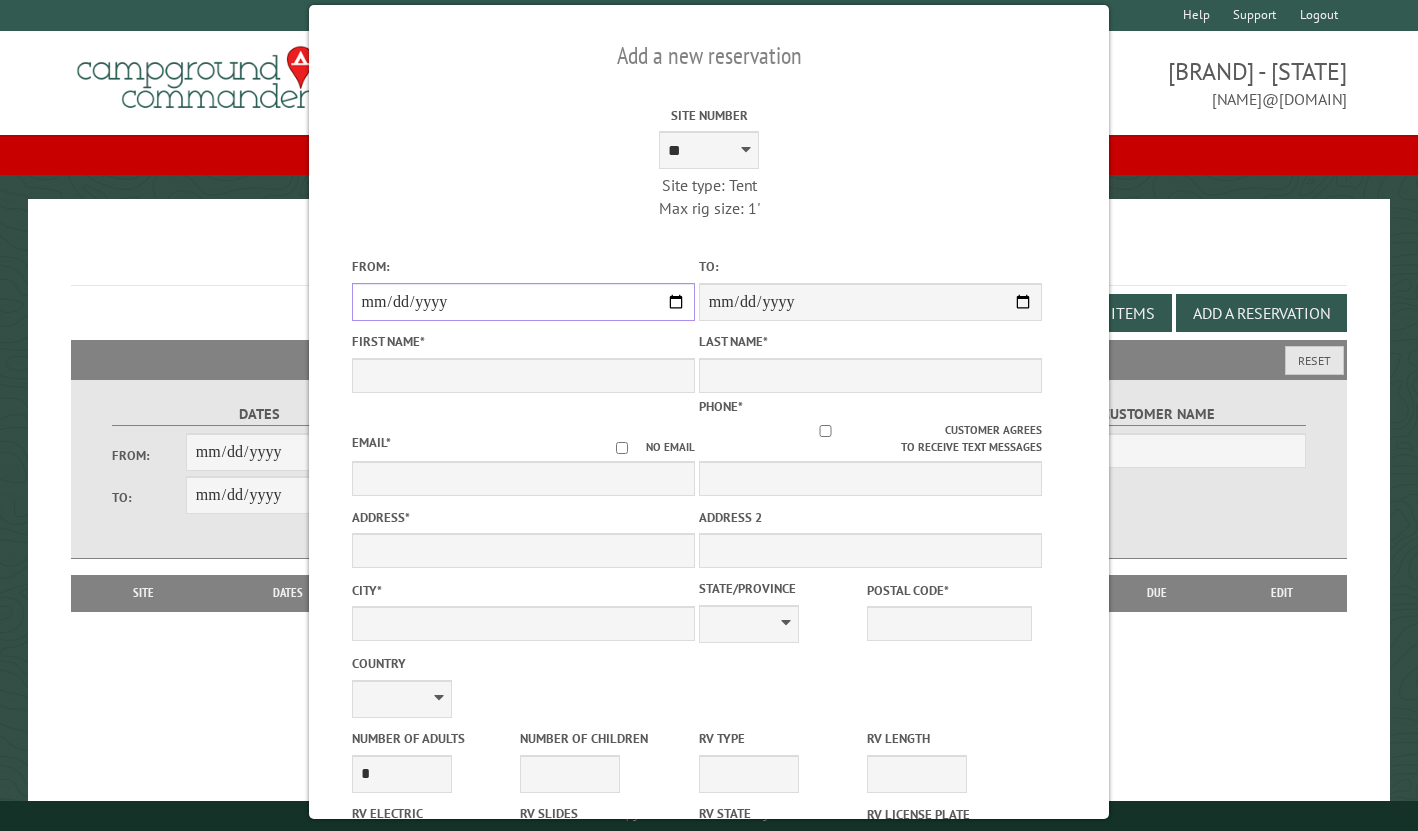 type on "**********" 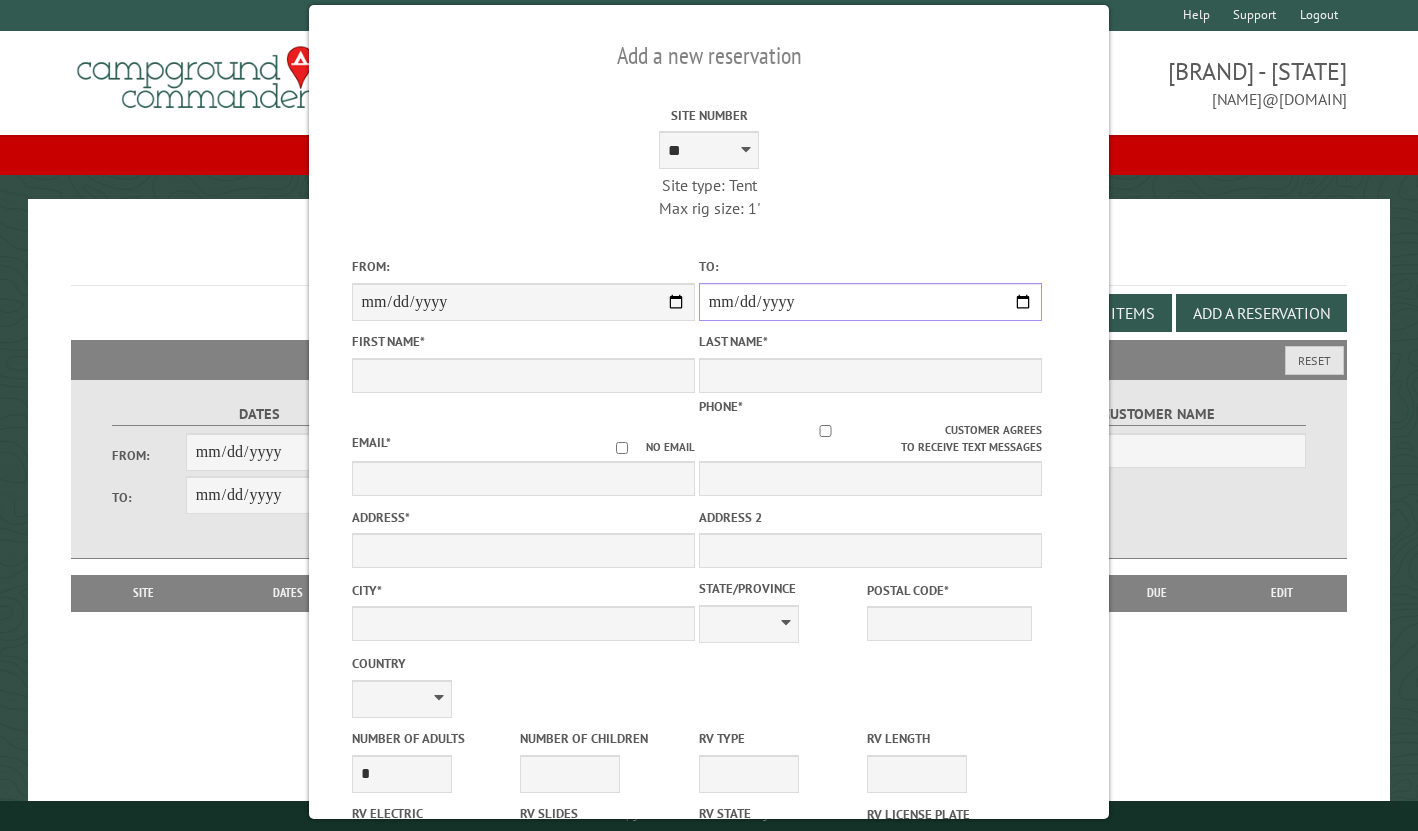 click on "**********" at bounding box center (870, 302) 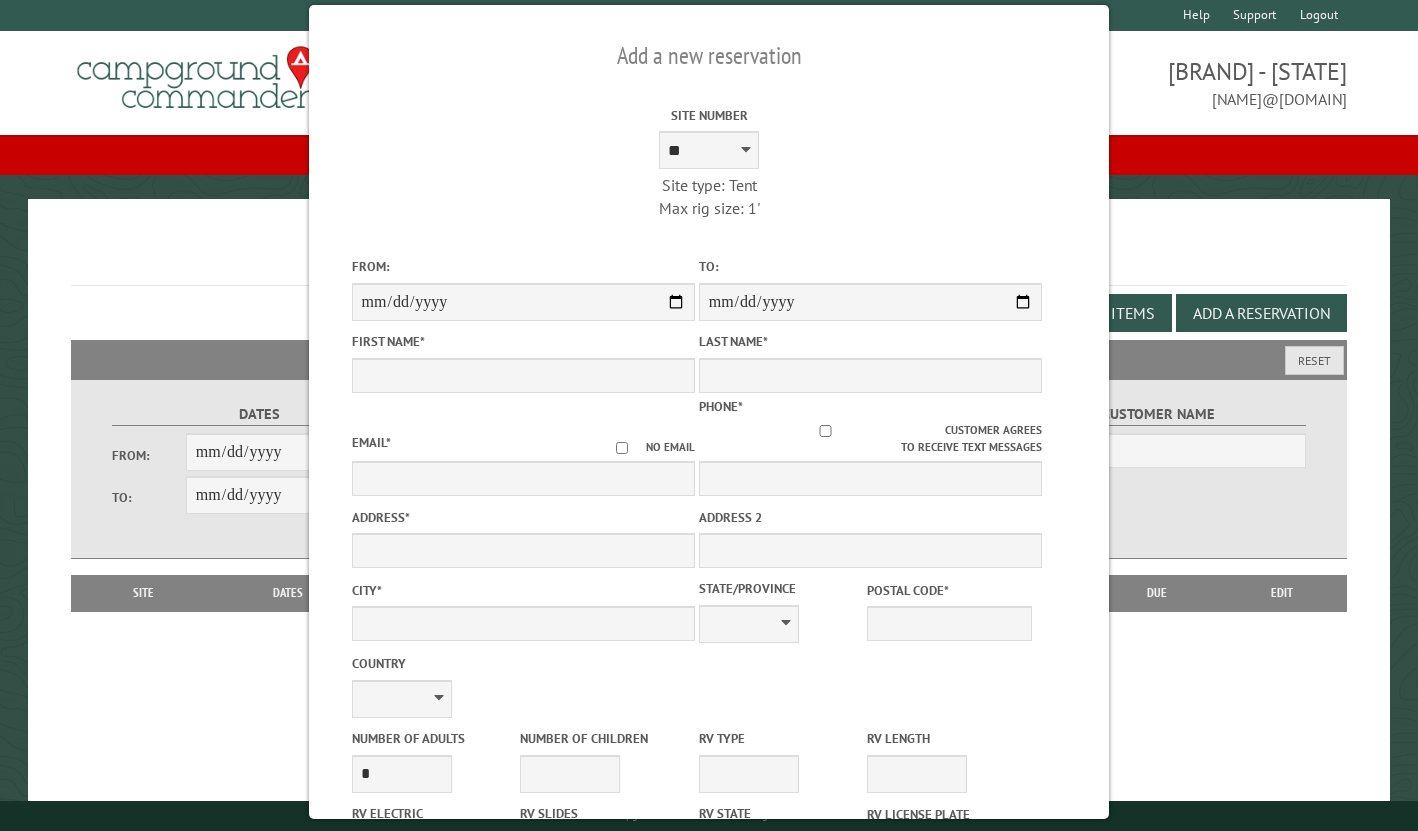 click on "No email" at bounding box center [646, 447] 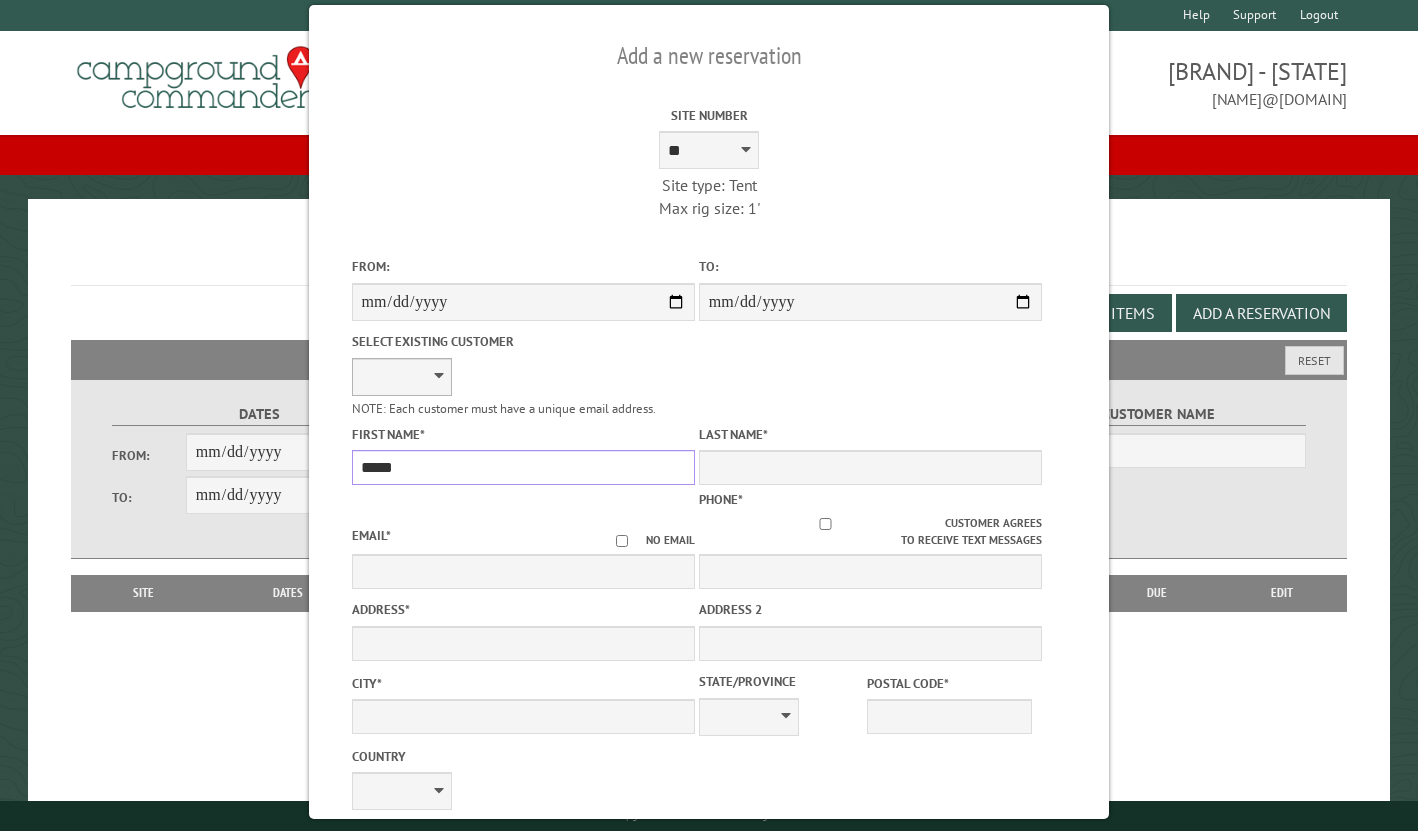 type on "*****" 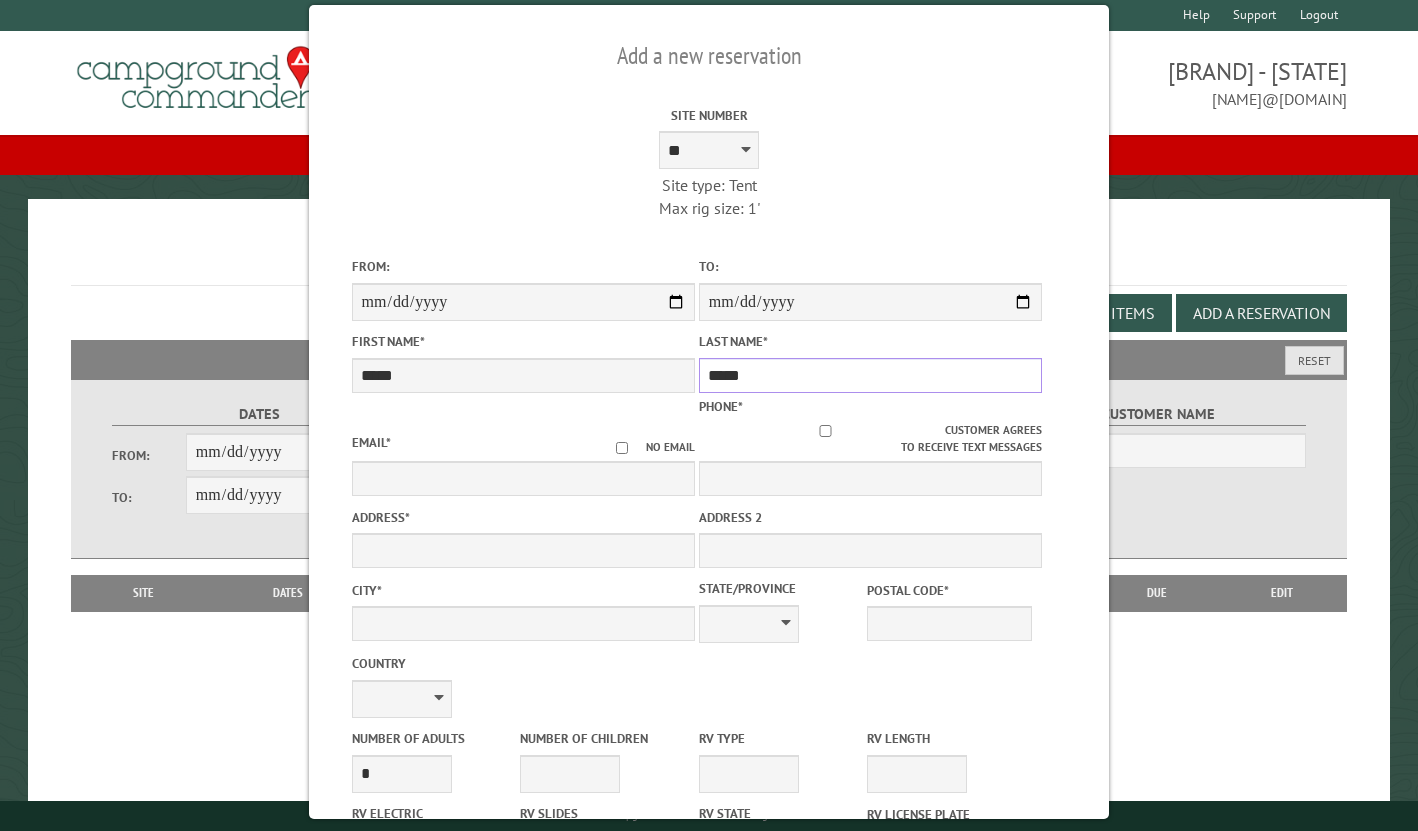 type on "*****" 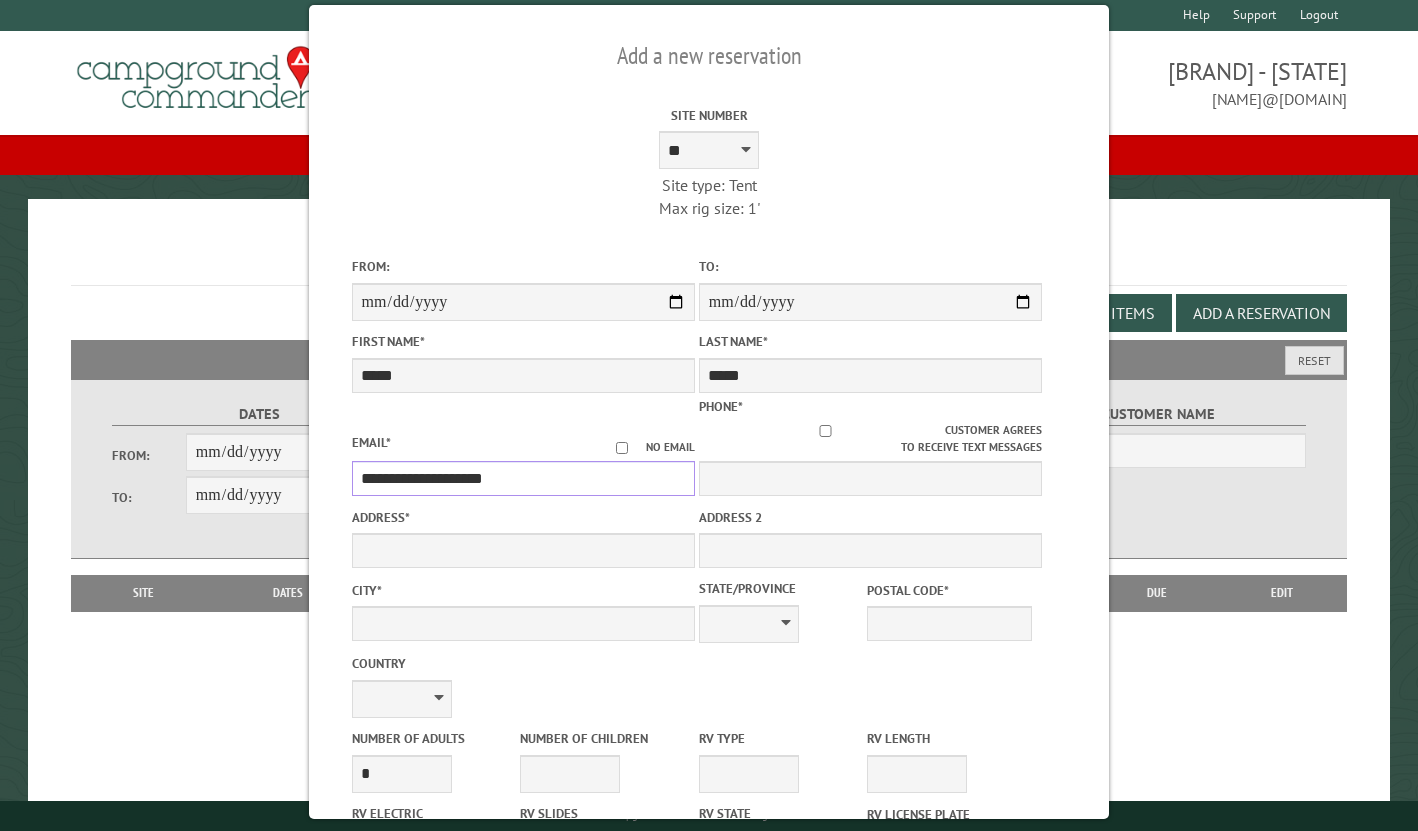 type on "**********" 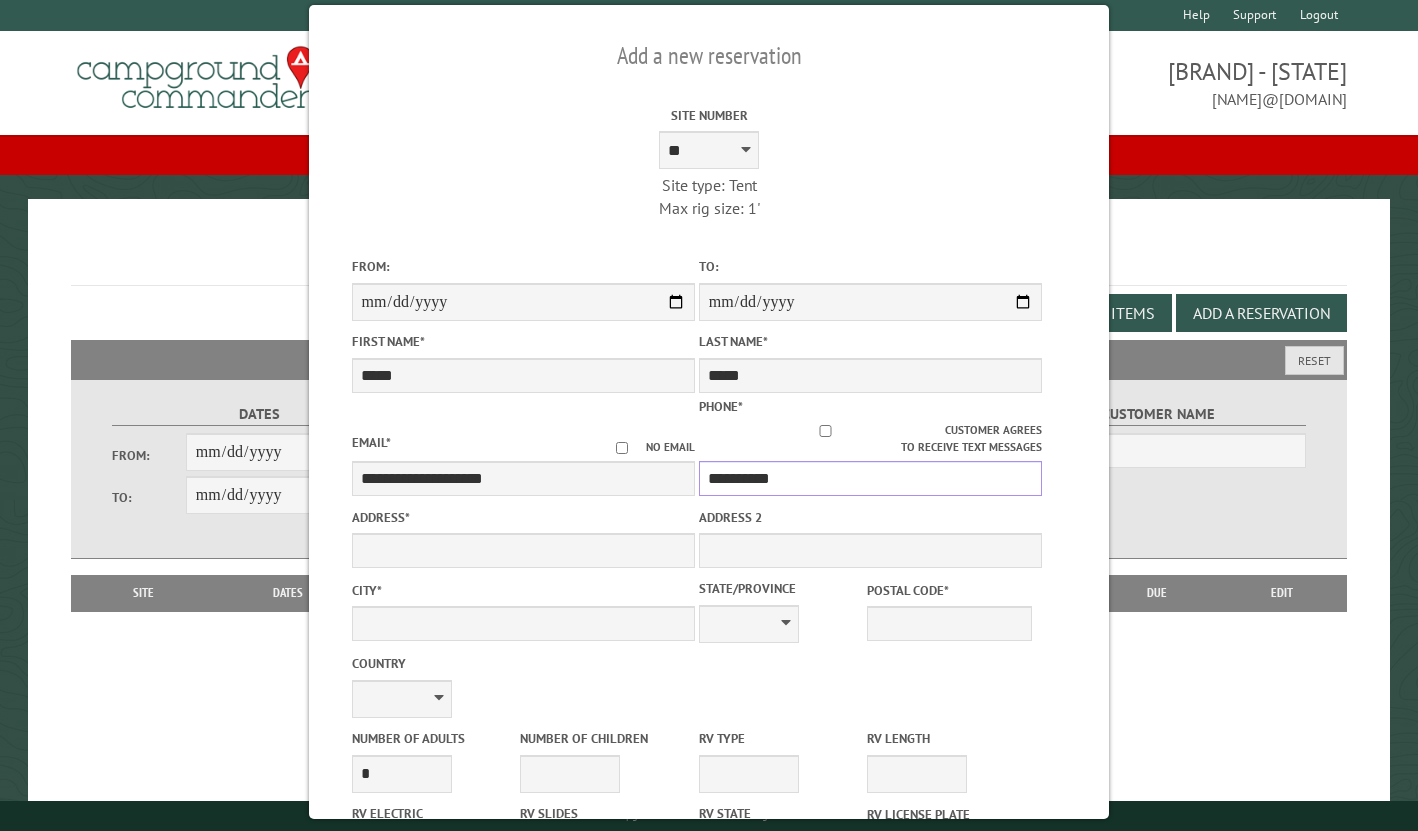 type on "**********" 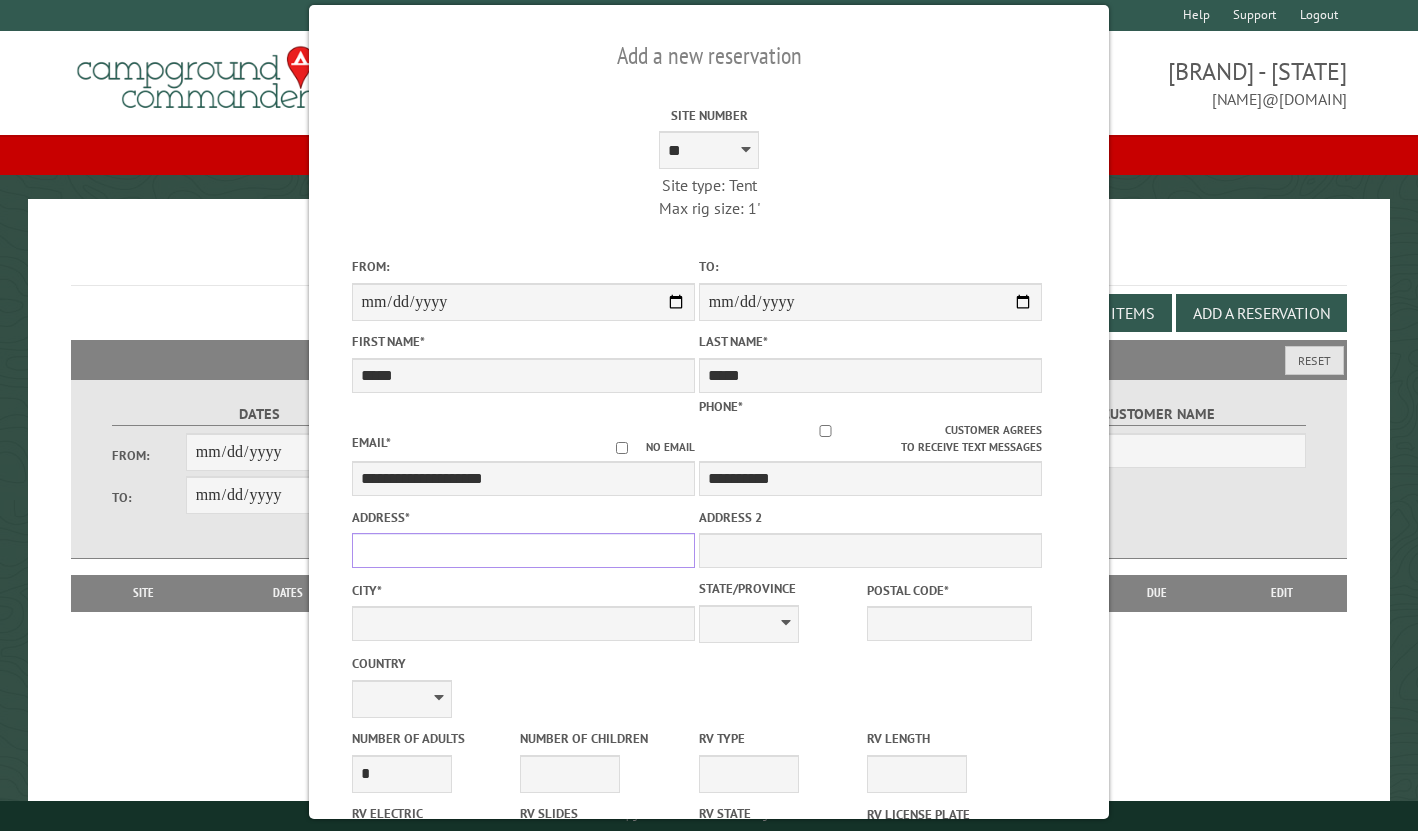 click on "Address *" at bounding box center [523, 550] 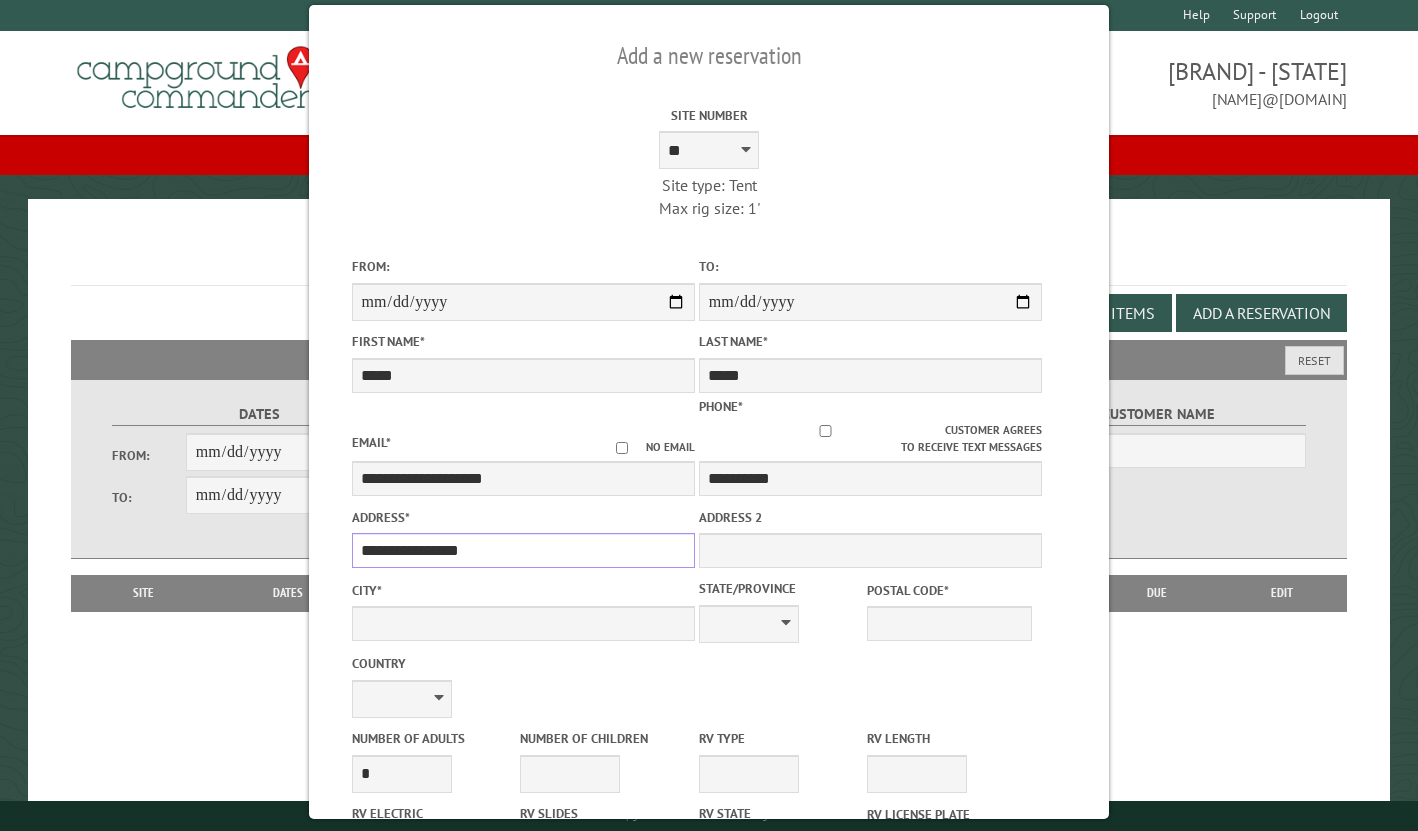 type on "**********" 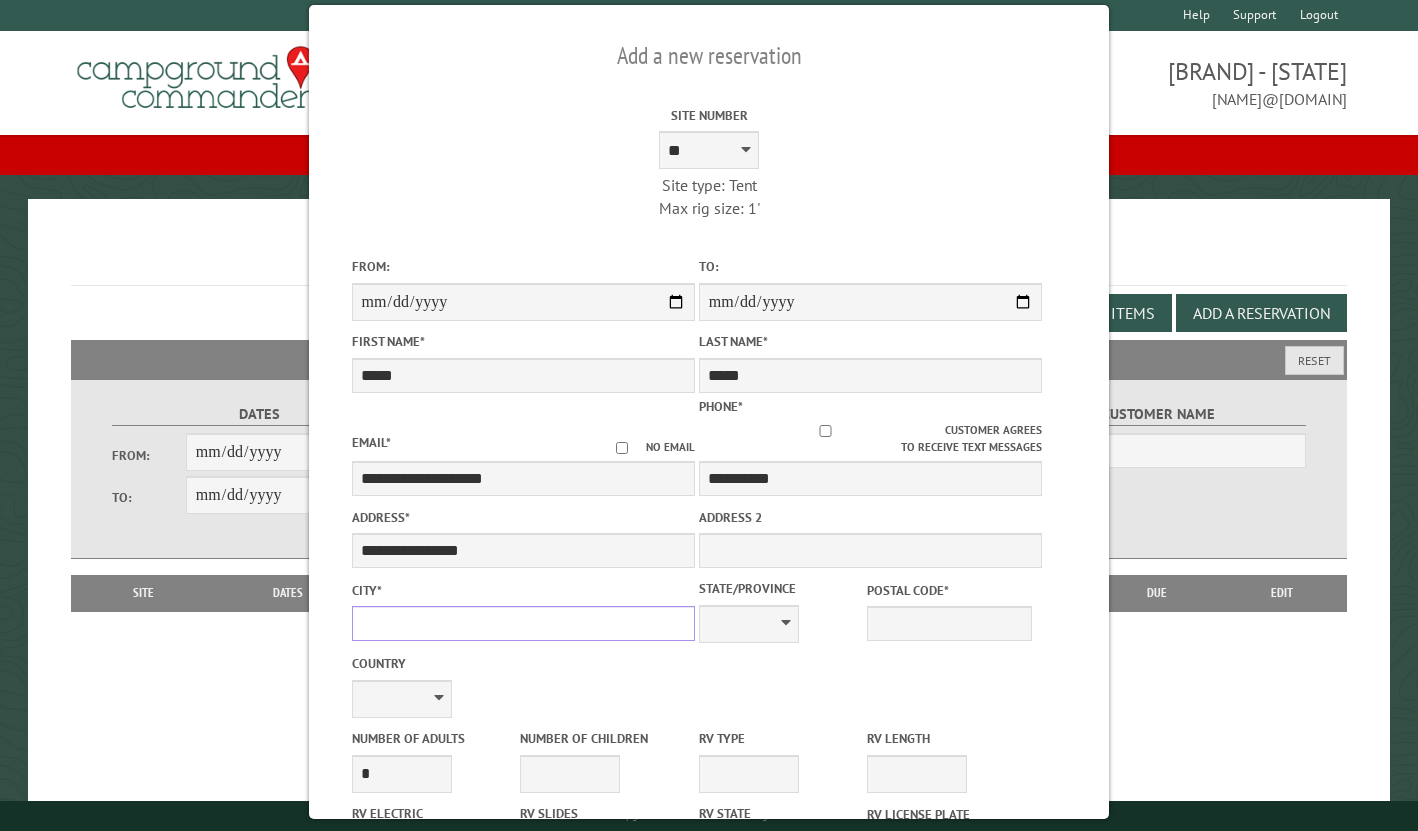 click on "City *" at bounding box center [523, 623] 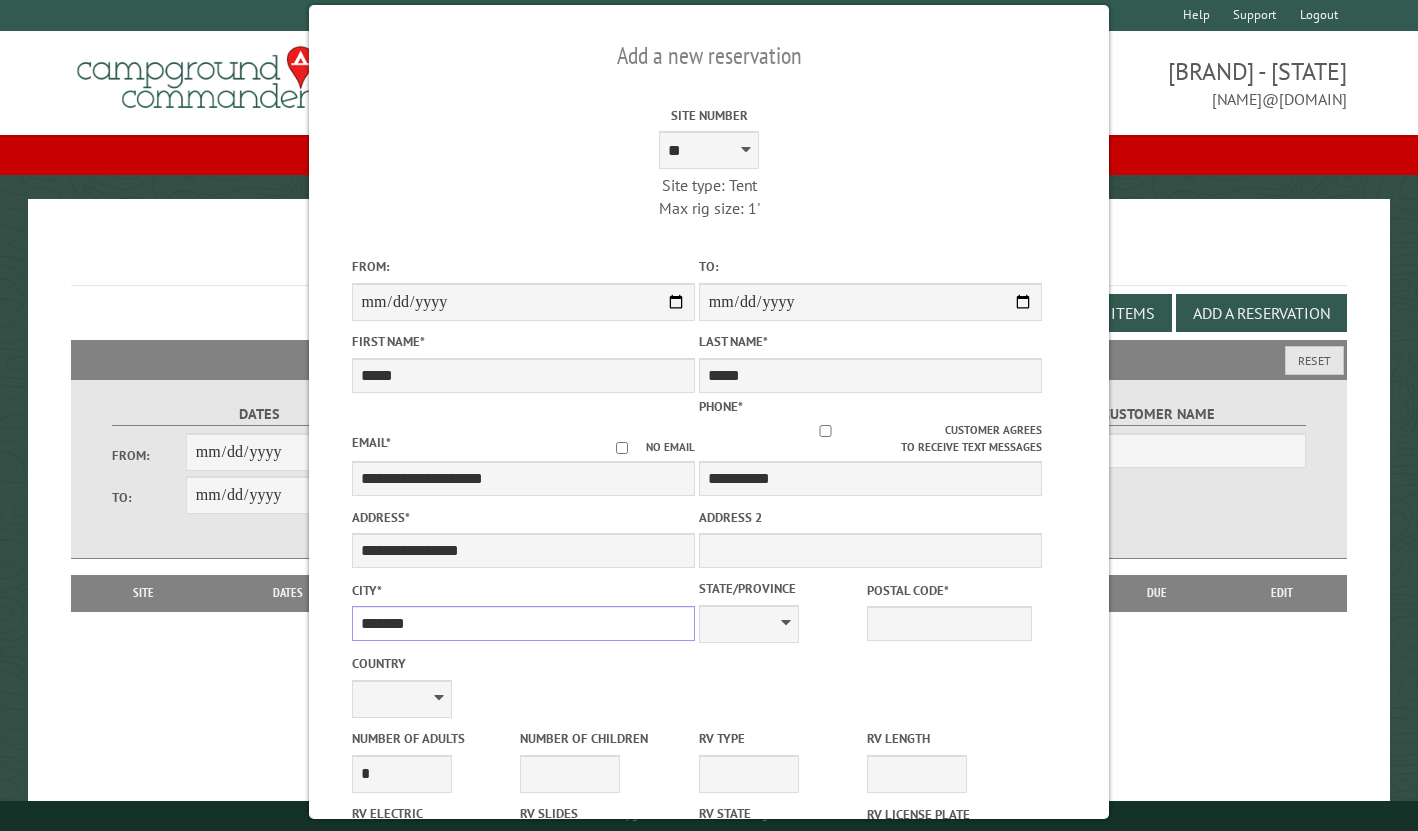 type on "*******" 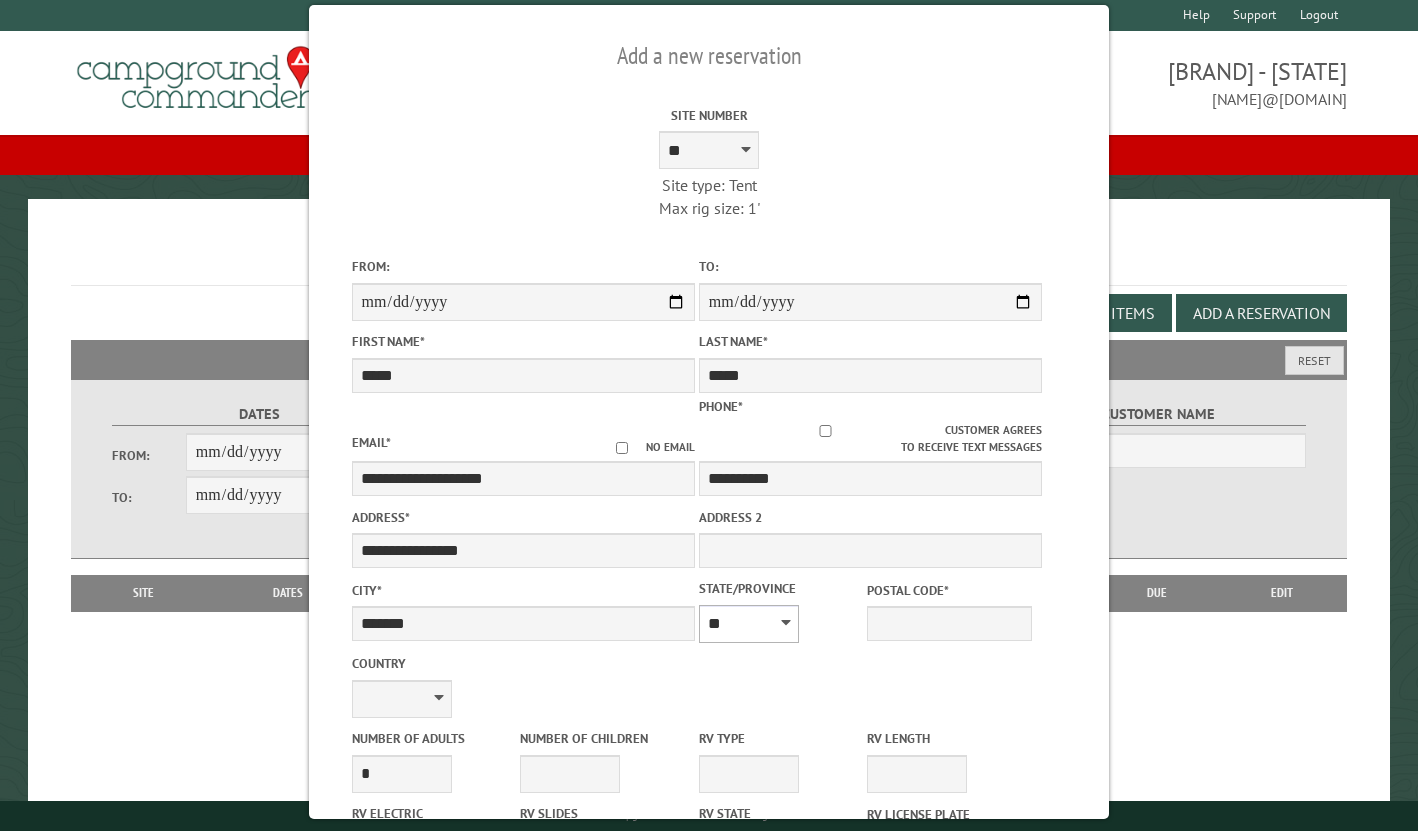 select on "**" 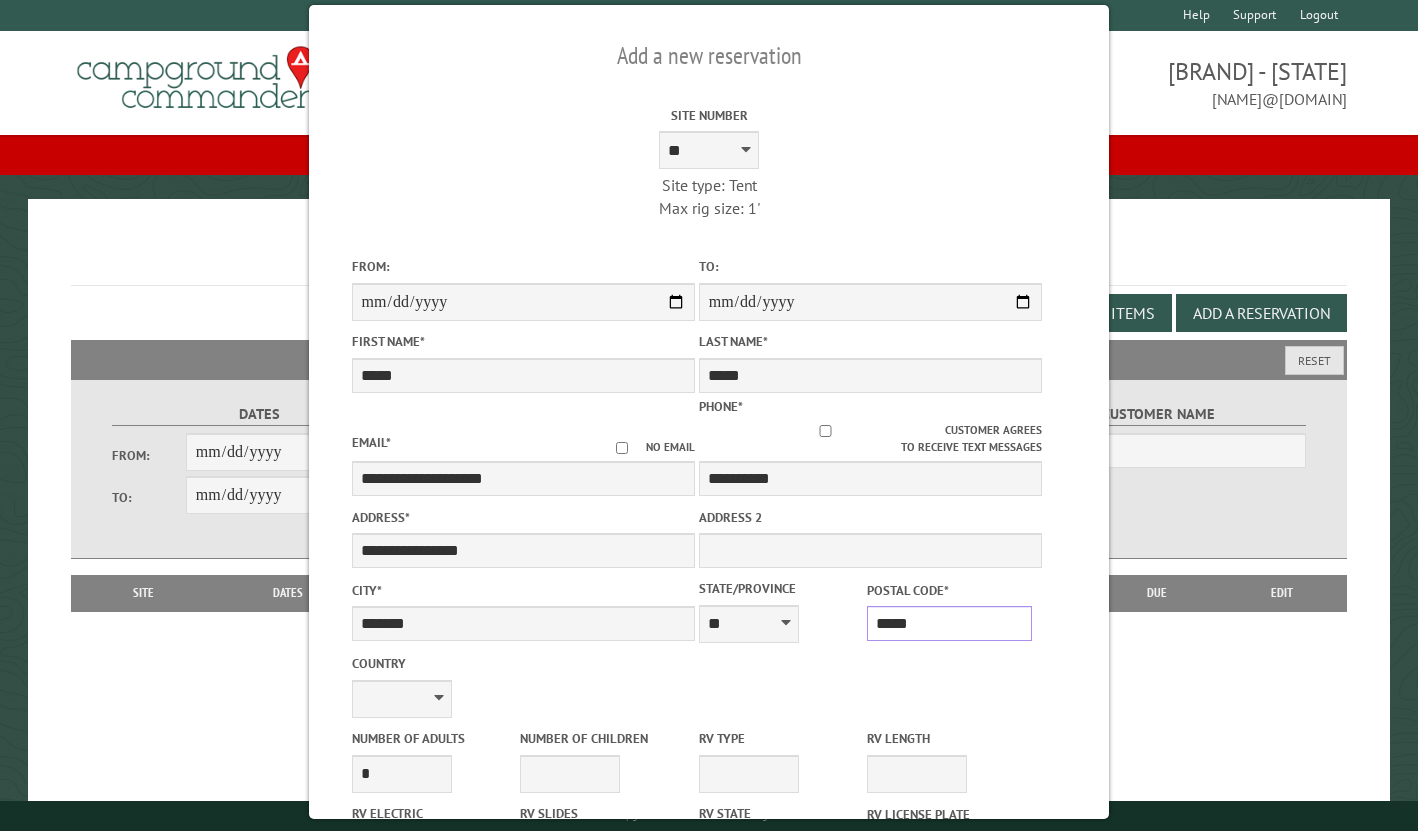 type on "*****" 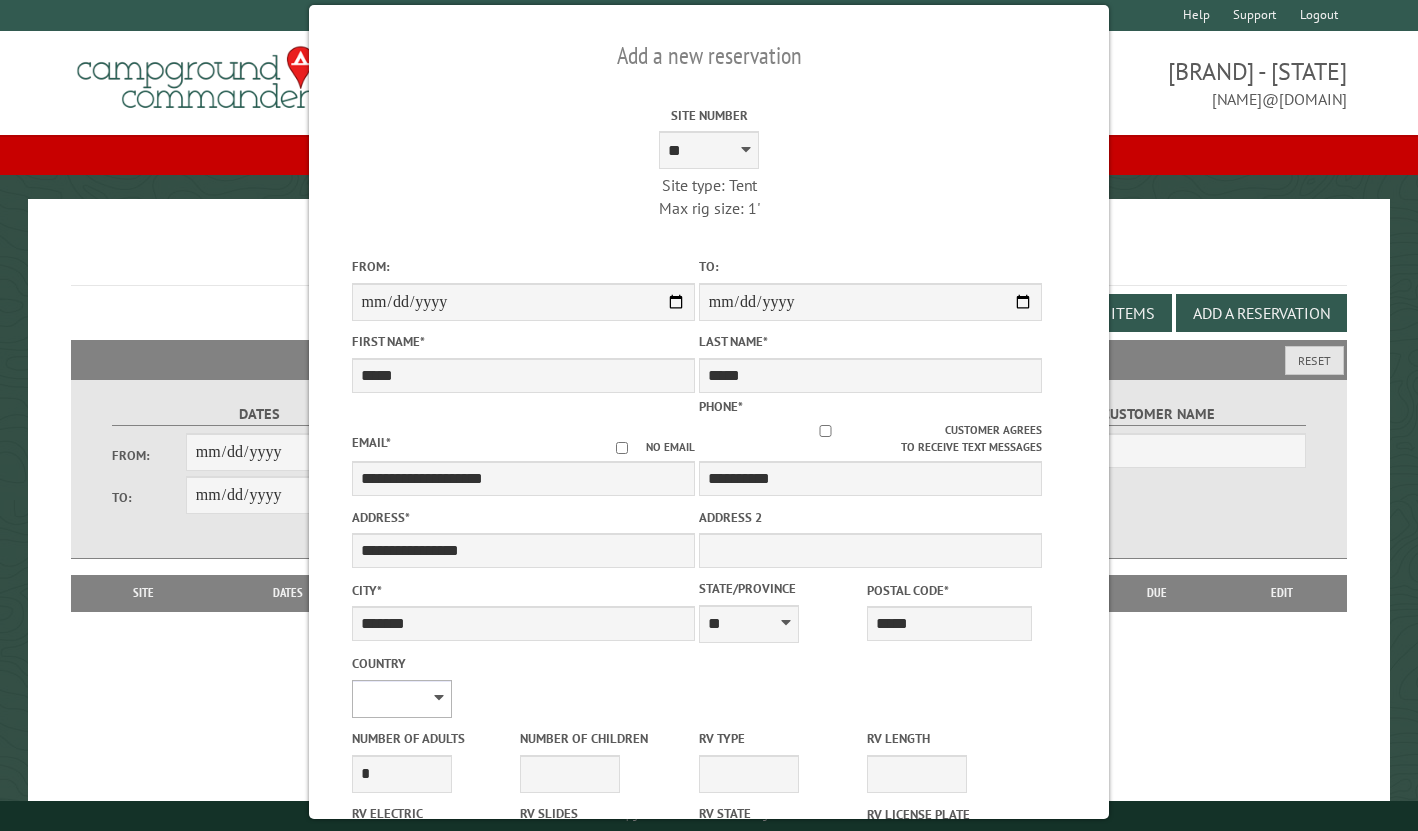 select on "**" 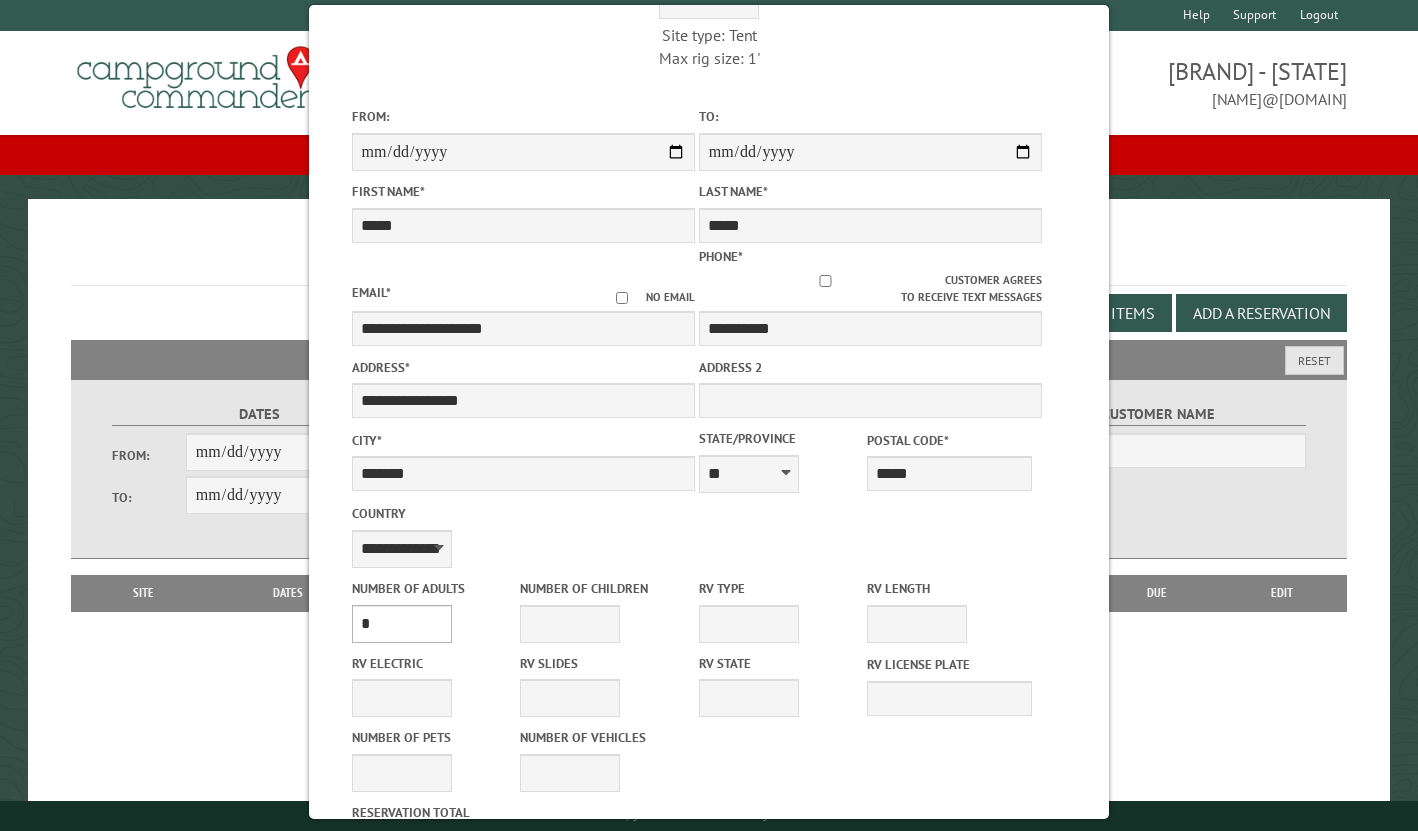scroll, scrollTop: 148, scrollLeft: 0, axis: vertical 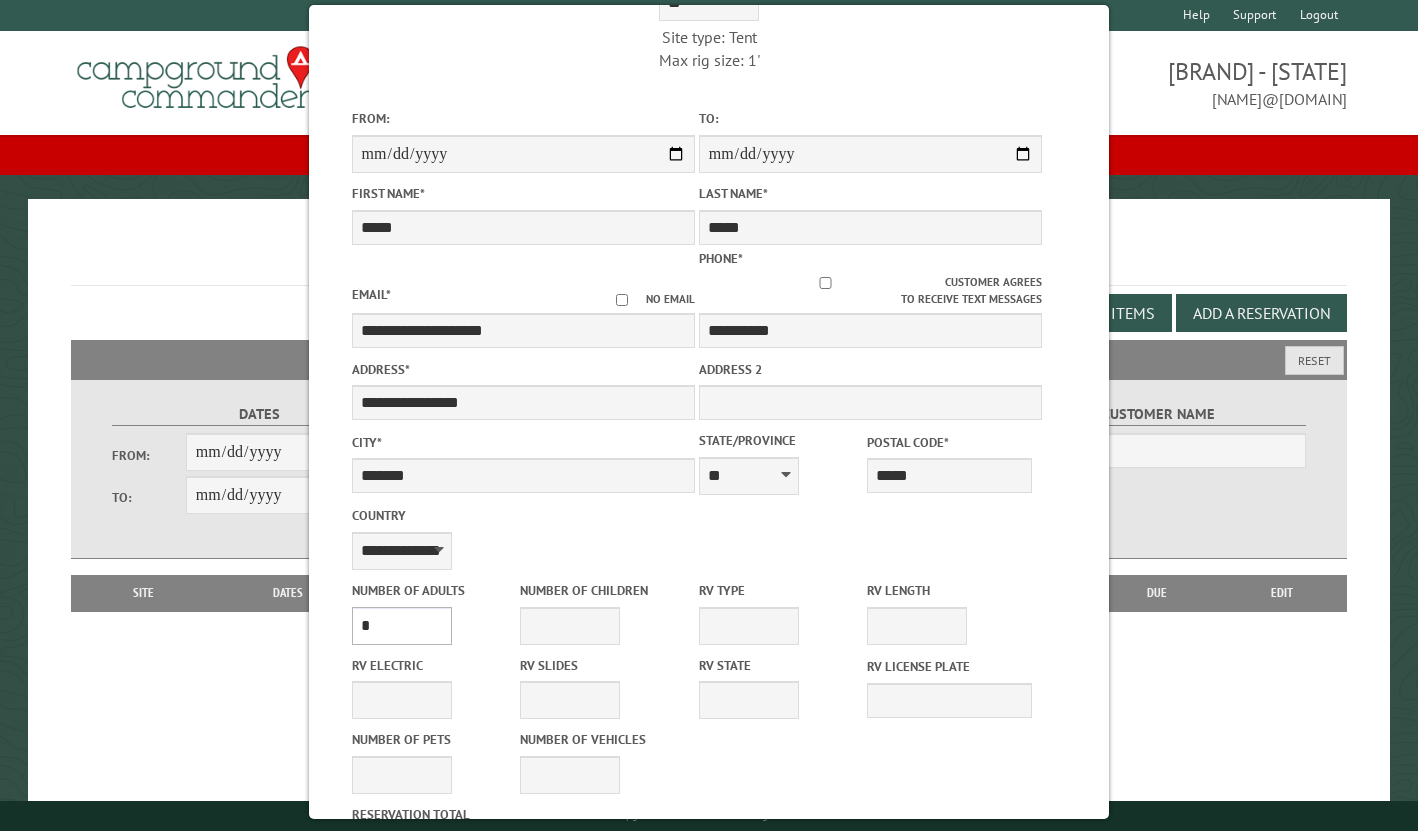 select on "*" 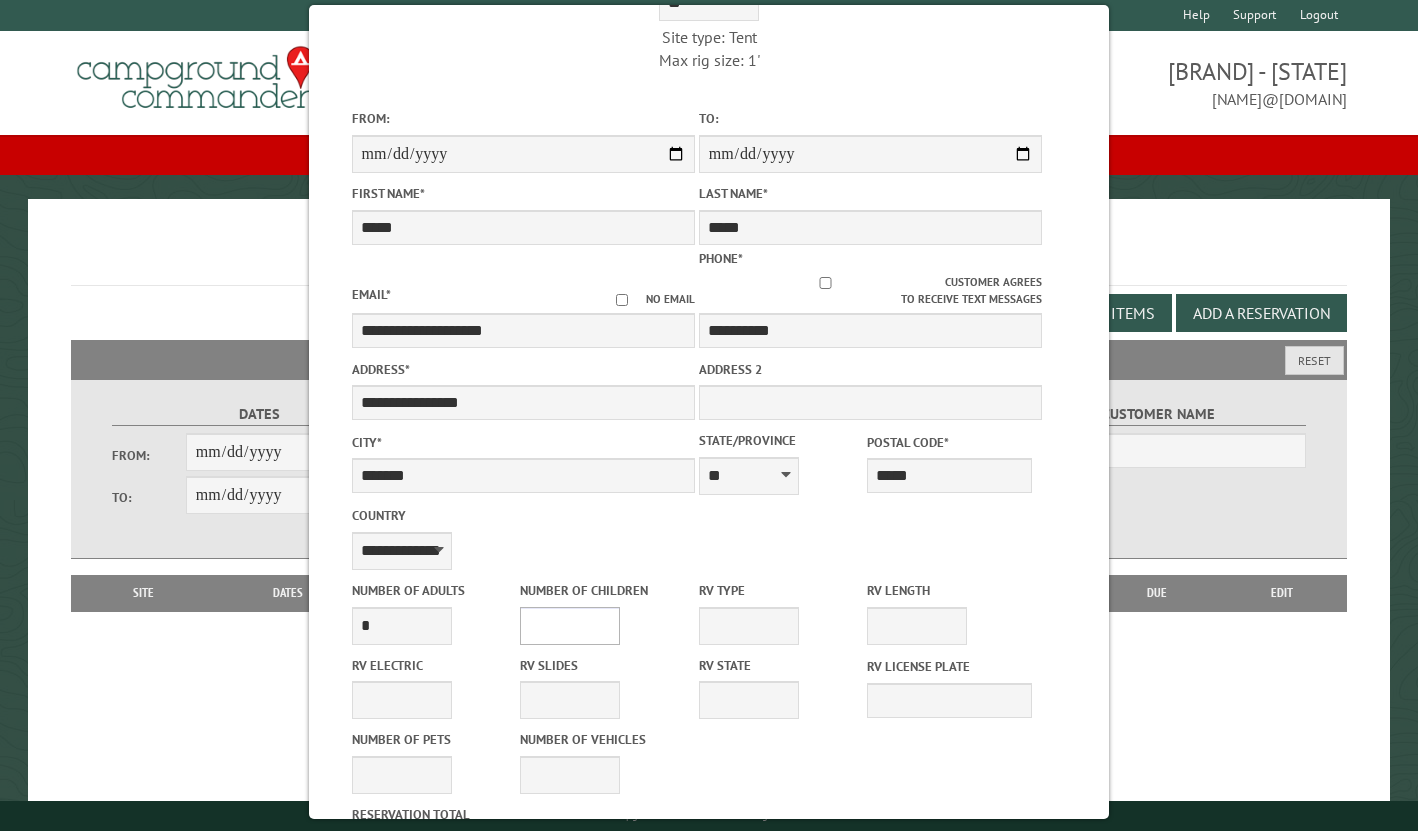 select on "*" 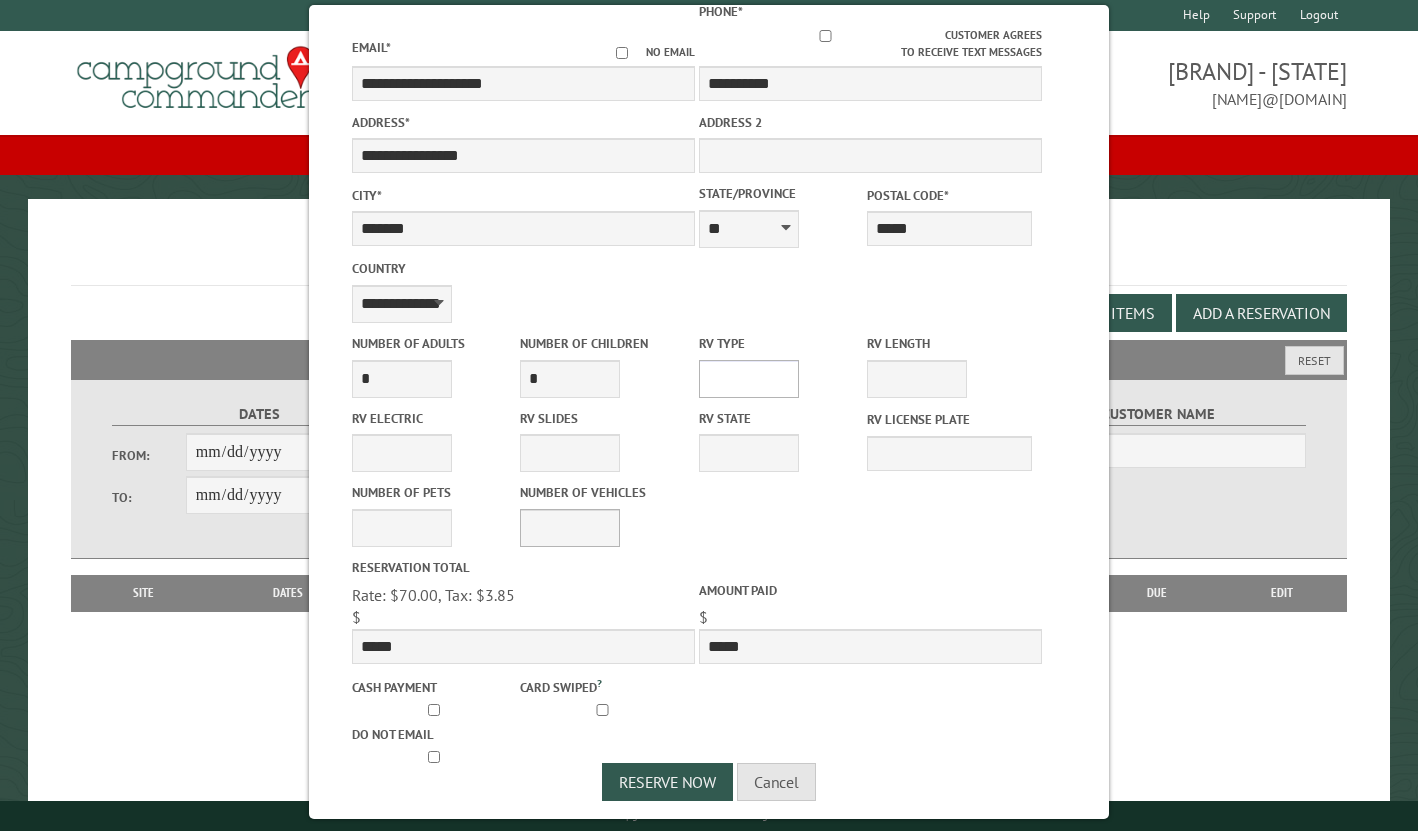scroll, scrollTop: 394, scrollLeft: 0, axis: vertical 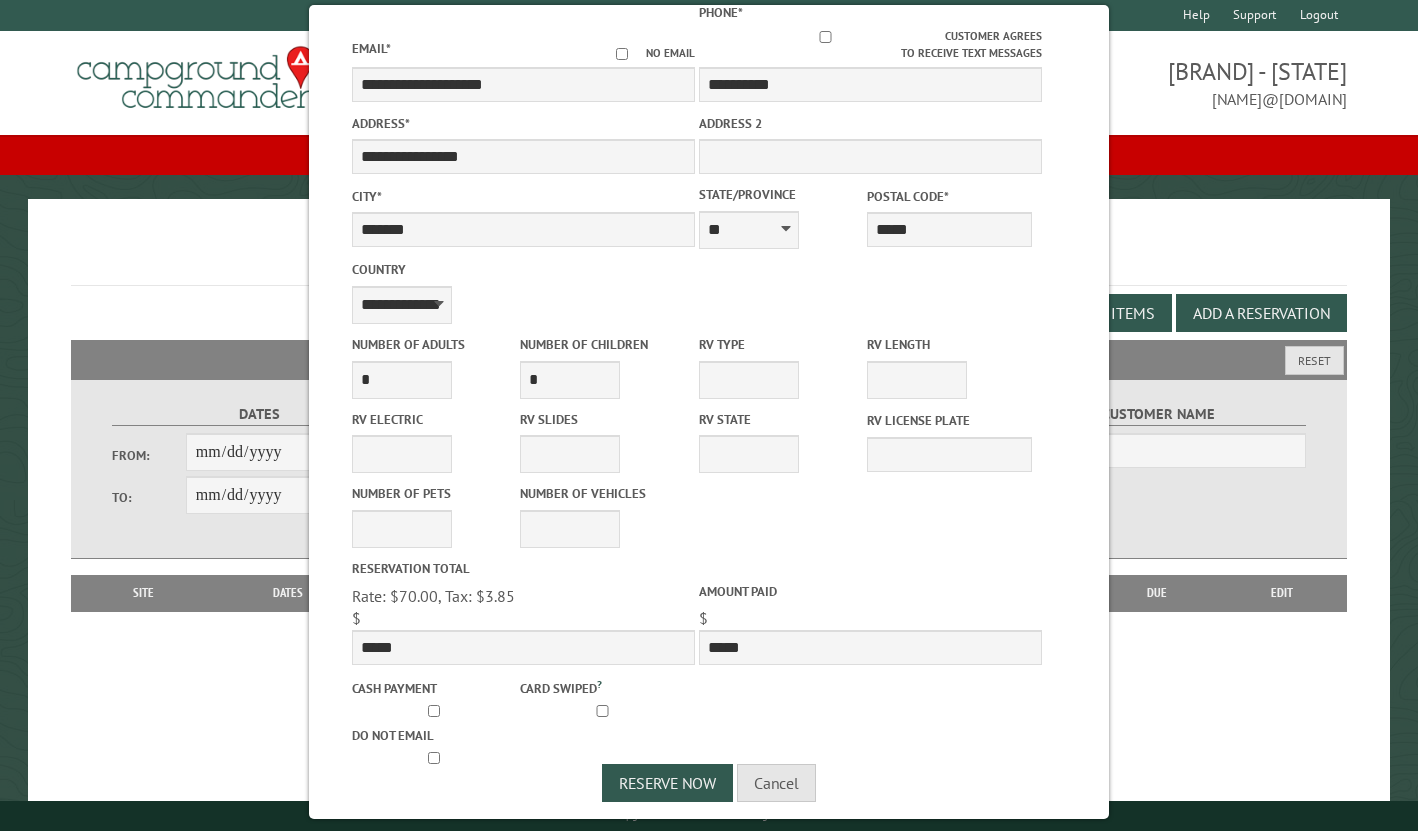 click on "Number of Vehicles
* * * * * * * * * * **" at bounding box center [602, 515] 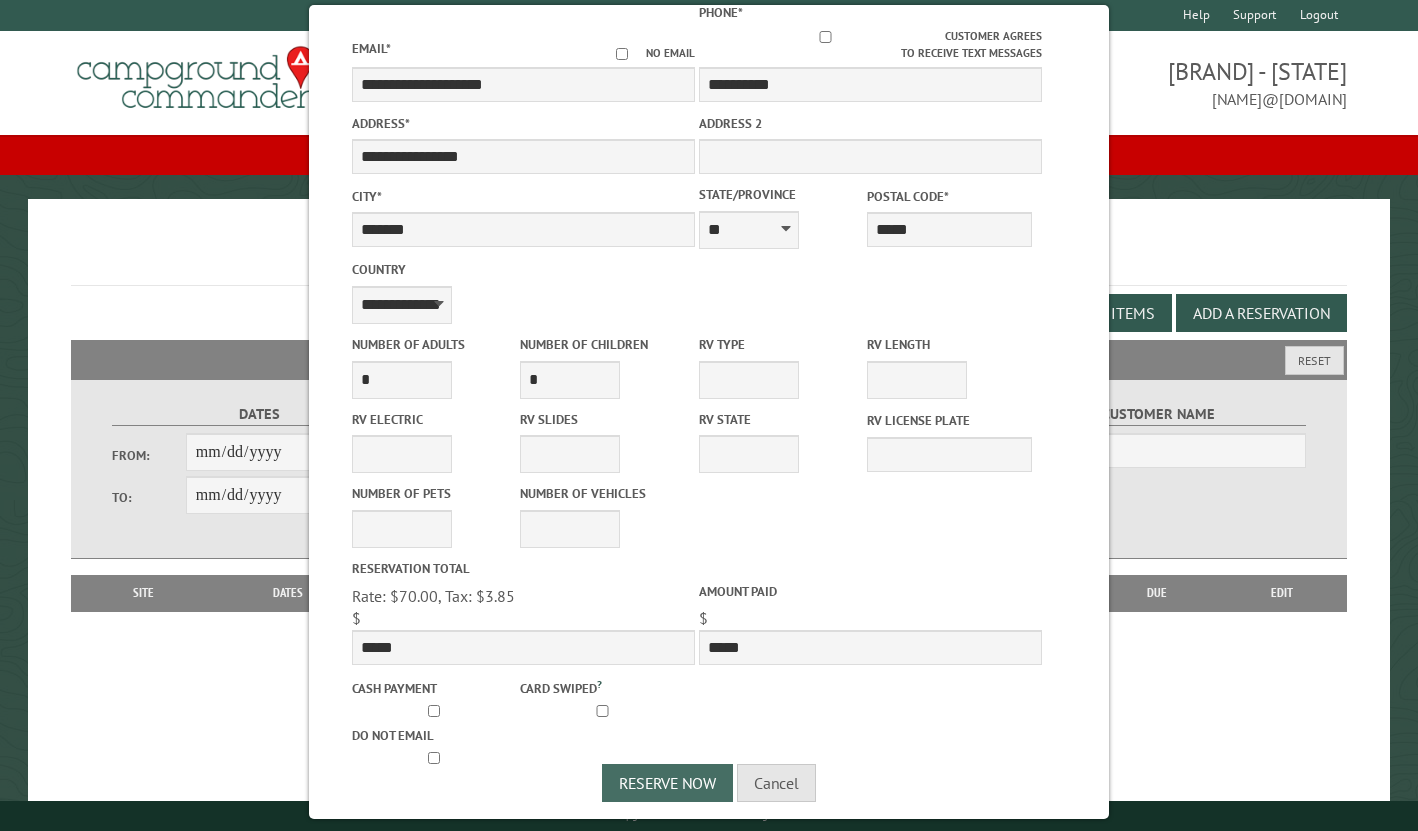 click on "Reserve Now" at bounding box center [667, 783] 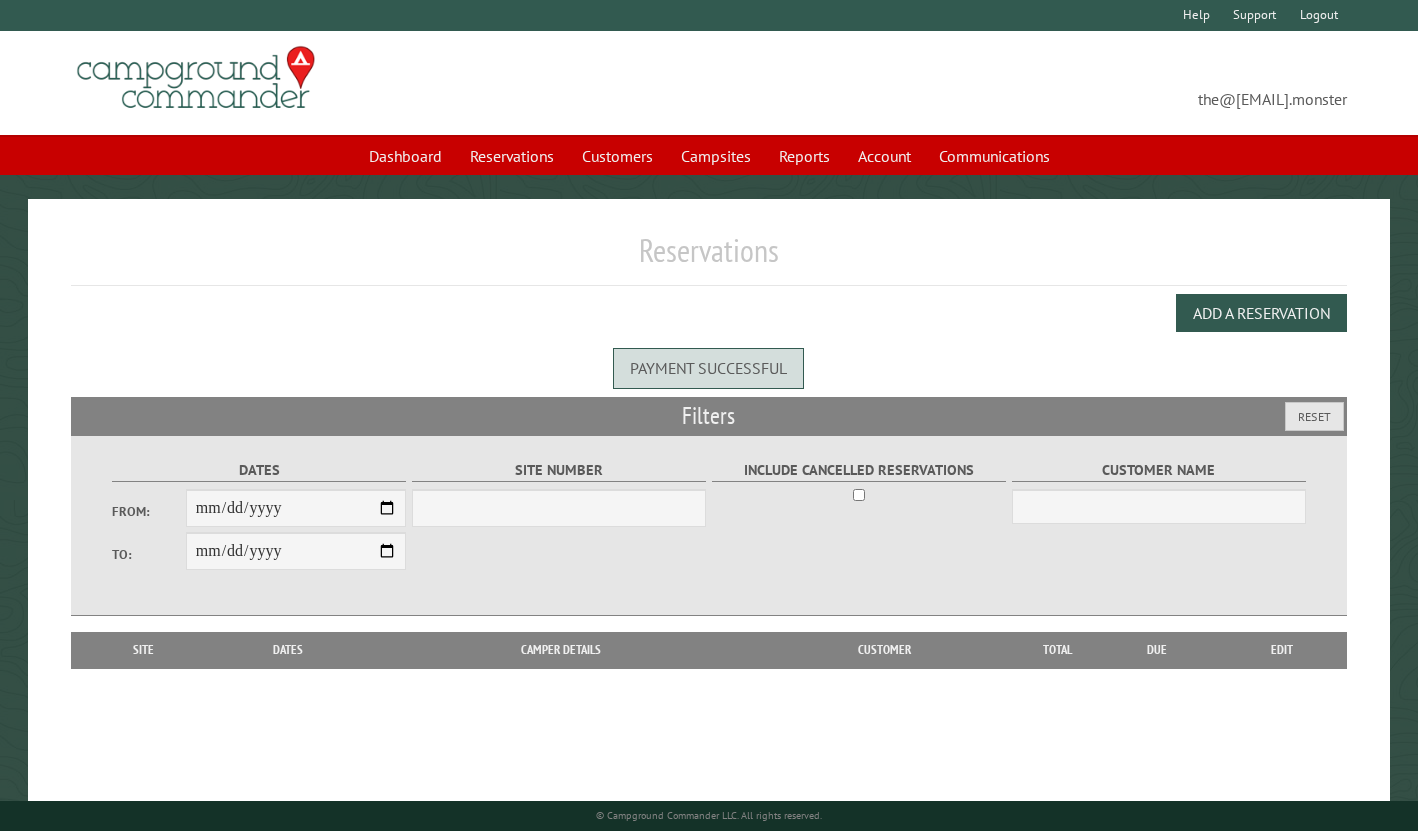scroll, scrollTop: 0, scrollLeft: 0, axis: both 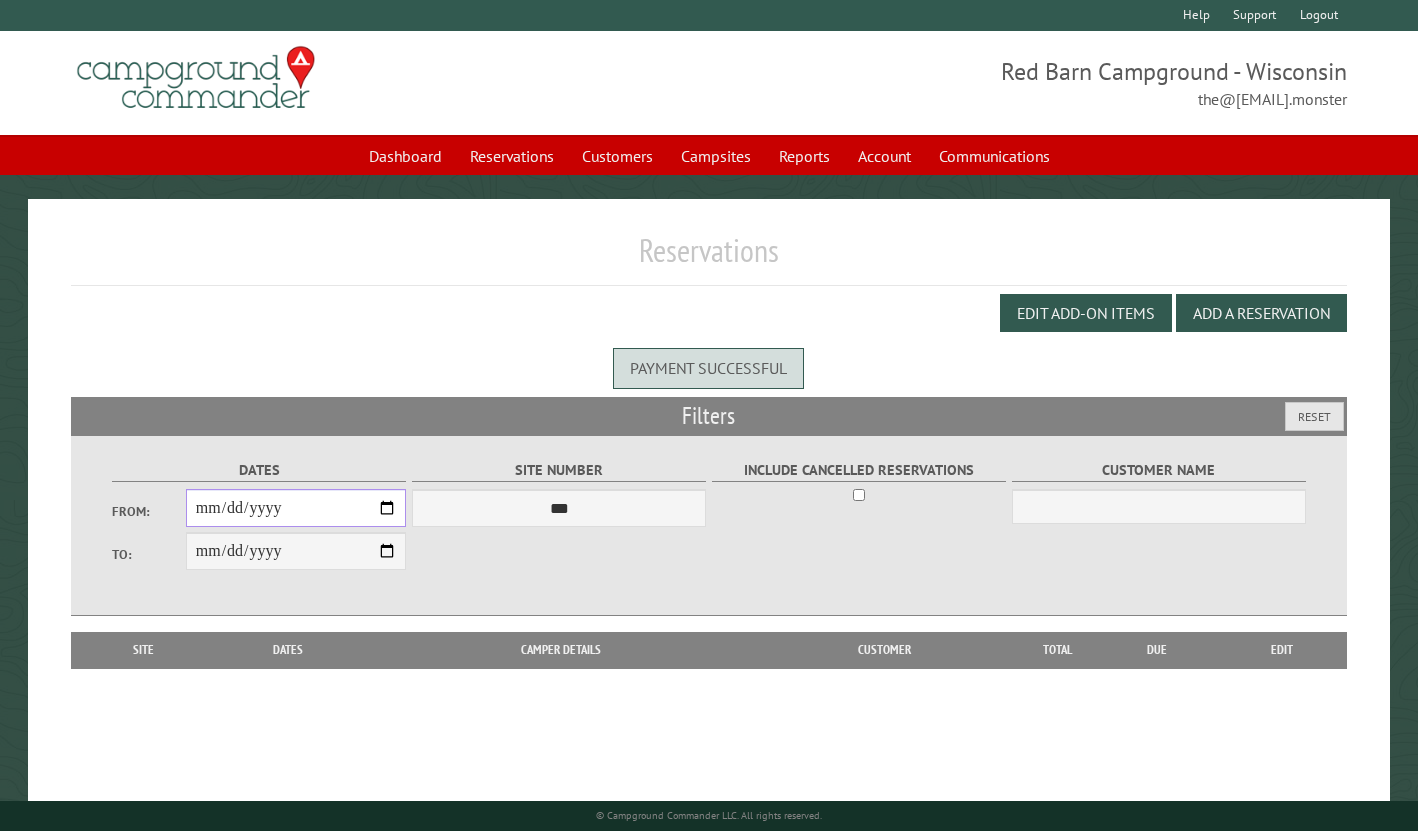 click on "From:" at bounding box center (296, 508) 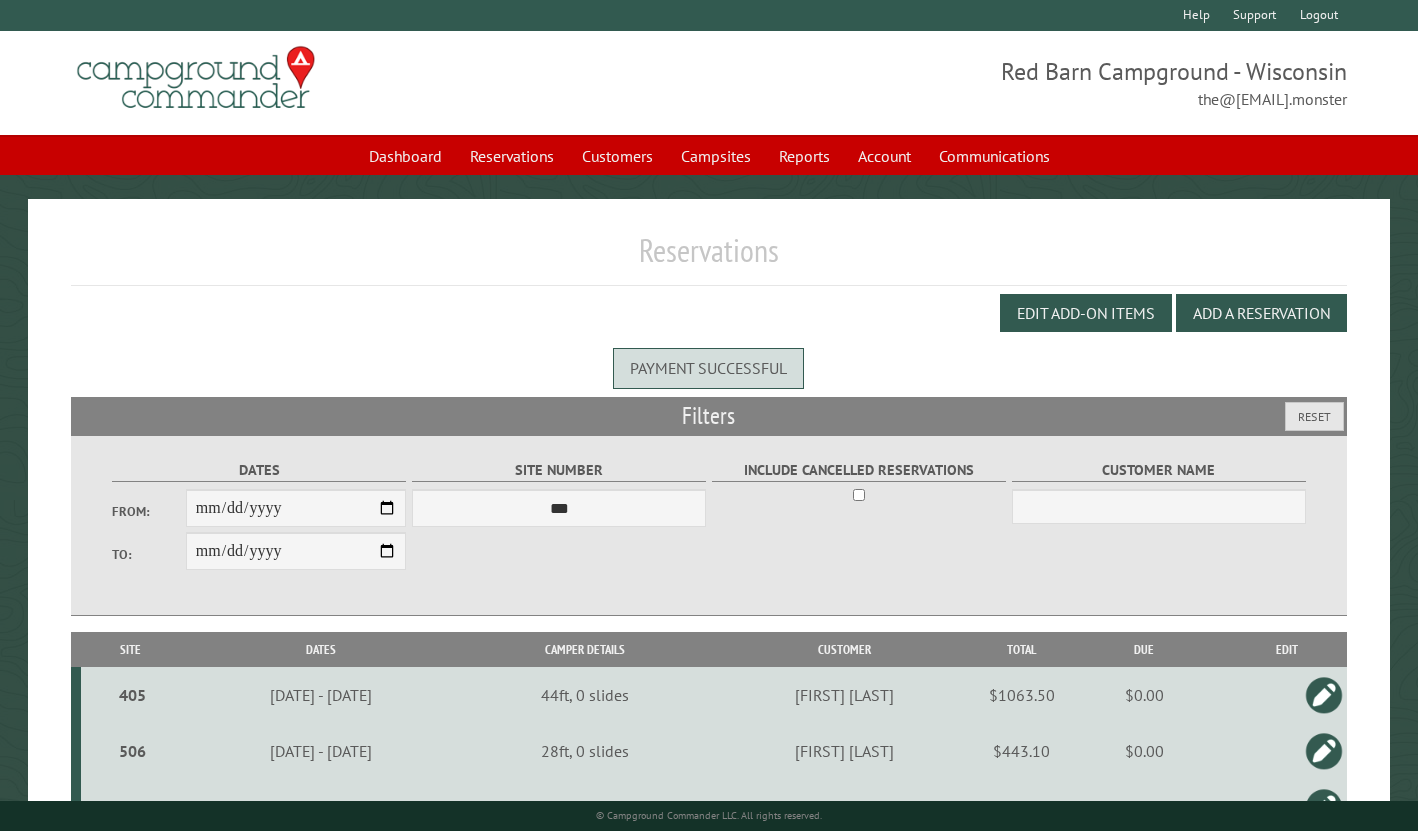 click on "**********" at bounding box center (709, 525) 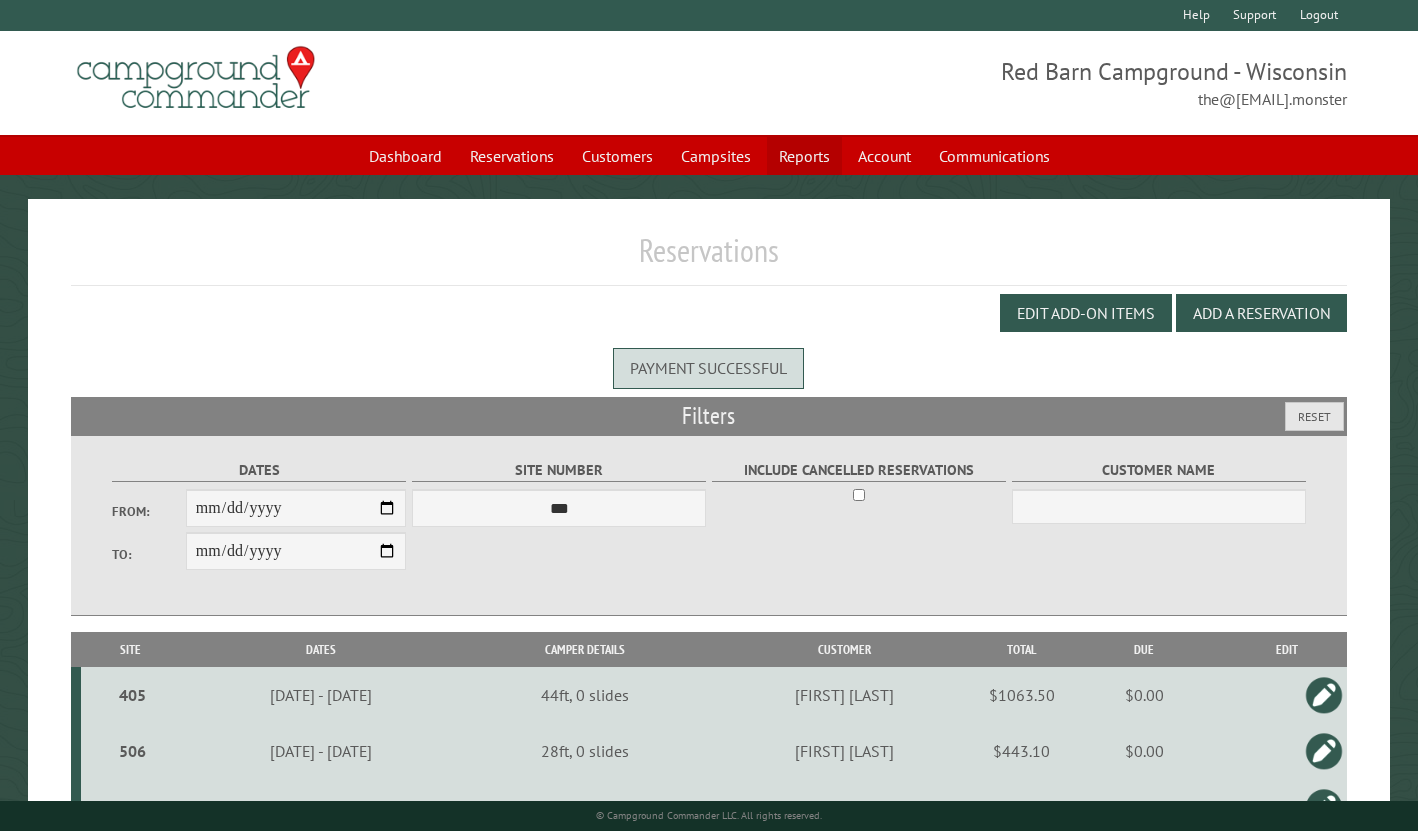 click on "Reports" at bounding box center [804, 156] 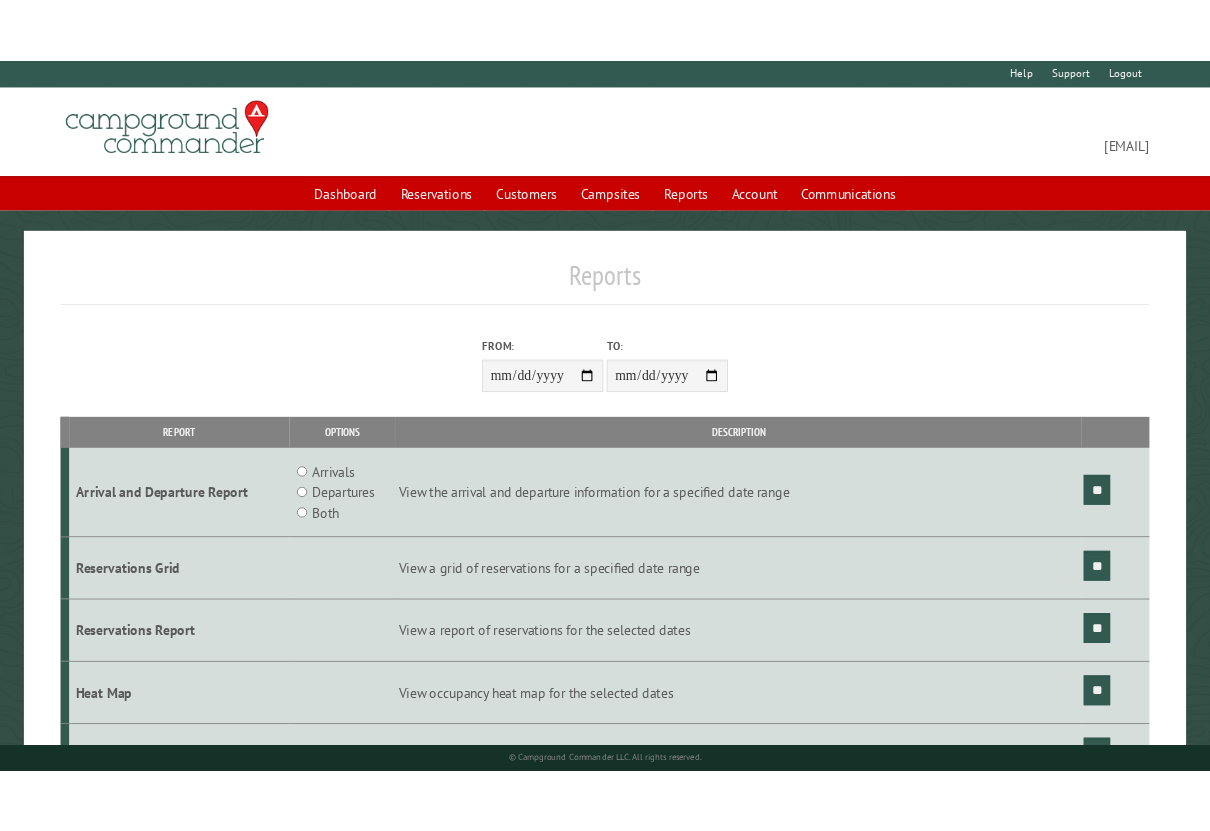 scroll, scrollTop: 0, scrollLeft: 0, axis: both 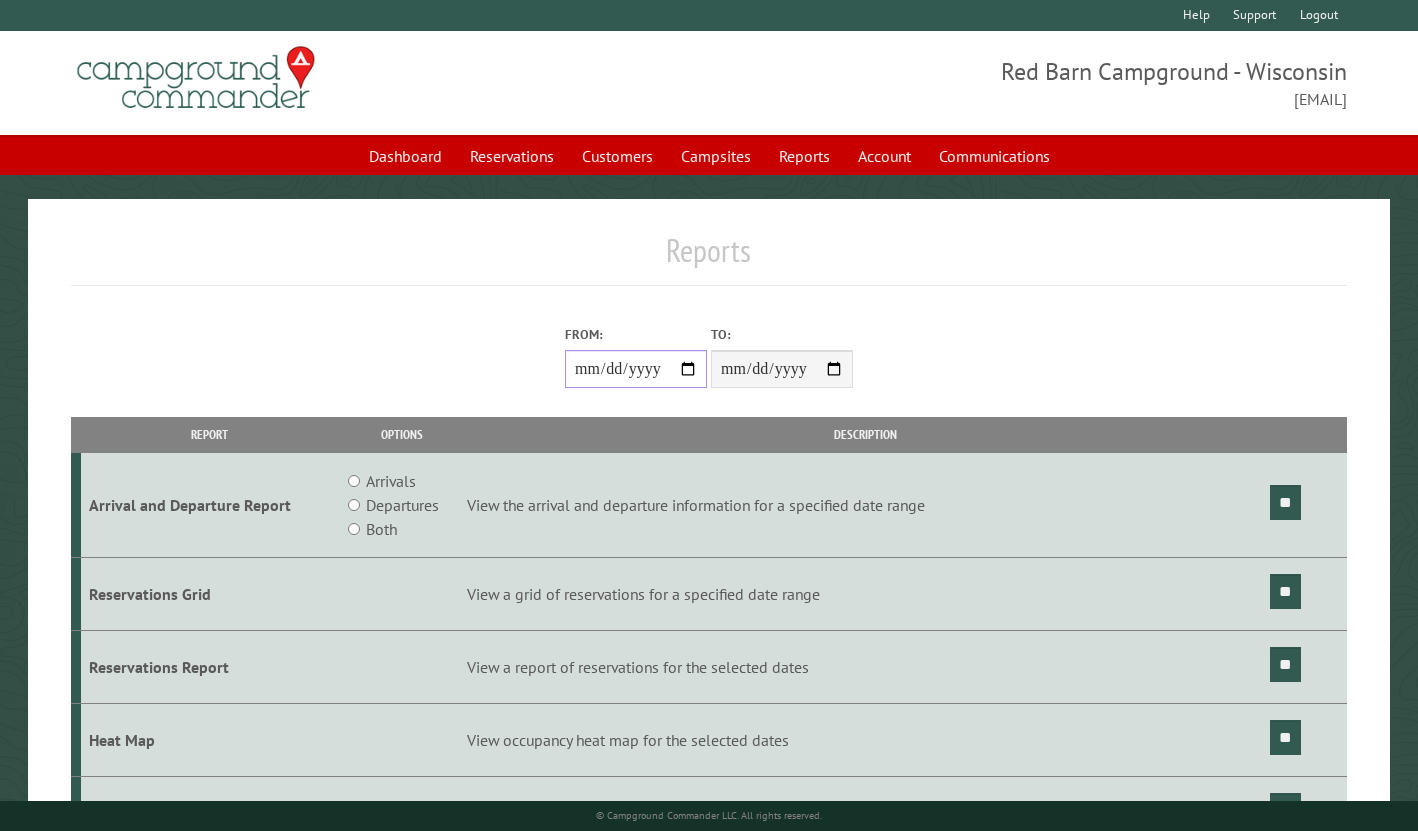 click on "From:" at bounding box center [636, 369] 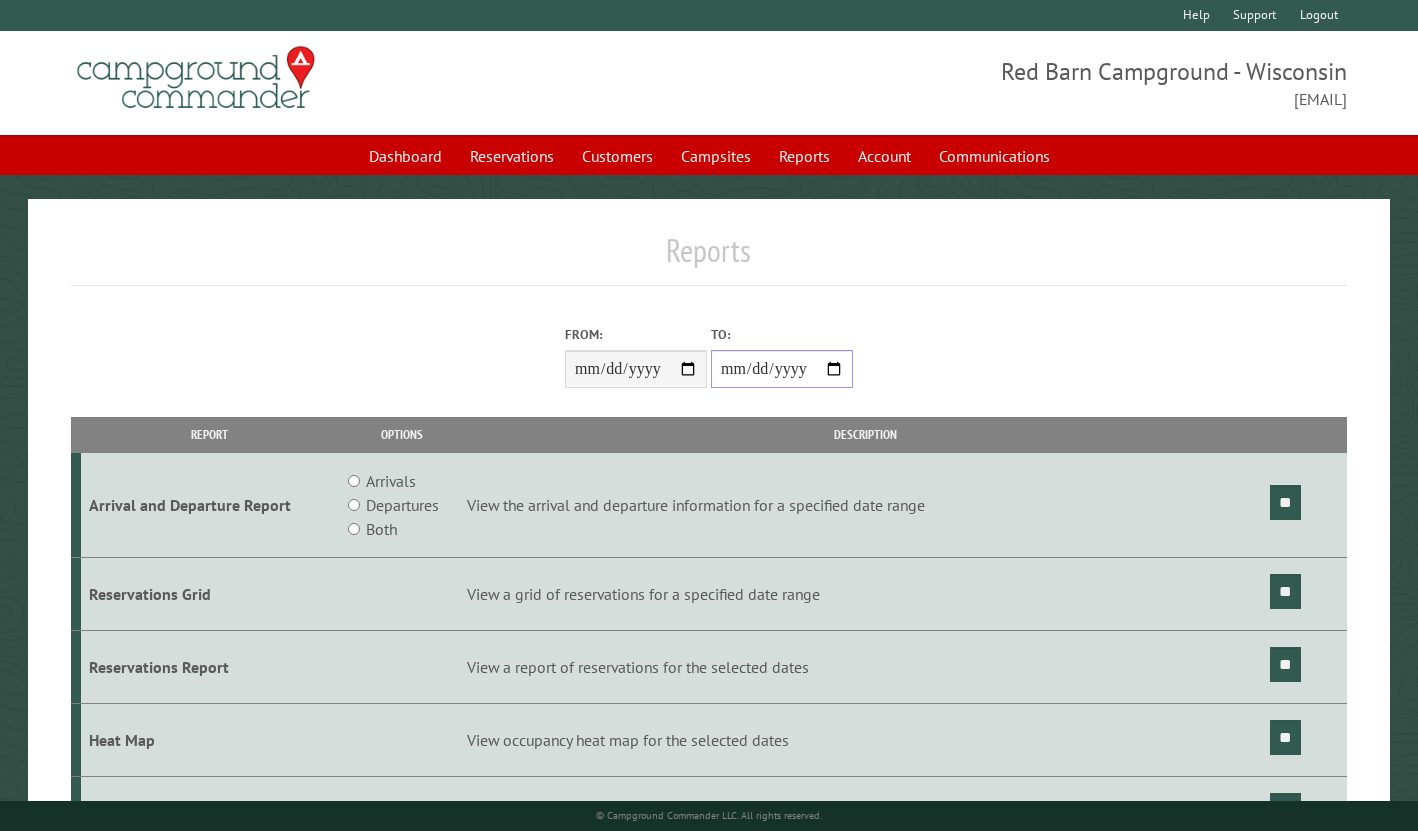 click on "**********" at bounding box center (782, 369) 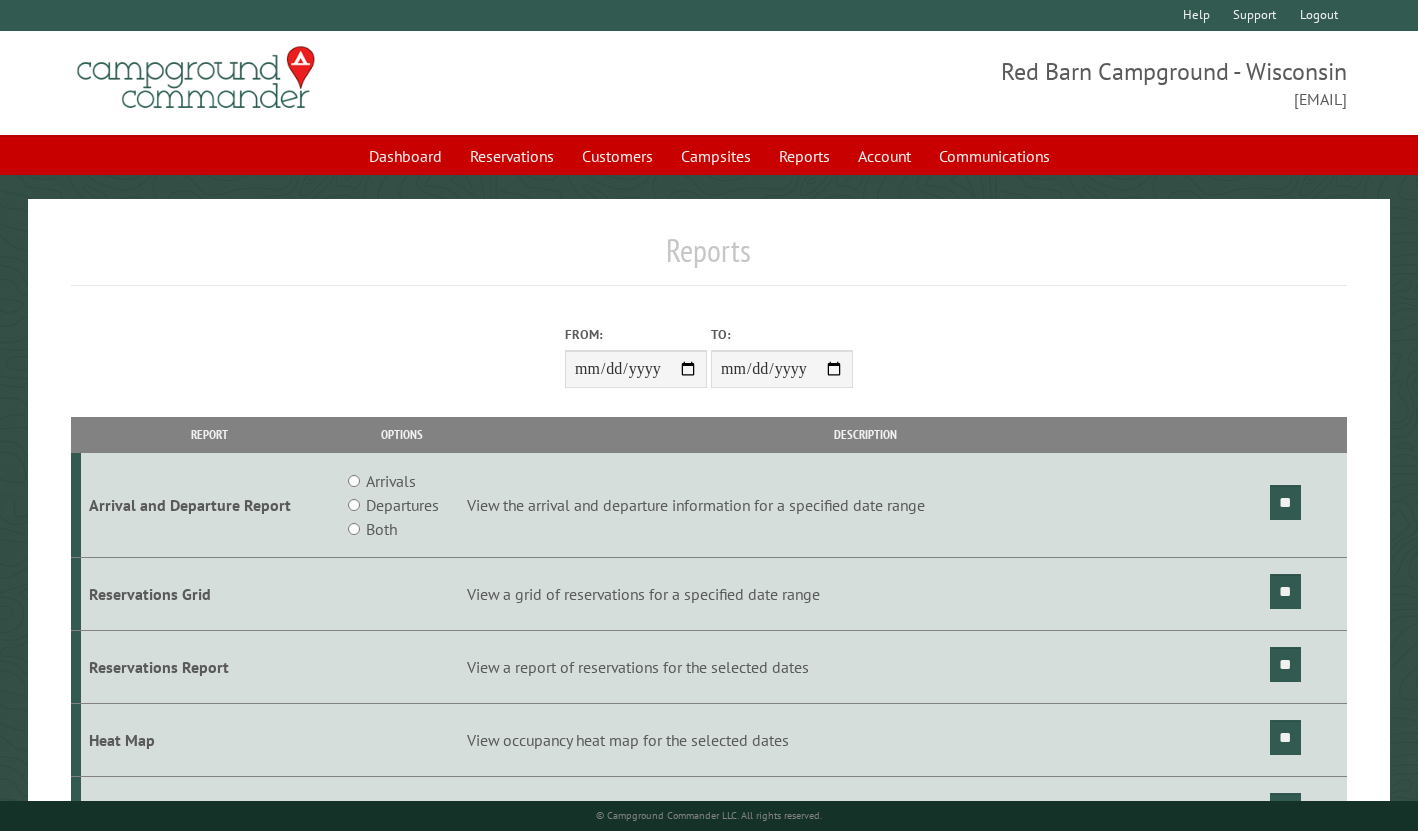 click on "View a grid of reservations for a specified date range" at bounding box center (865, 594) 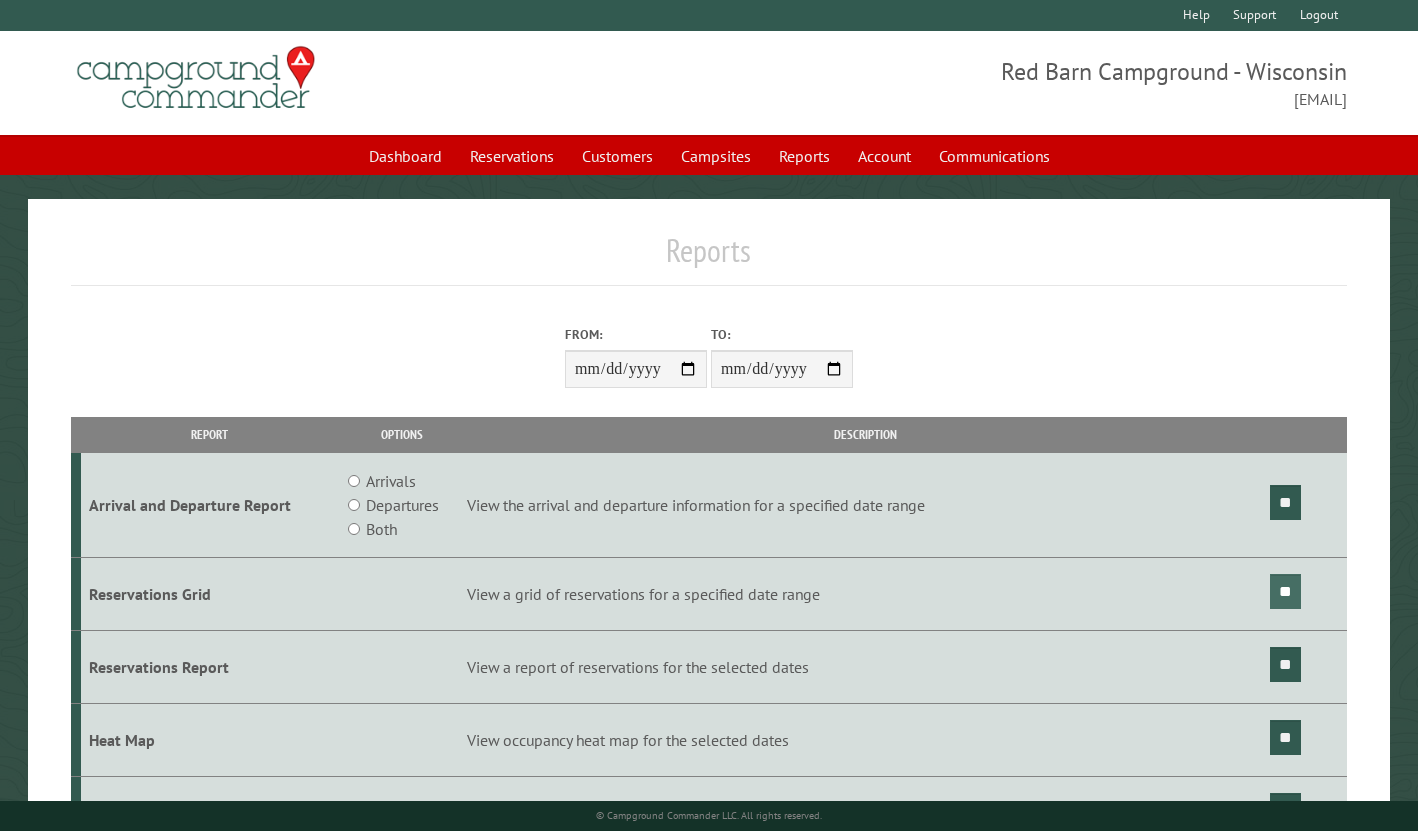 click on "**" at bounding box center [1285, 591] 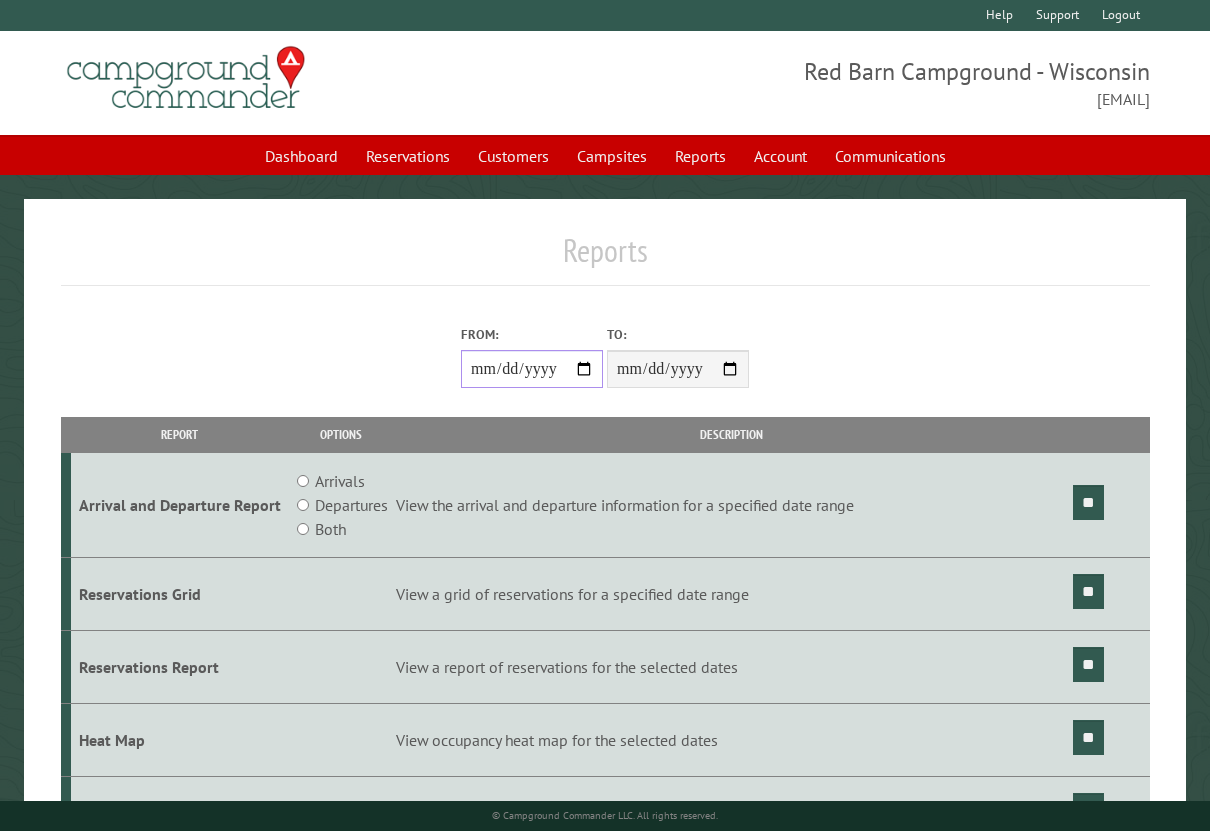 click on "**********" at bounding box center [532, 369] 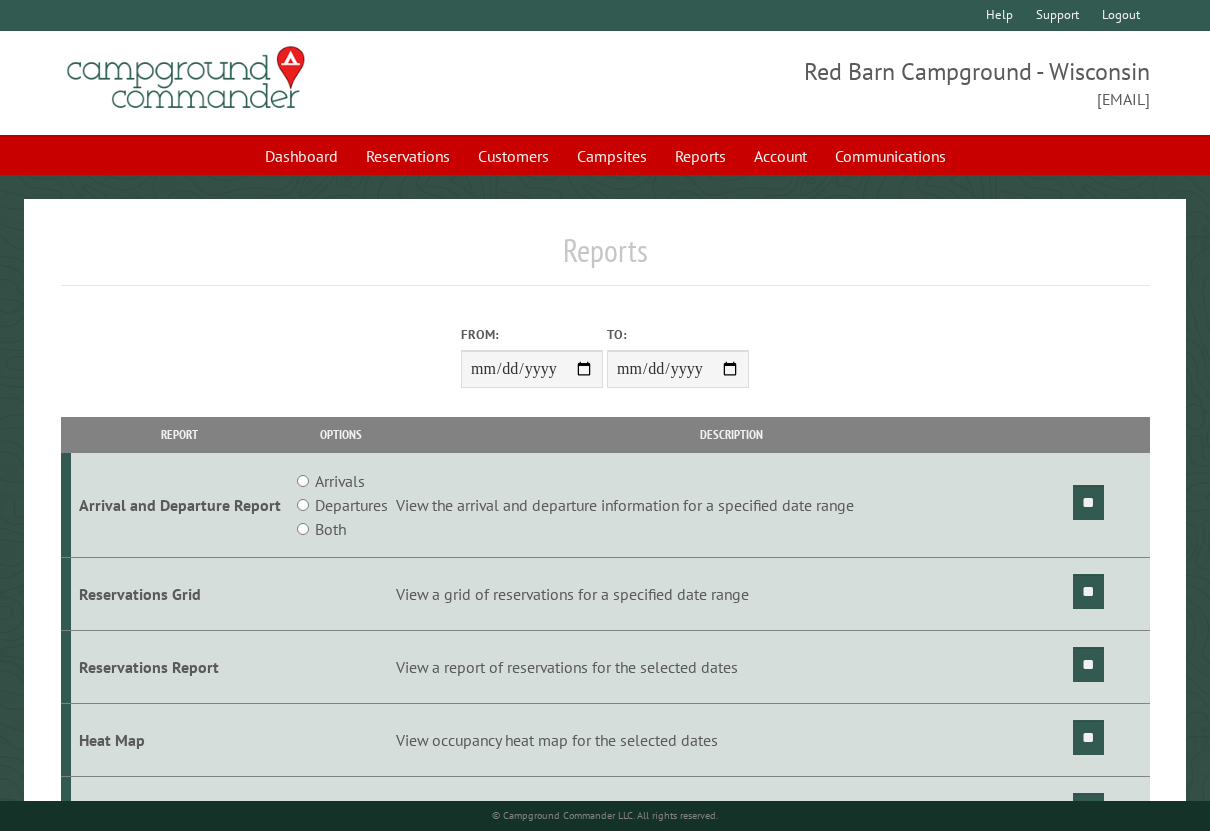 drag, startPoint x: 724, startPoint y: 377, endPoint x: 709, endPoint y: 377, distance: 15 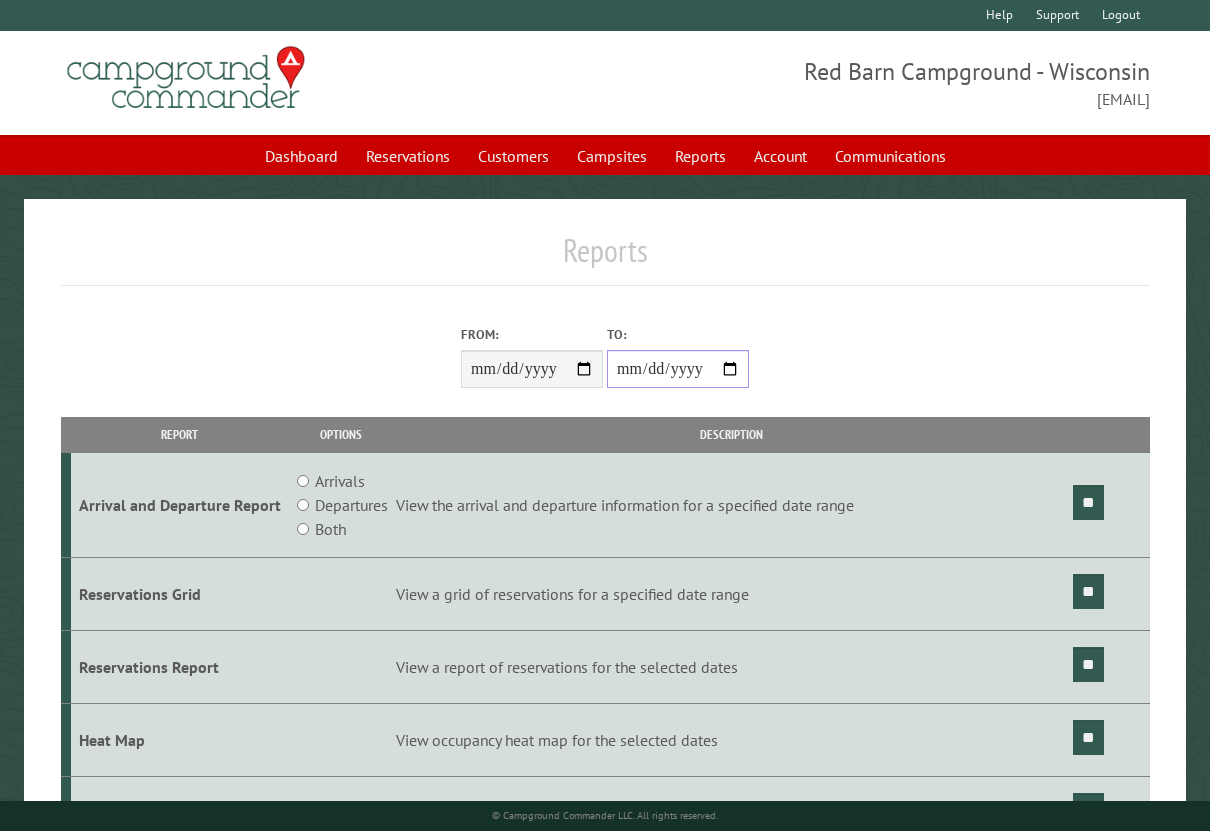 click on "**********" at bounding box center [678, 369] 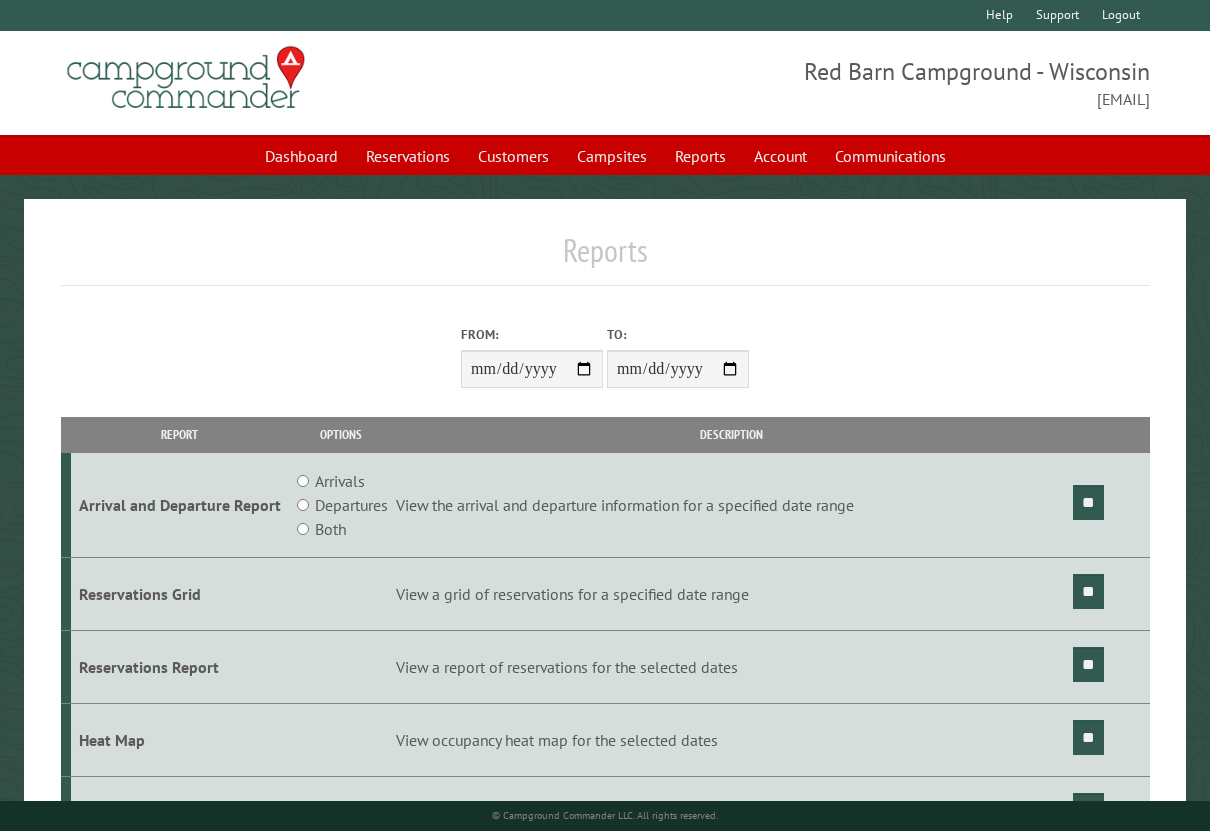 drag, startPoint x: 892, startPoint y: 562, endPoint x: 996, endPoint y: 570, distance: 104.307236 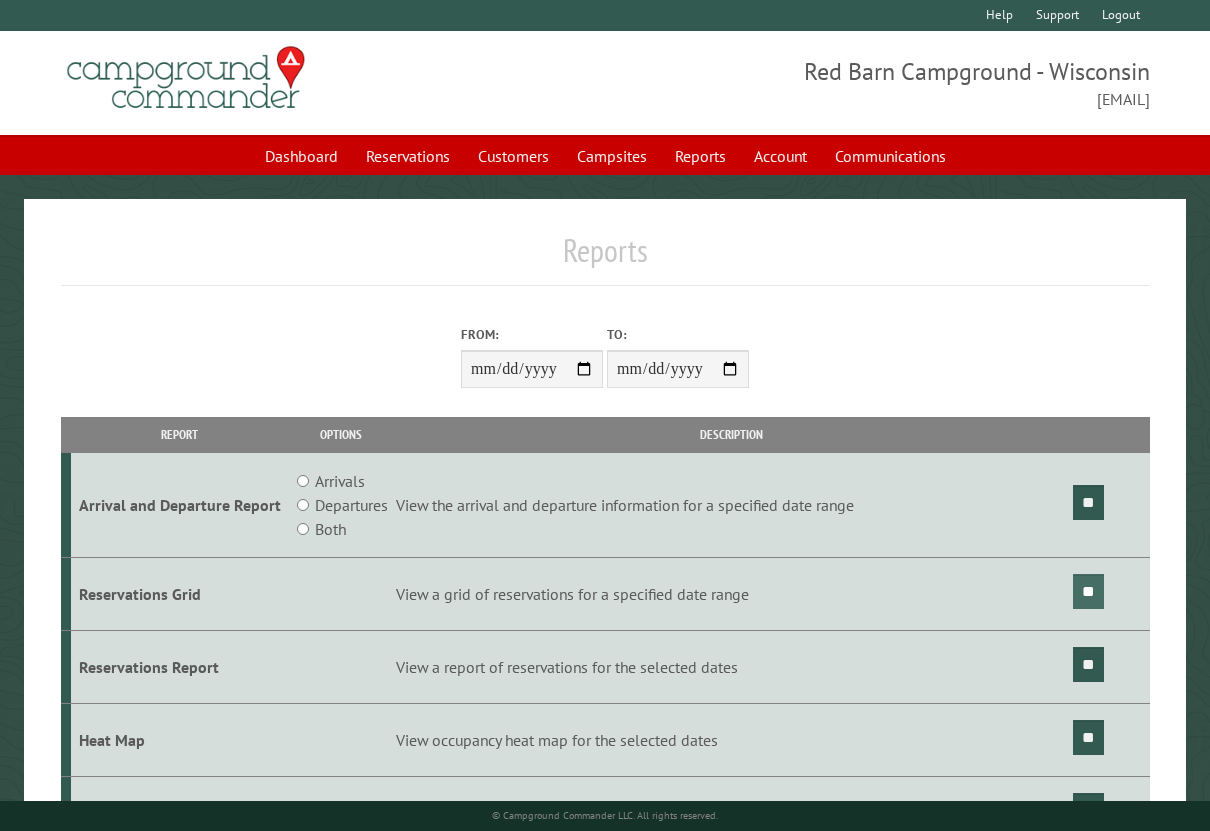 click on "**" at bounding box center (1088, 591) 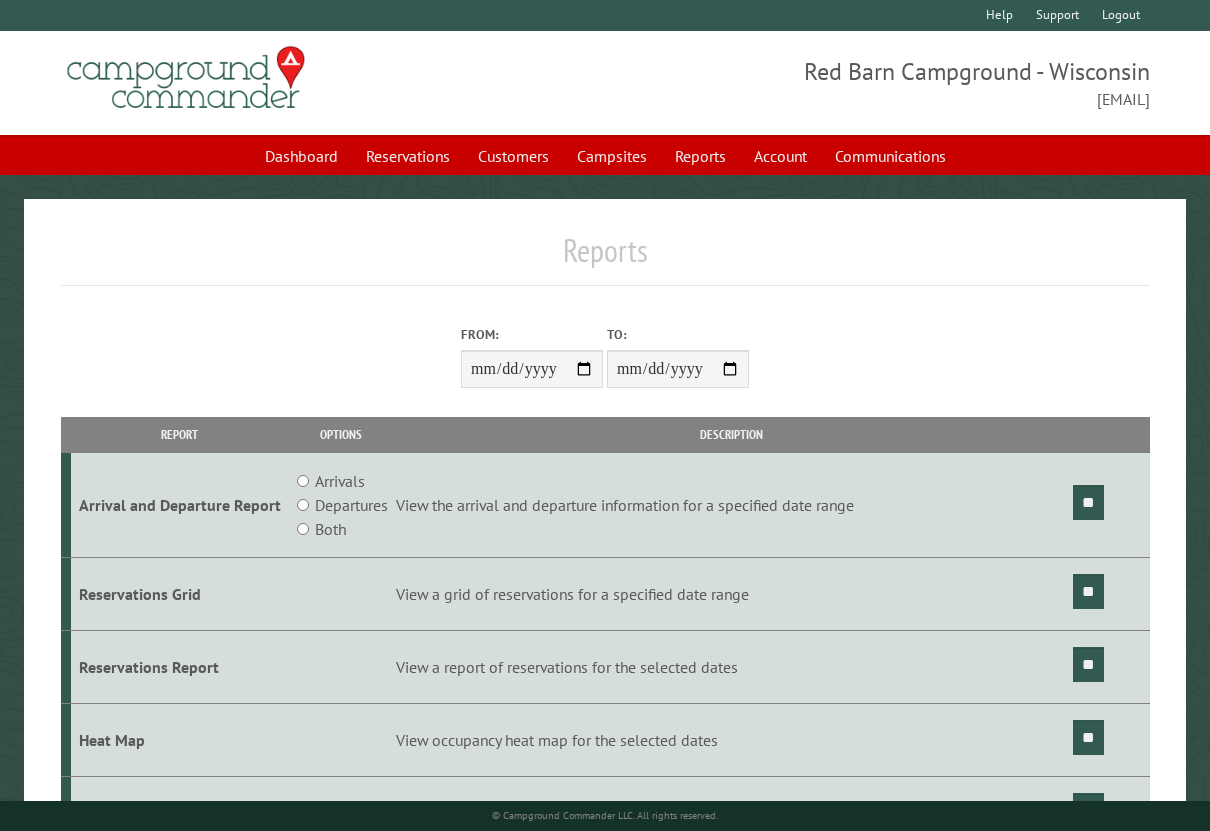scroll, scrollTop: 0, scrollLeft: 0, axis: both 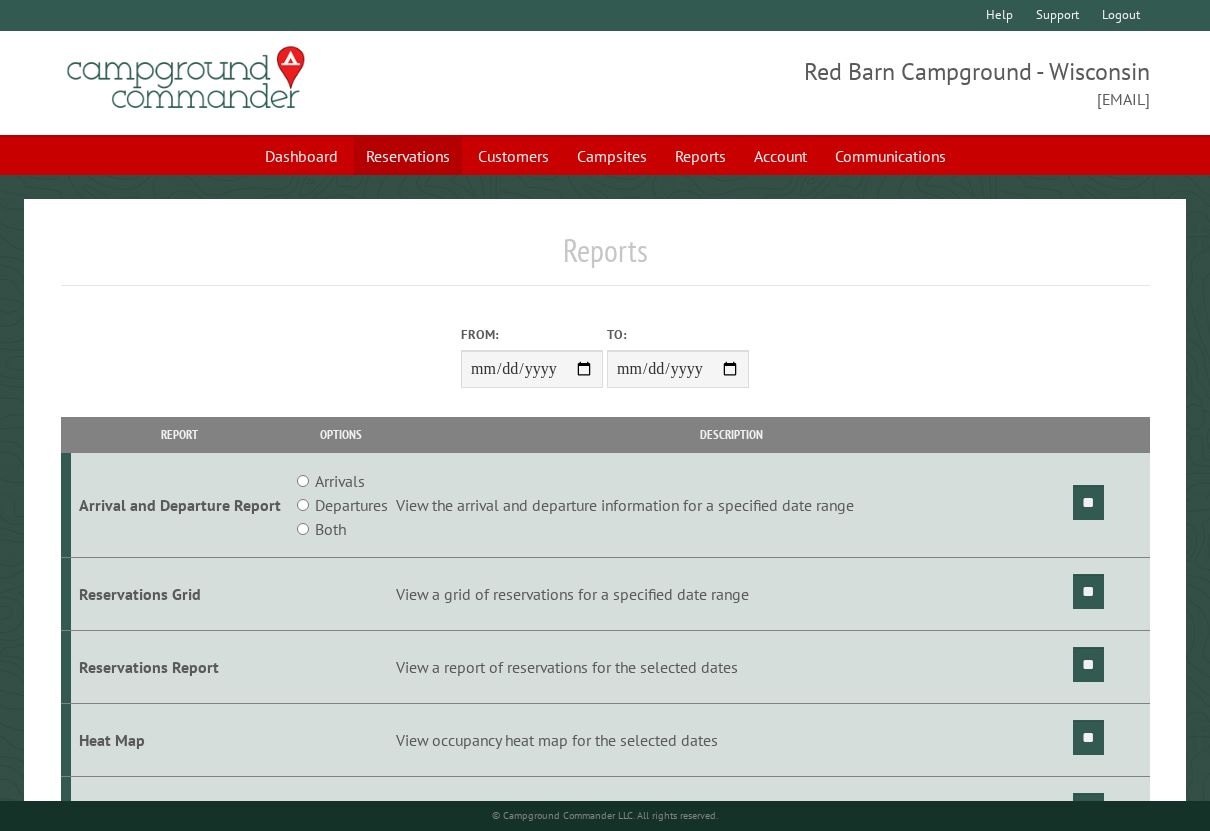 click on "Reservations" at bounding box center (408, 156) 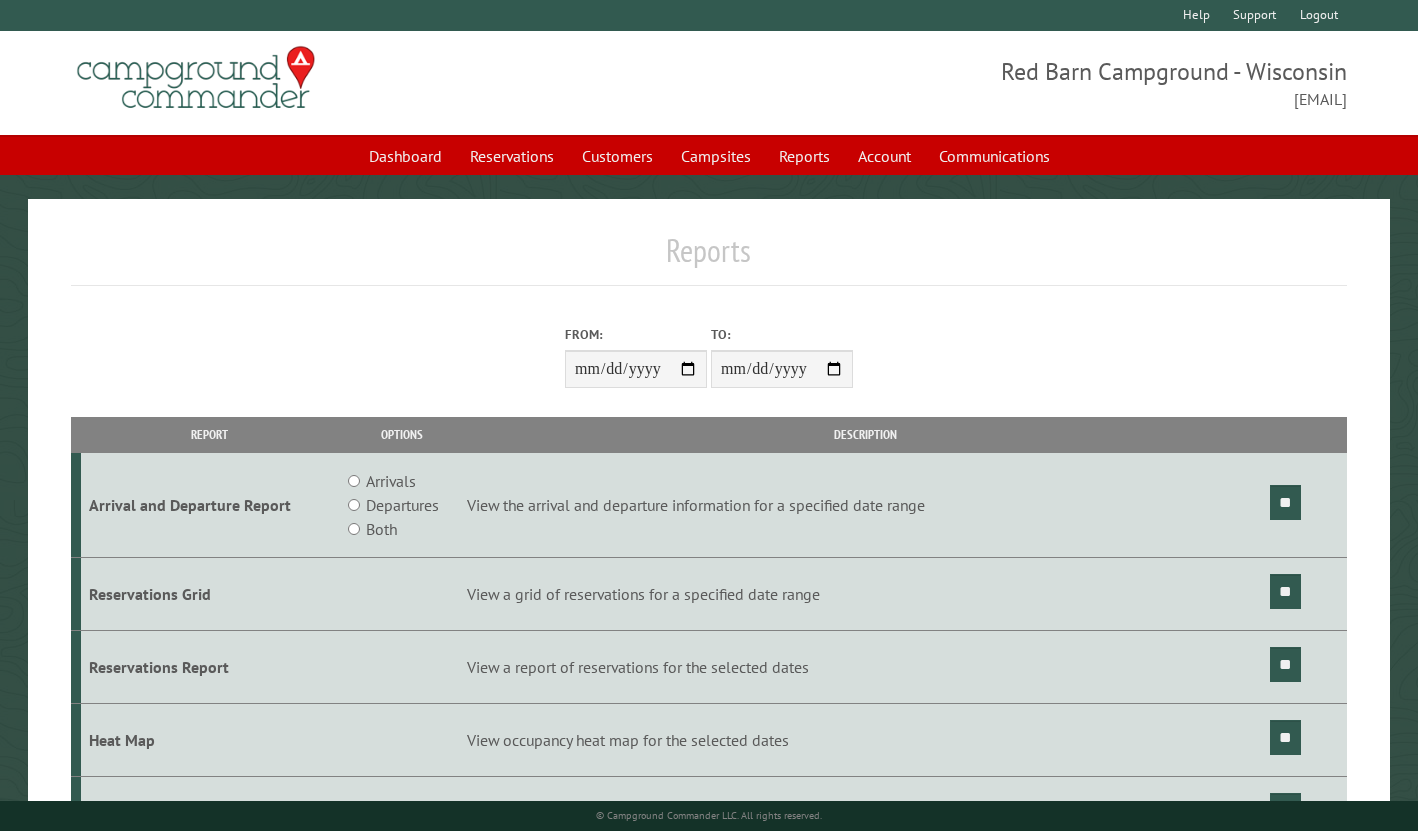 scroll, scrollTop: 0, scrollLeft: 0, axis: both 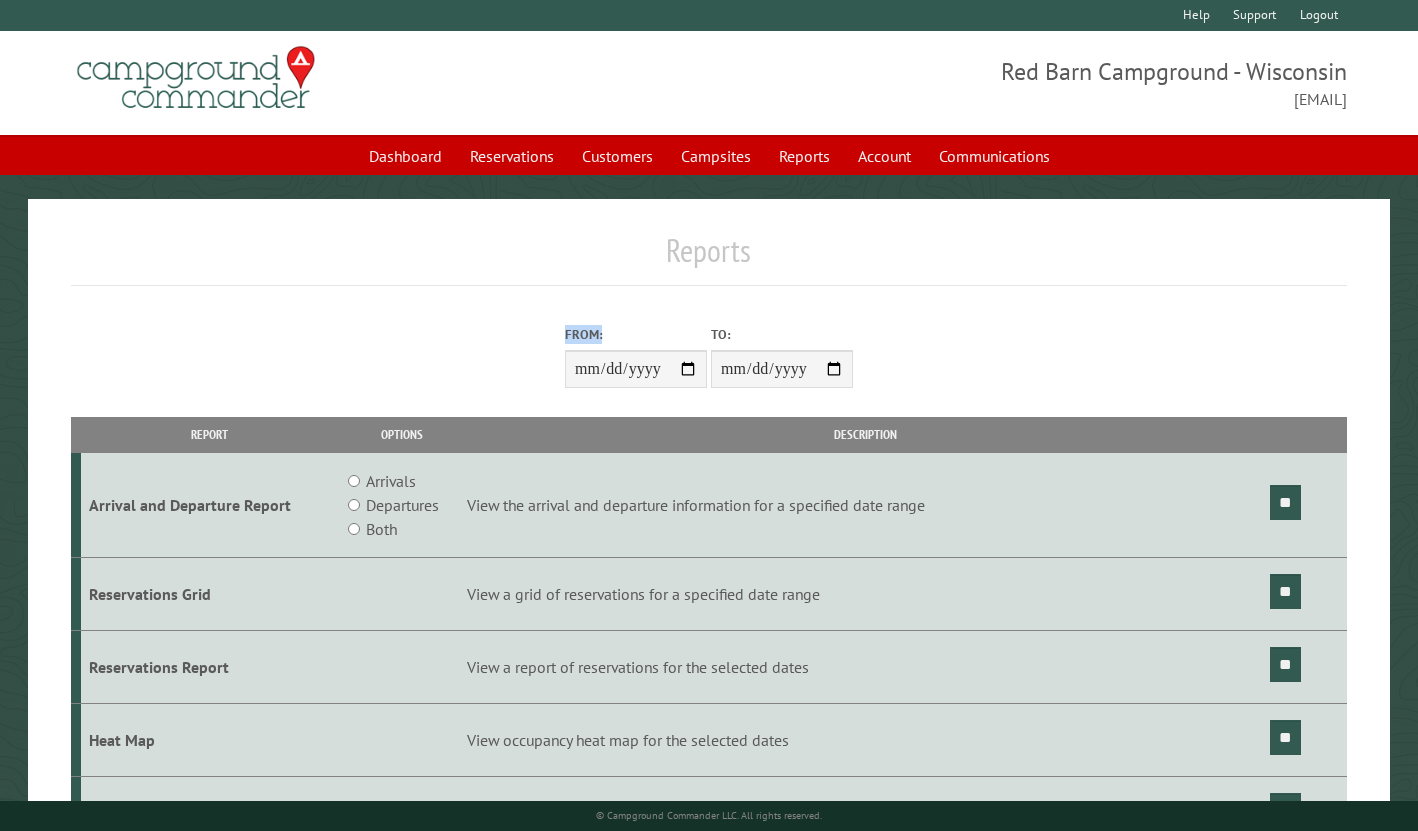 drag, startPoint x: 619, startPoint y: 362, endPoint x: 647, endPoint y: 367, distance: 28.442924 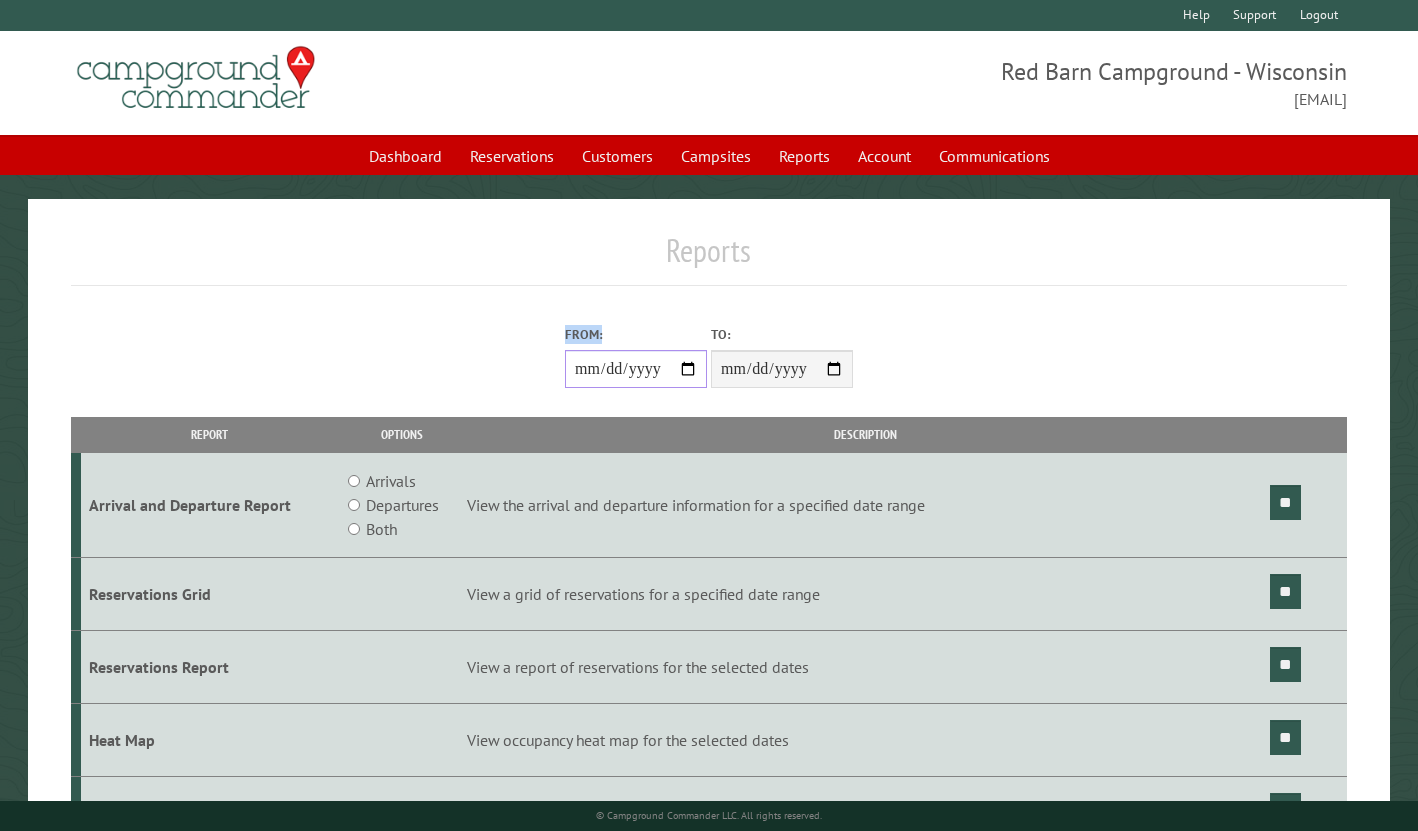 click on "**********" at bounding box center [636, 369] 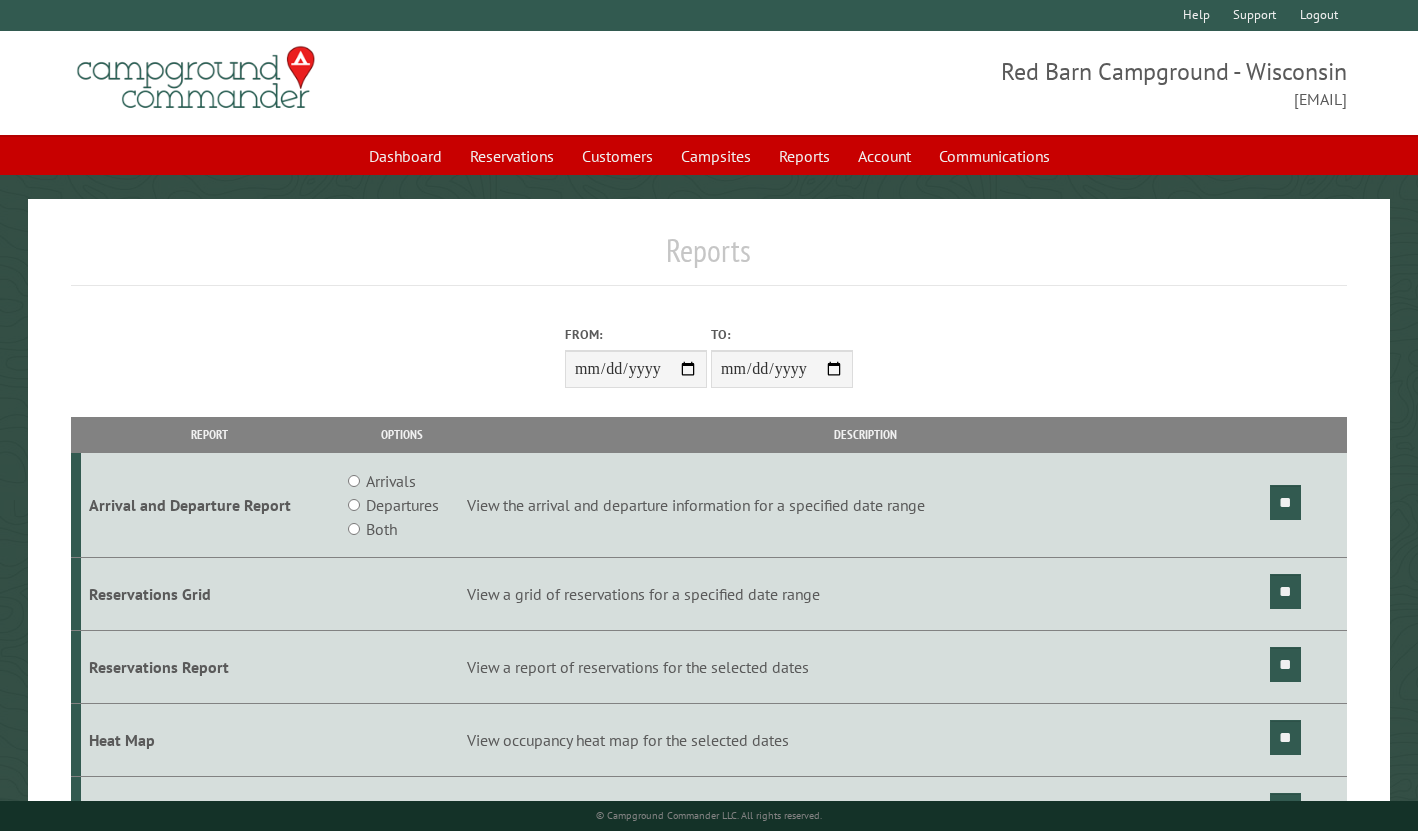 click on "**********" at bounding box center [709, 351] 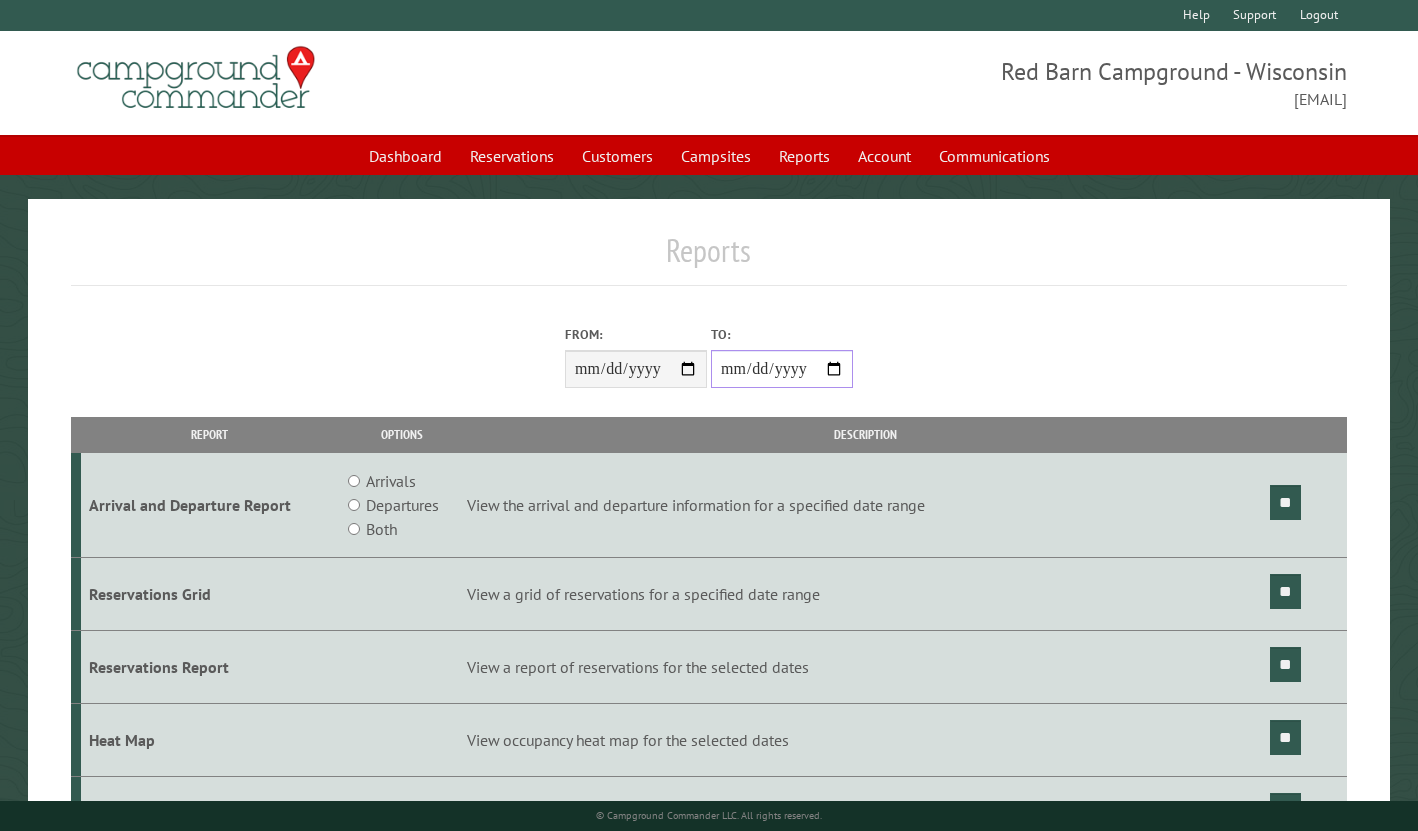 click on "**********" at bounding box center (782, 369) 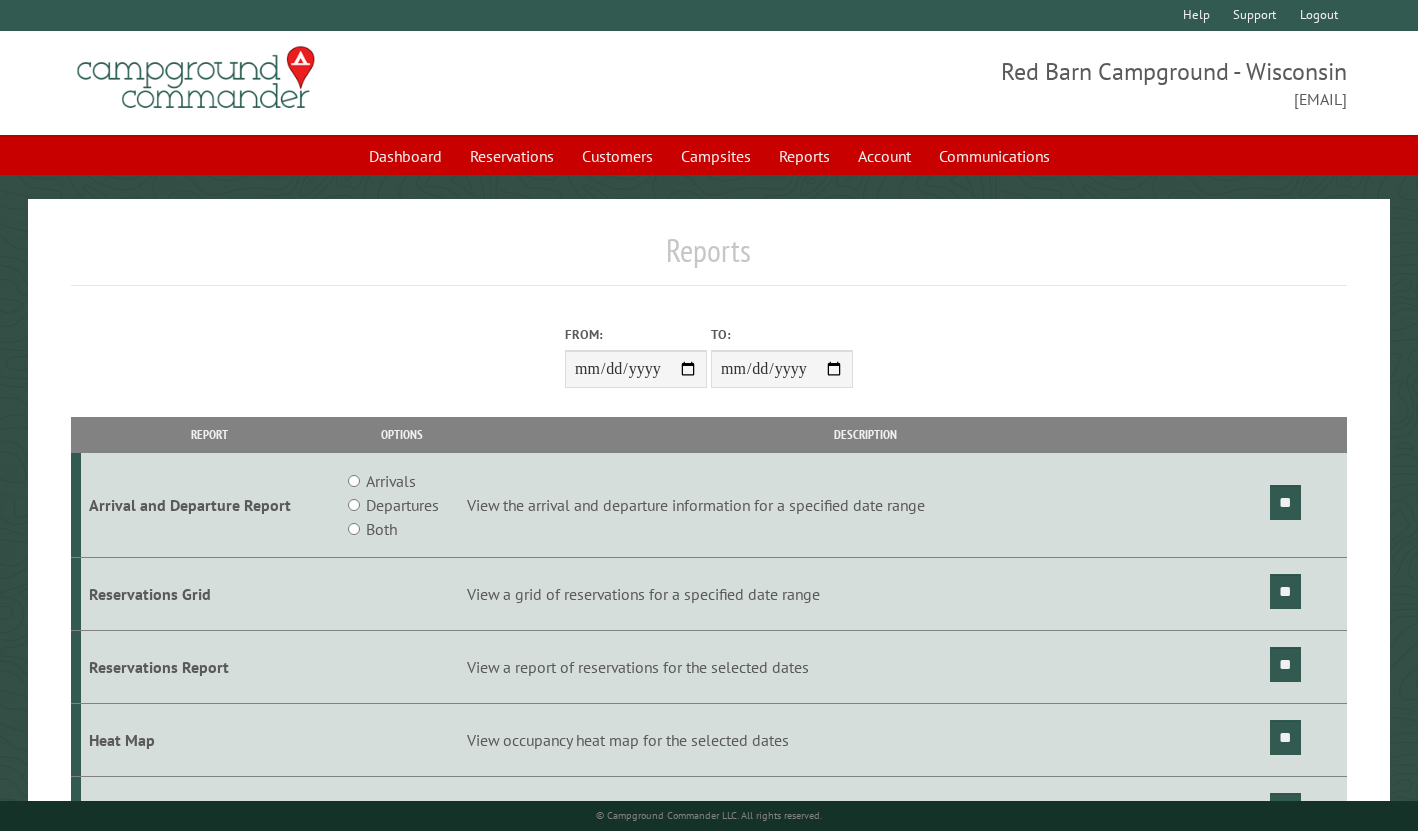 drag, startPoint x: 1084, startPoint y: 477, endPoint x: 1193, endPoint y: 497, distance: 110.81967 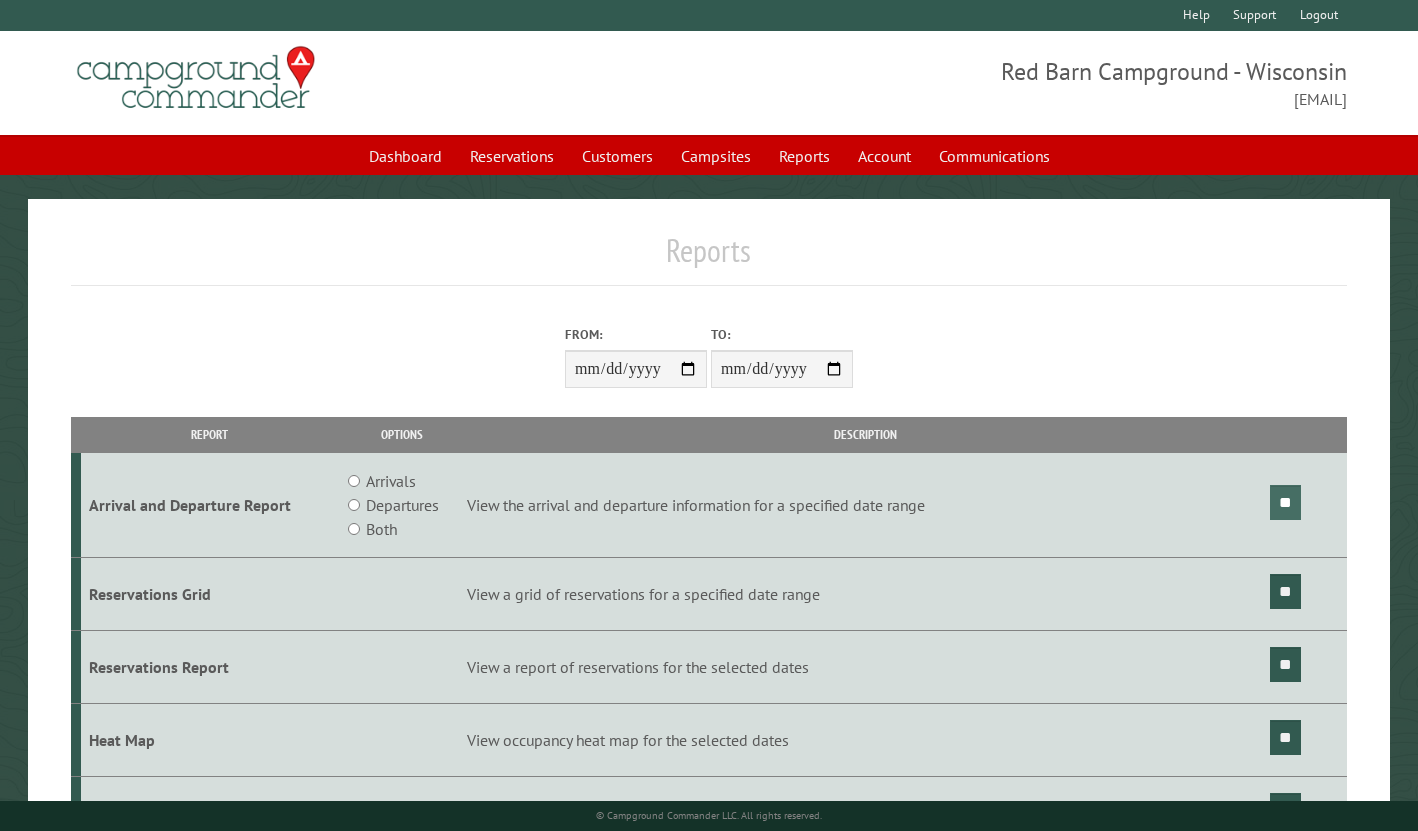 click on "**" at bounding box center [1285, 502] 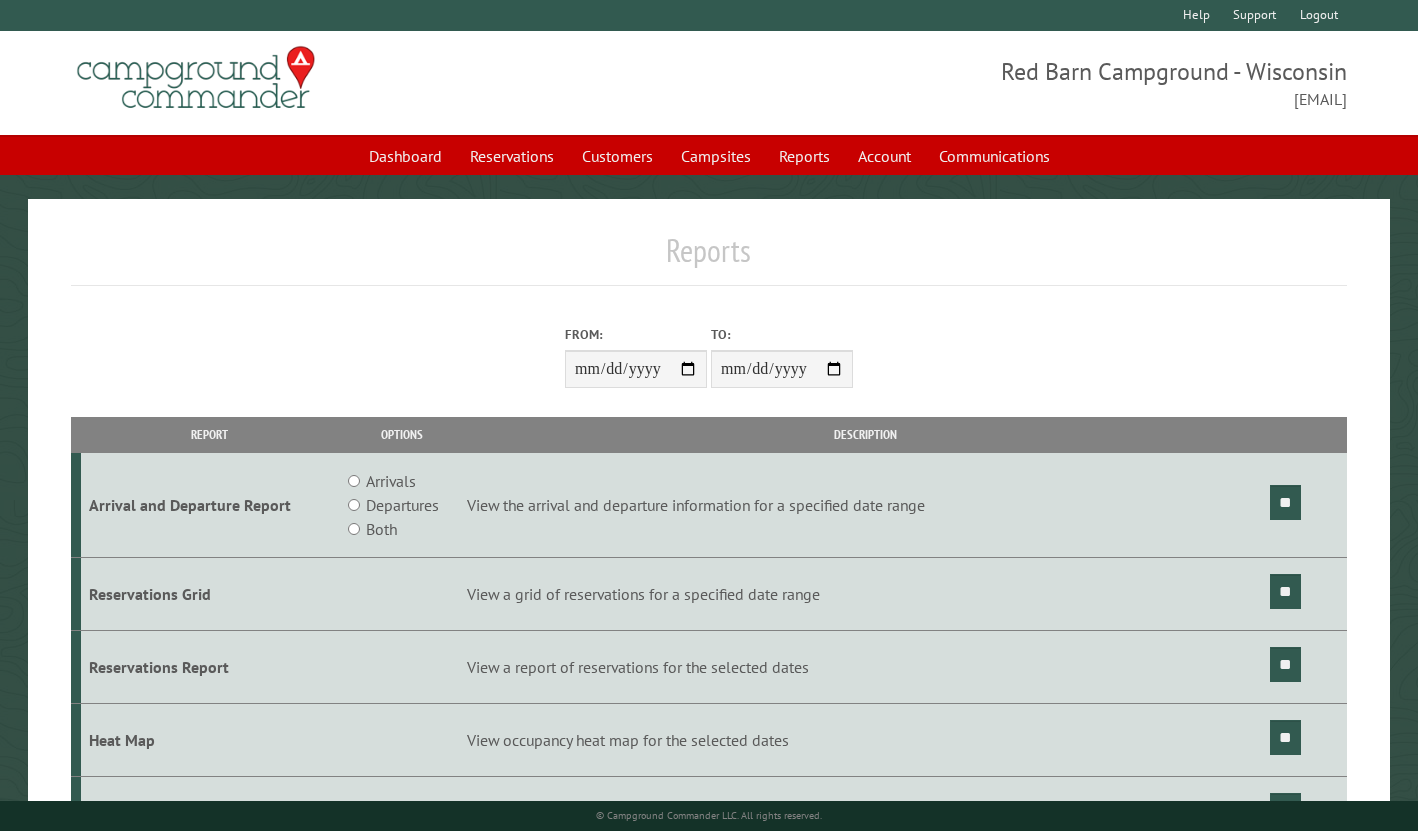 scroll, scrollTop: 0, scrollLeft: 0, axis: both 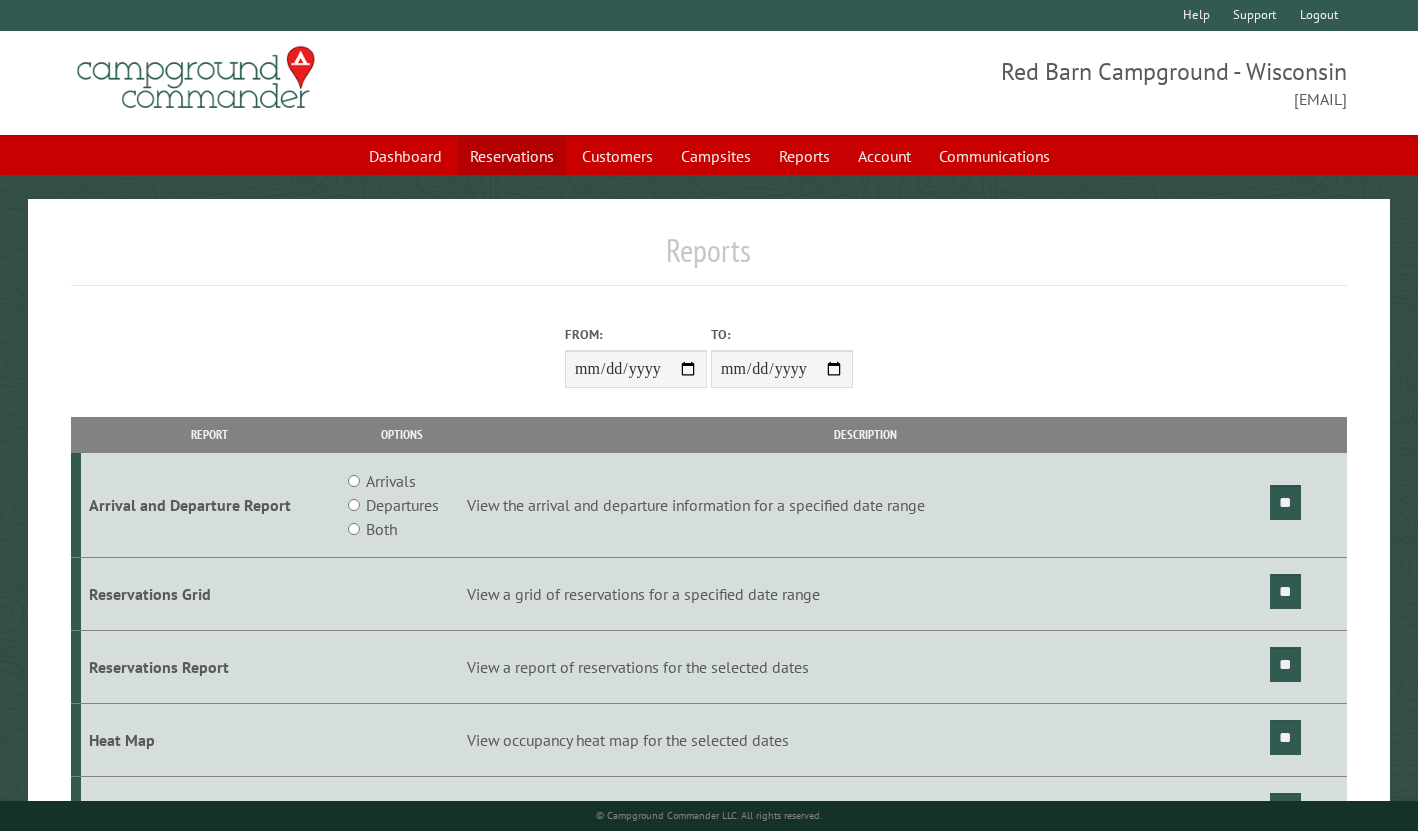 click on "Reservations" at bounding box center [512, 156] 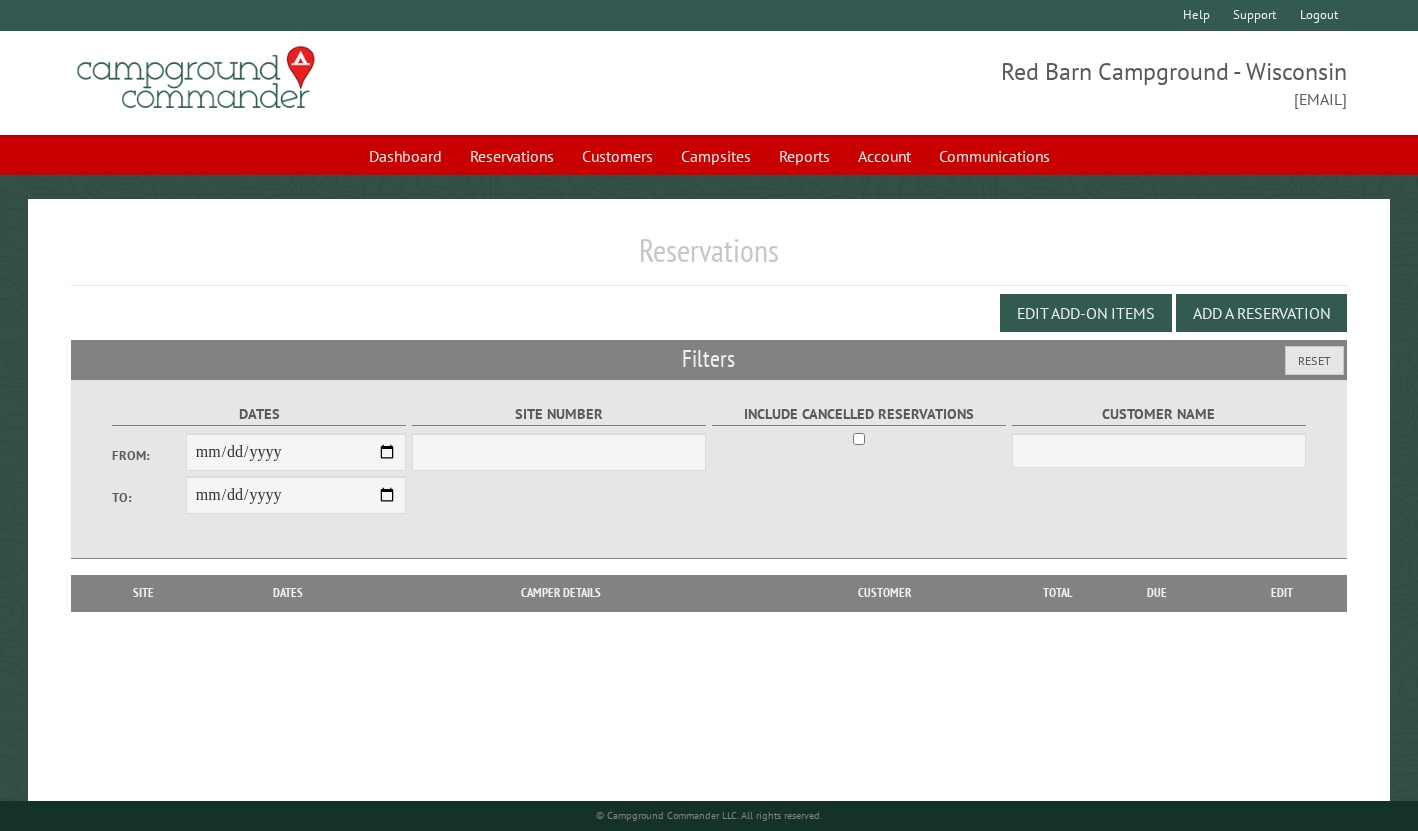scroll, scrollTop: 0, scrollLeft: 0, axis: both 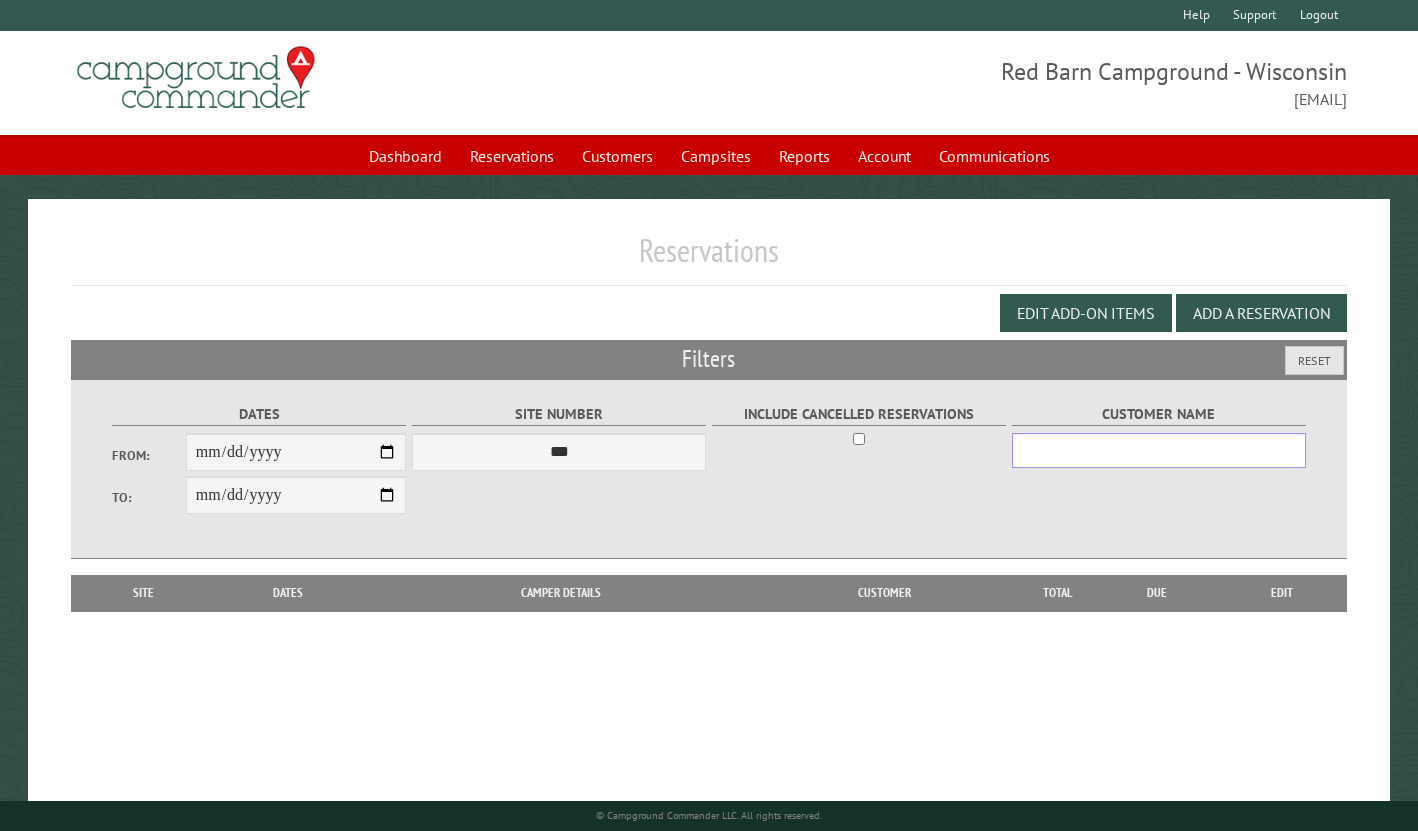 click on "Customer Name" at bounding box center [1159, 450] 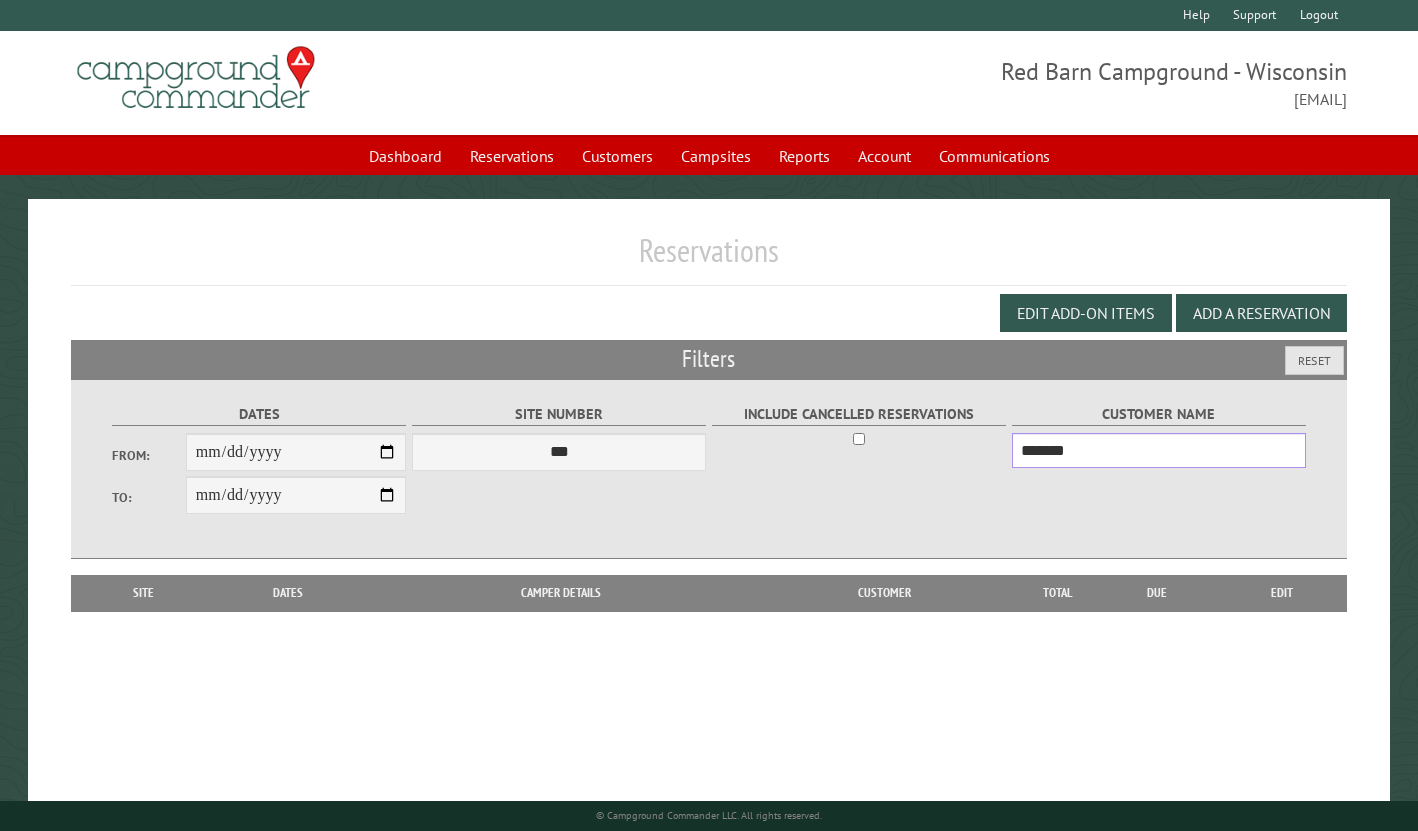 type on "*******" 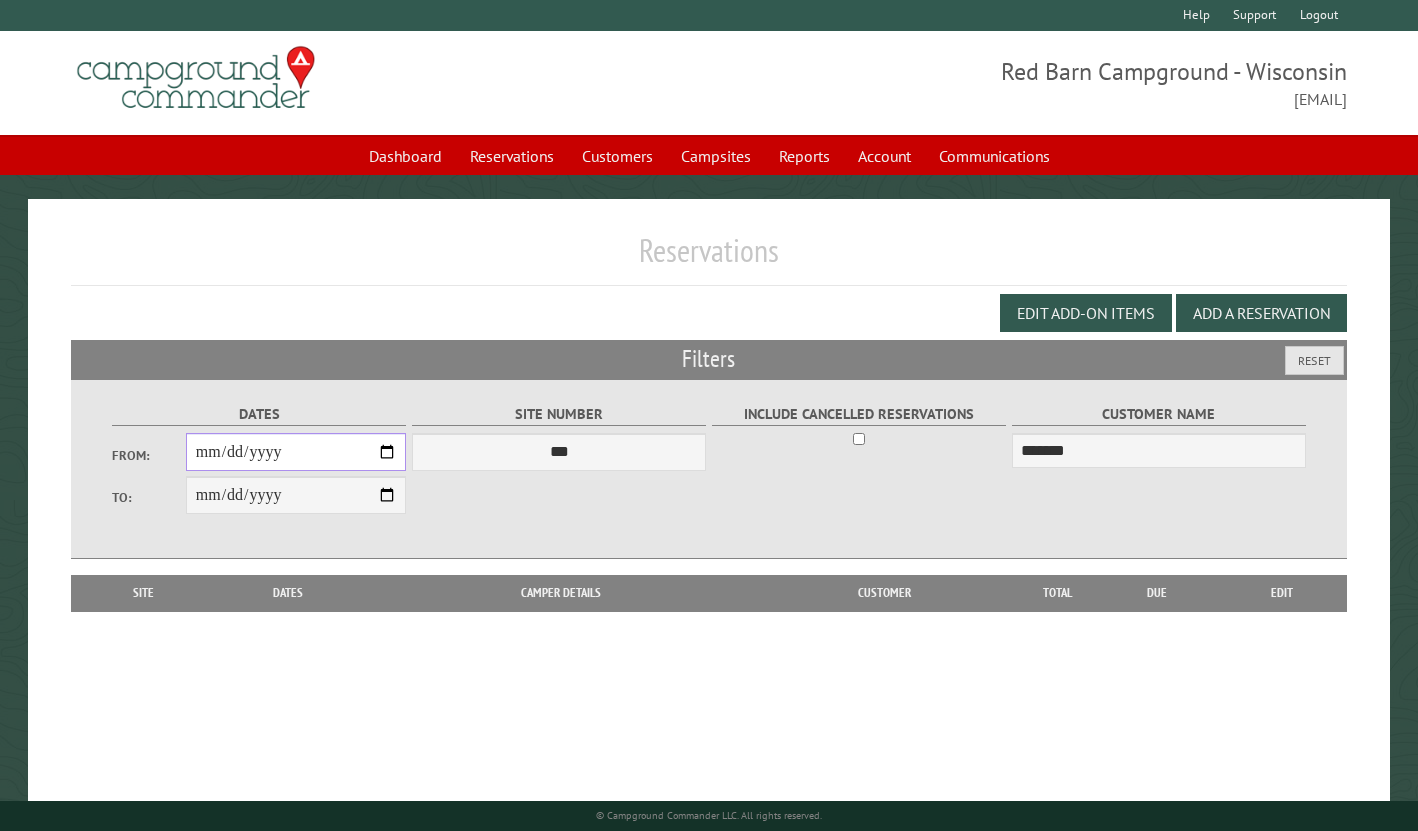 type on "**********" 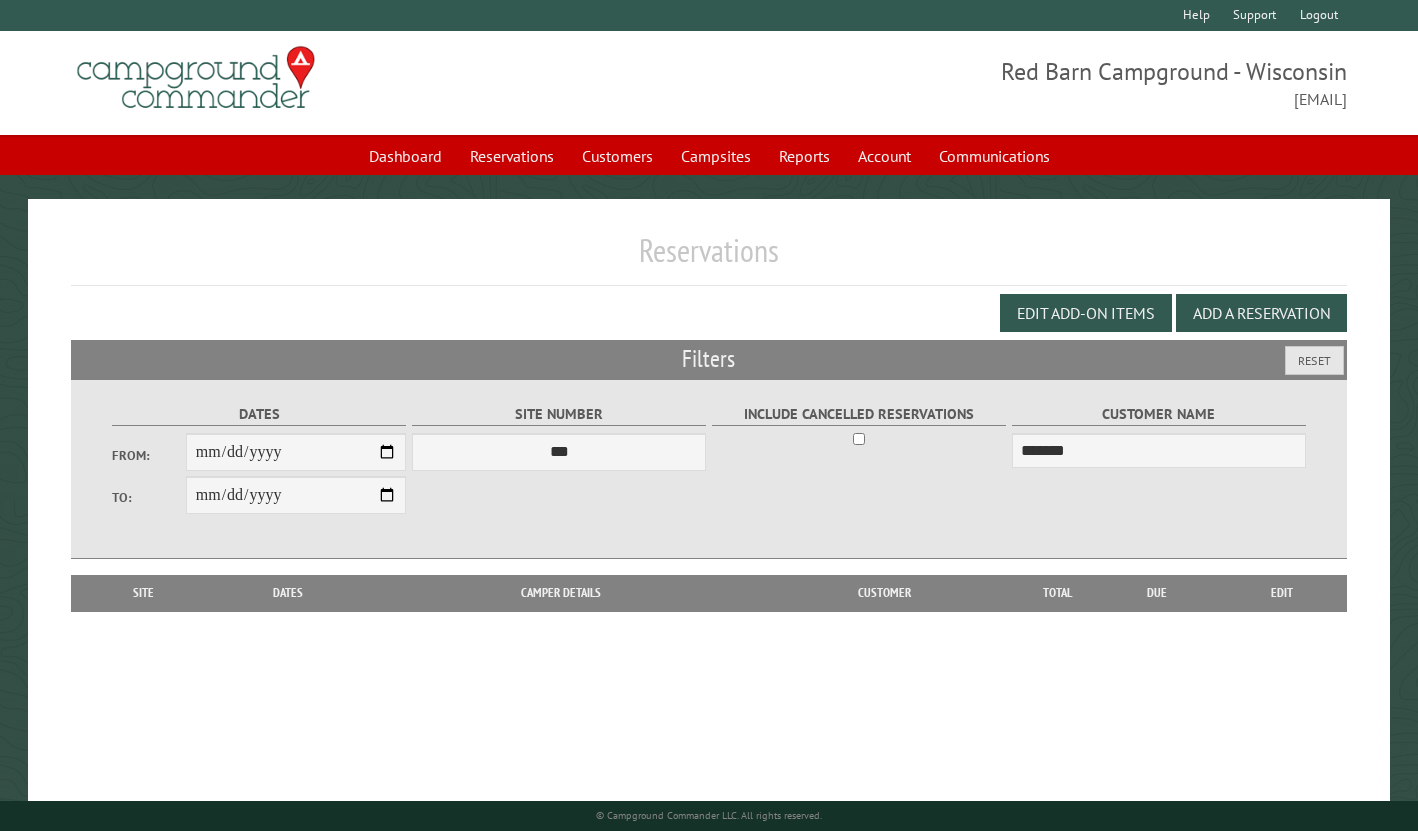 type on "**********" 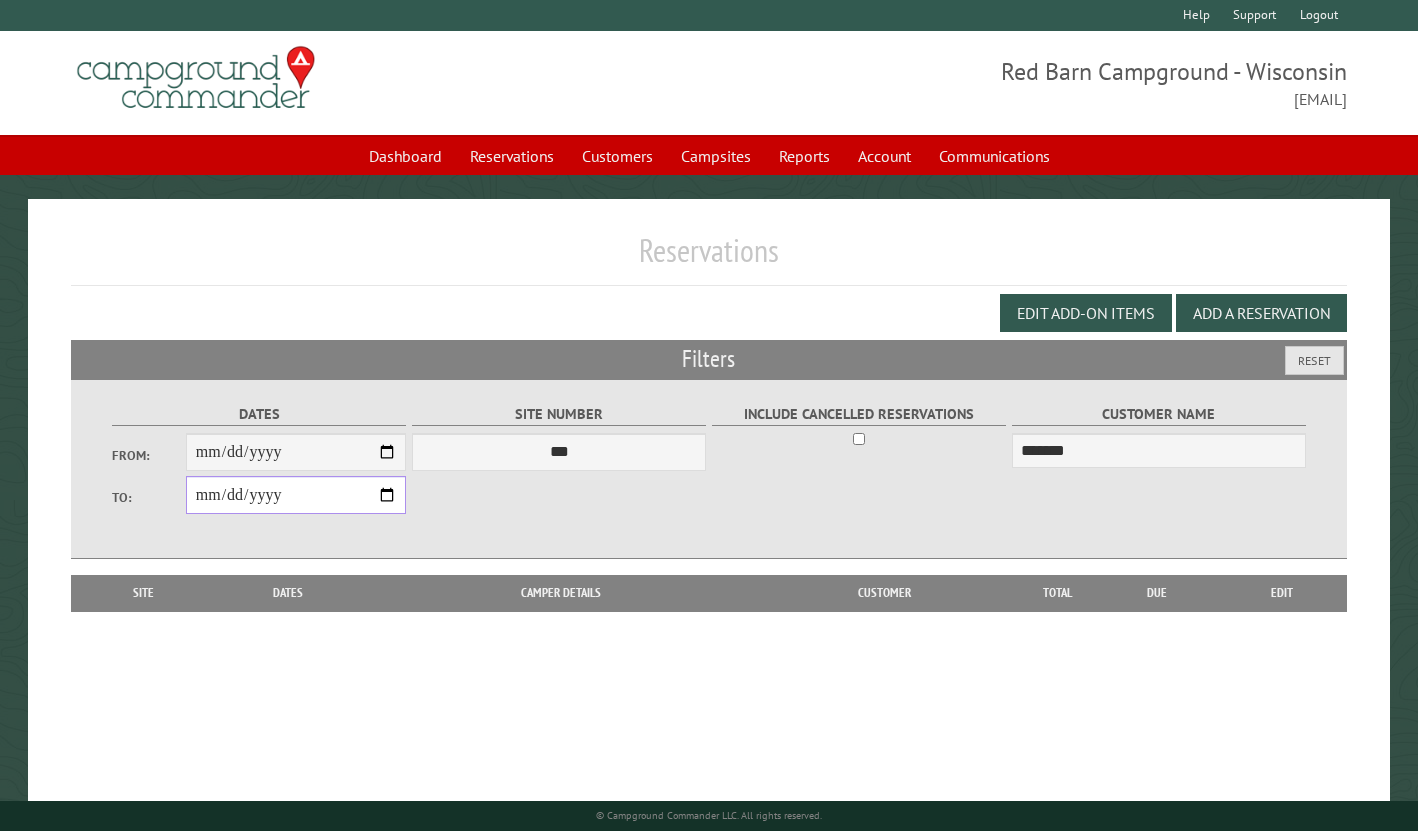click on "**********" at bounding box center (296, 495) 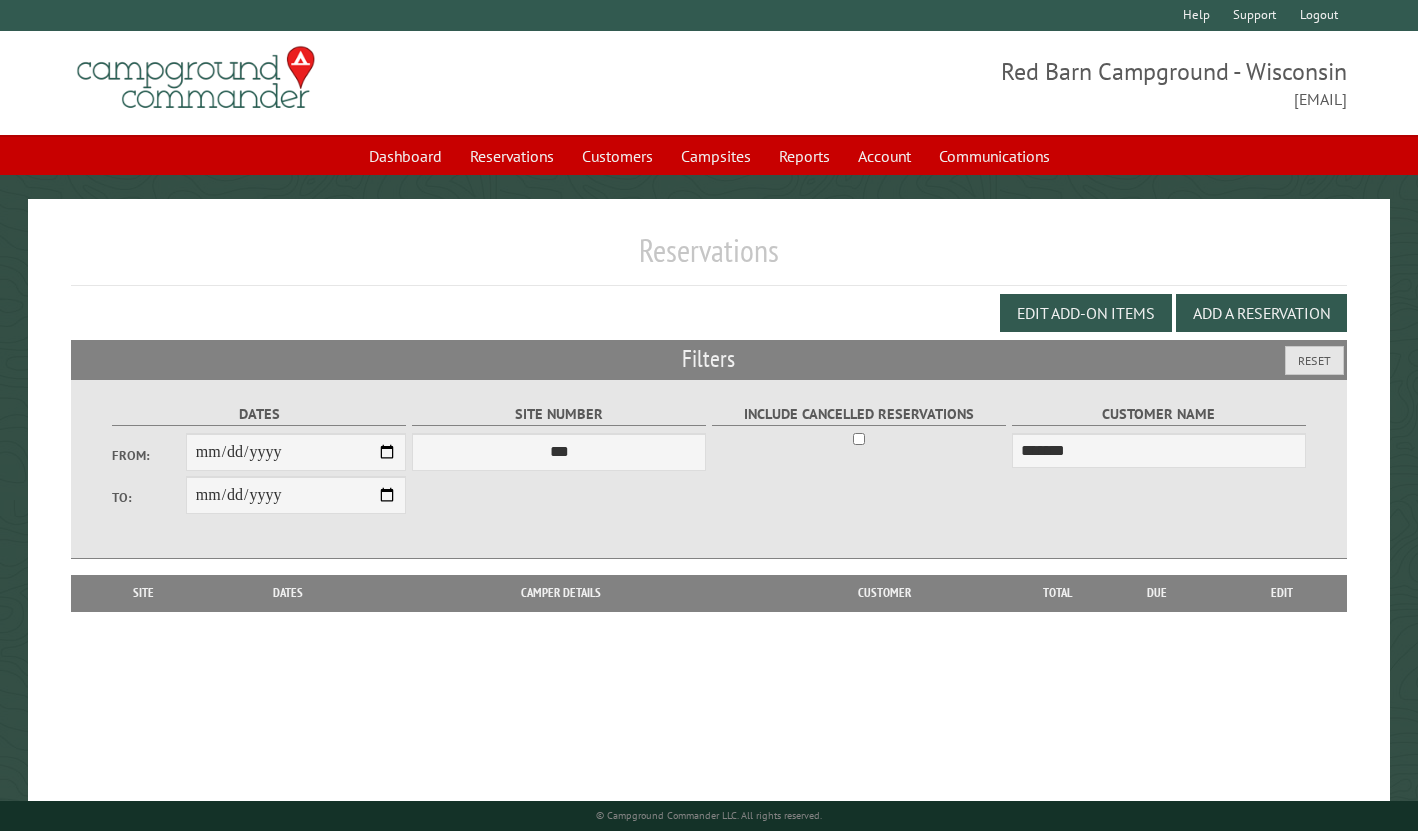 click on "**********" at bounding box center (709, 469) 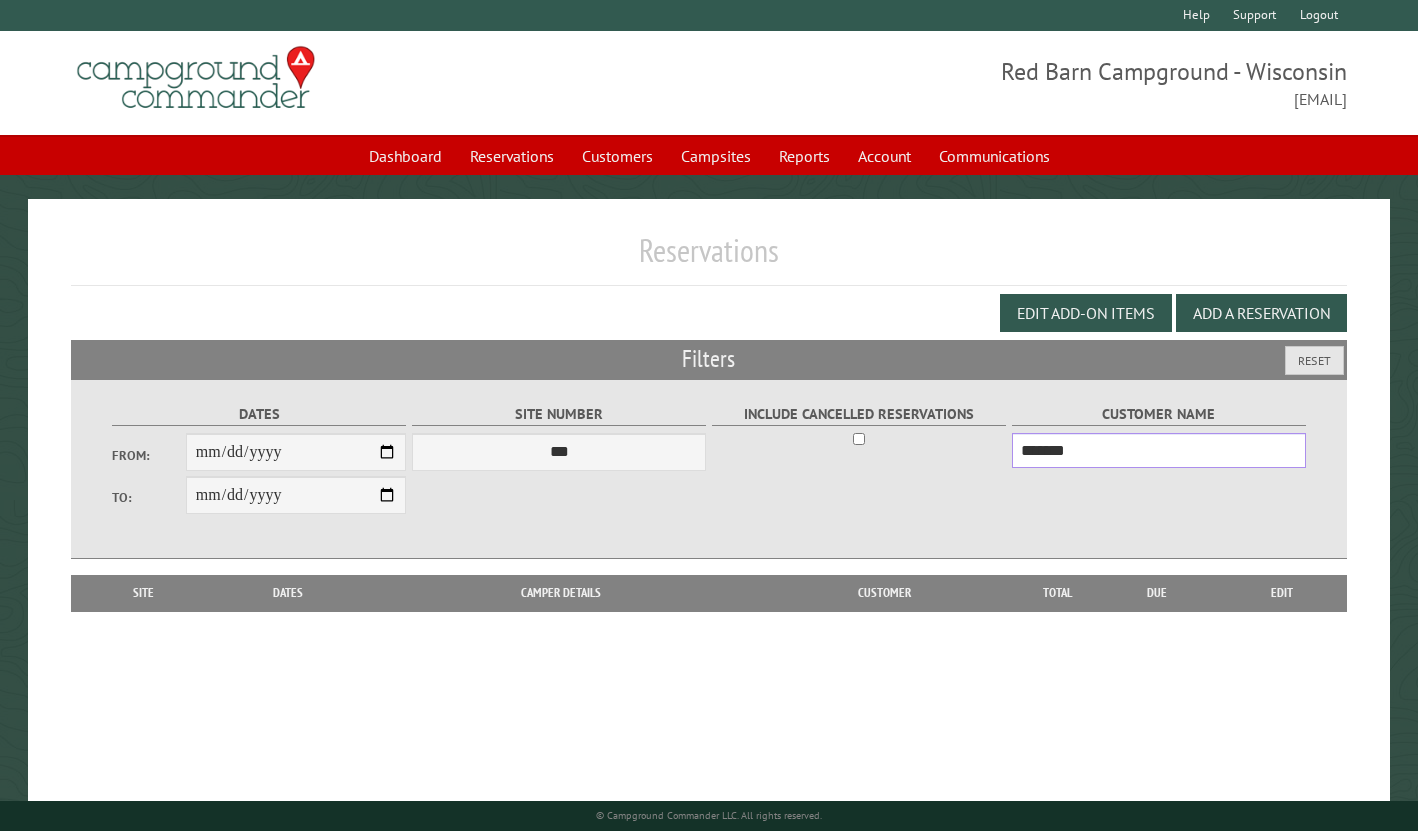 click on "*******" at bounding box center (1159, 450) 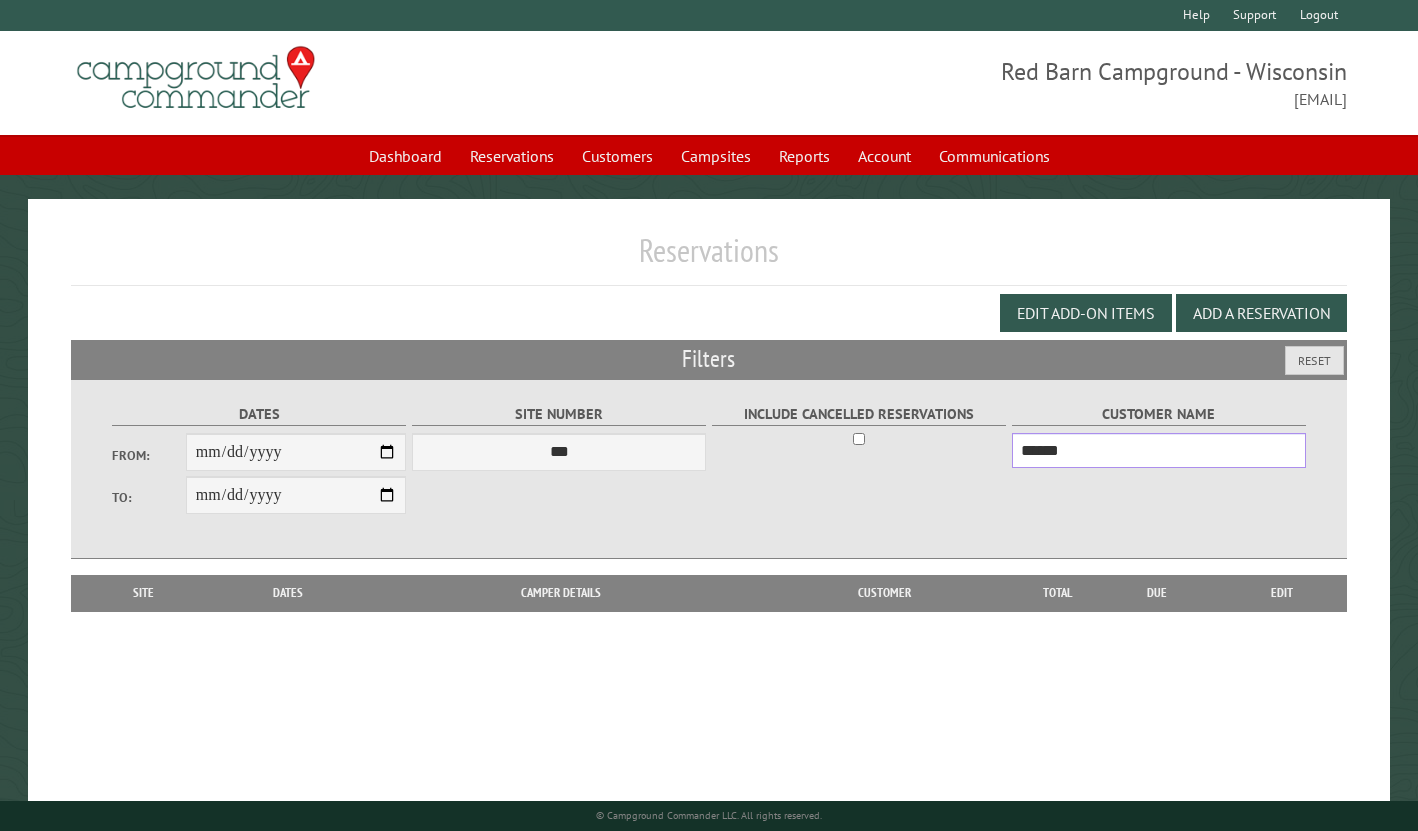 type on "******" 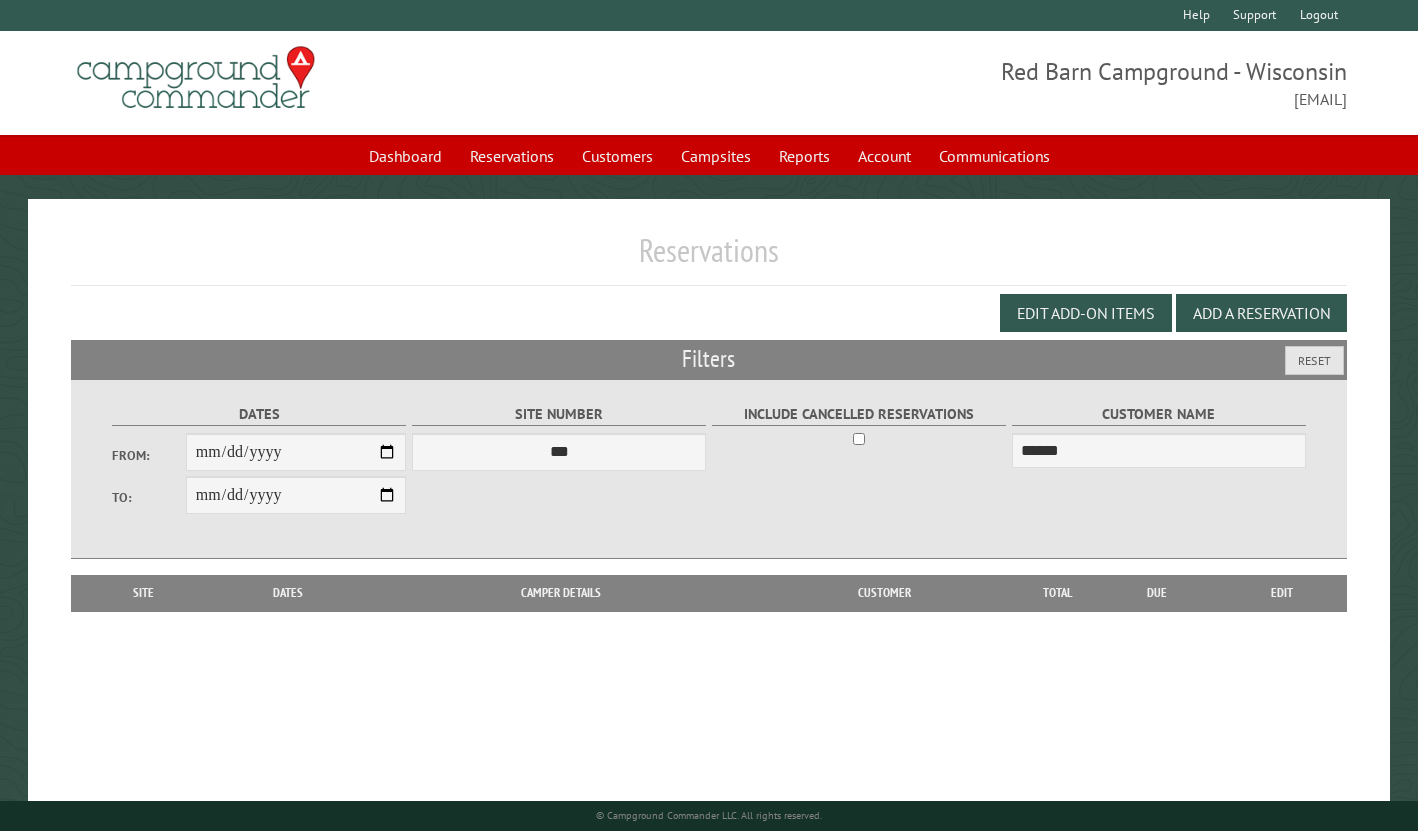 click on "**********" at bounding box center (709, 469) 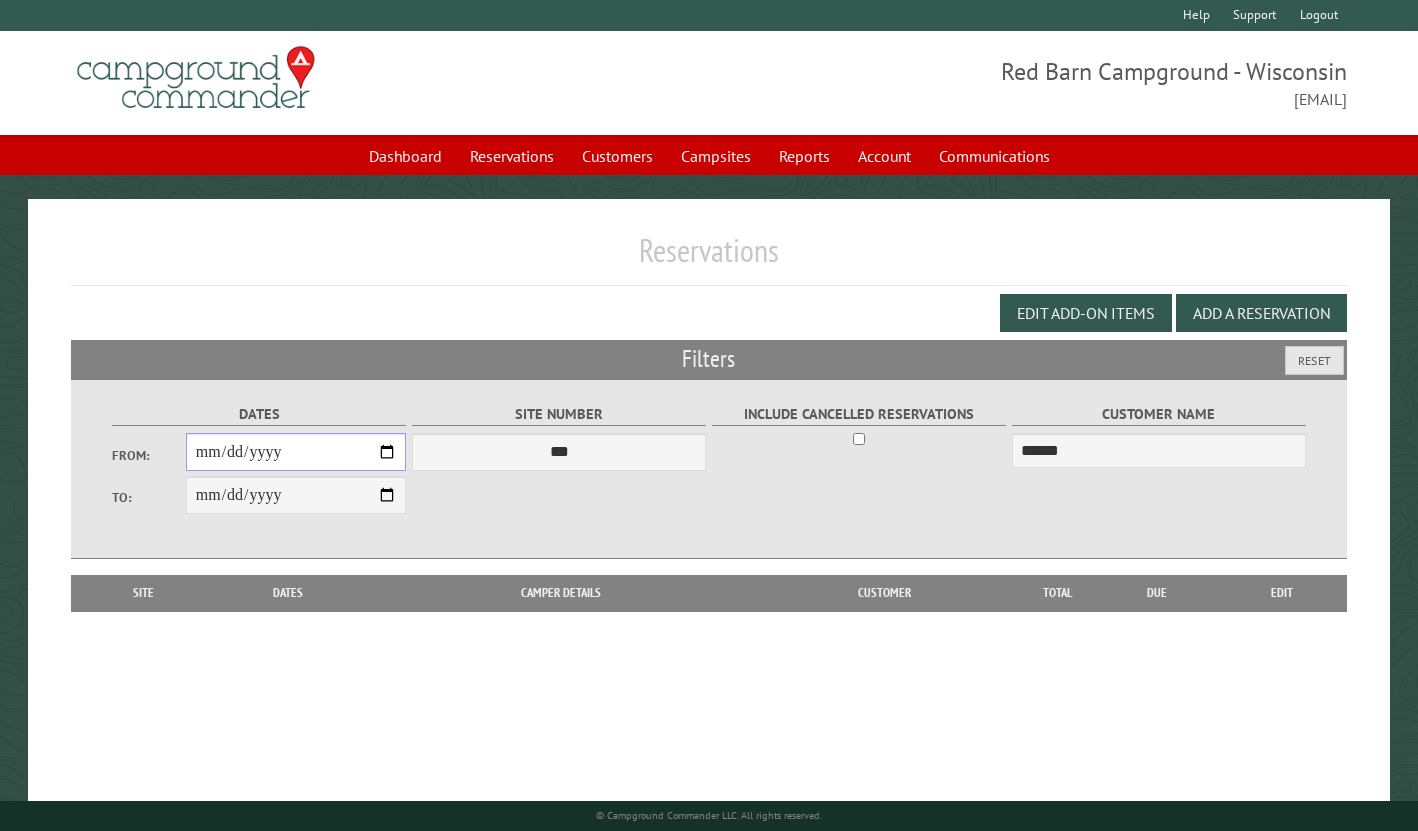 click on "**********" at bounding box center (296, 452) 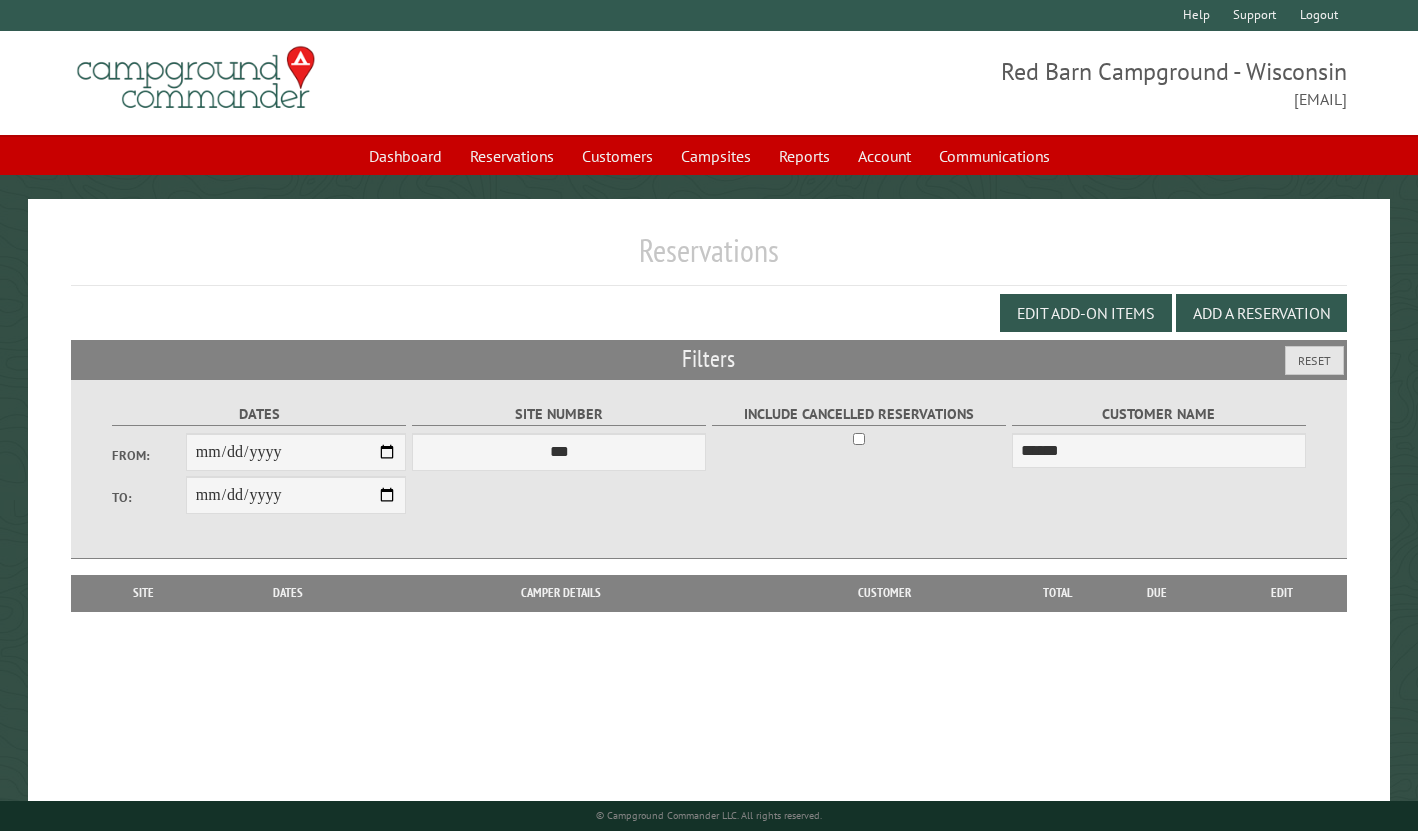 click on "Site Number
*** * * * * * * * * ** ** ** ** ** ** ** ** ** ** ** ** ** ** ** ** ** *** *** *** *** *** *** *** *** *** *** *** *** *** *** *** *** *** *** *** *** *** *** *** *** *** *** *** *** *** *** *** *** *** *** *** *** * * * * * * ***** ** ** ** ****" at bounding box center [559, 436] 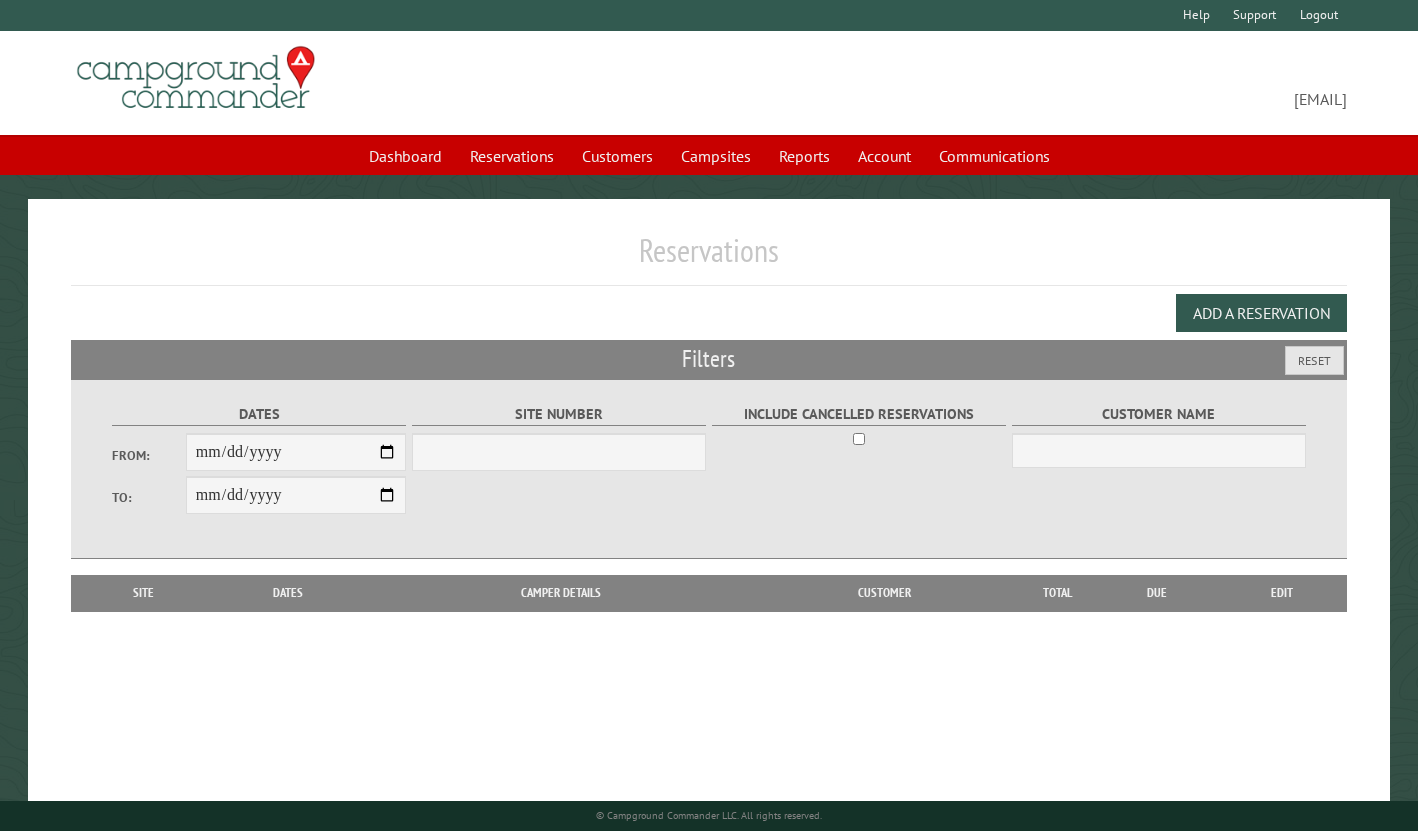 scroll, scrollTop: 0, scrollLeft: 0, axis: both 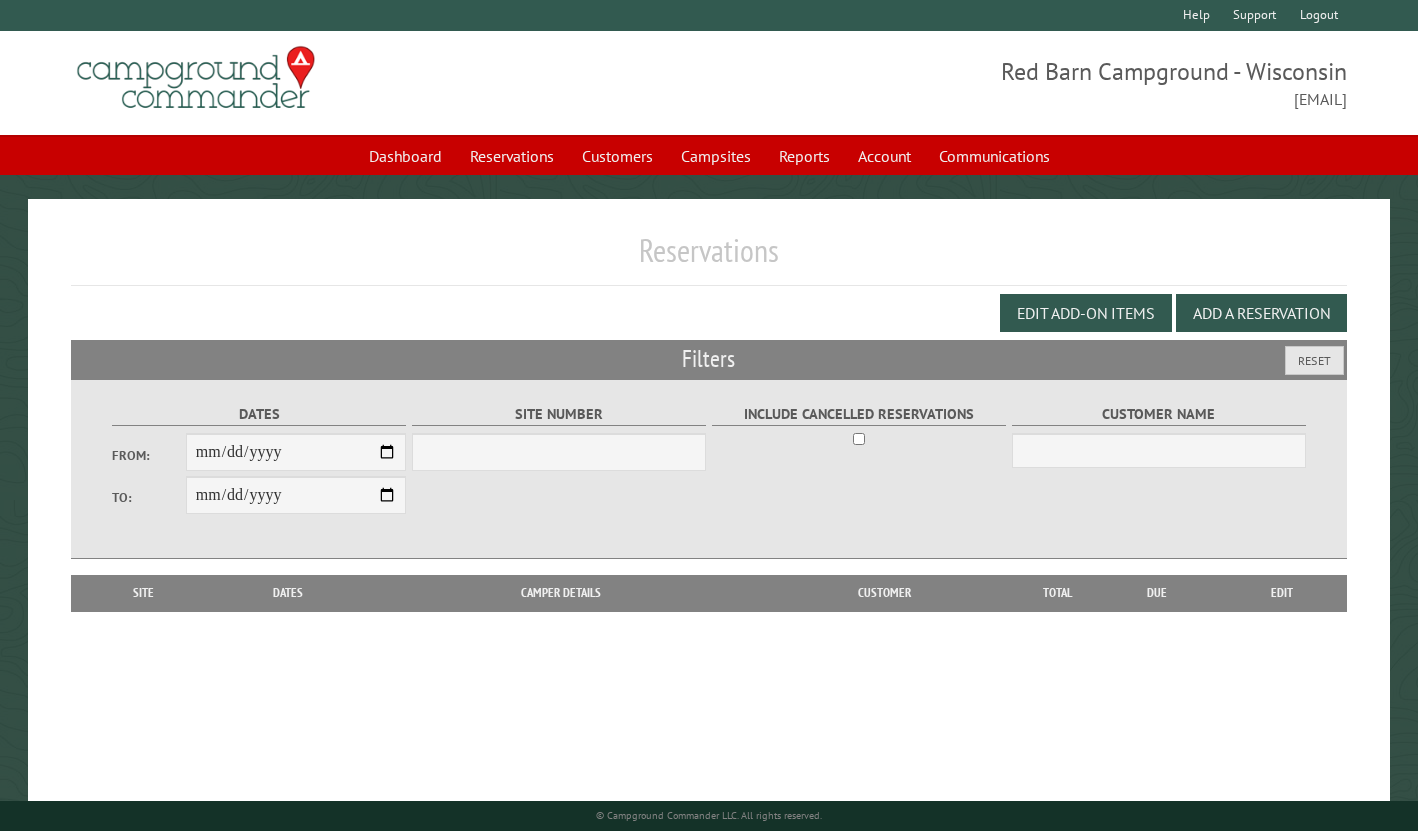 select on "***" 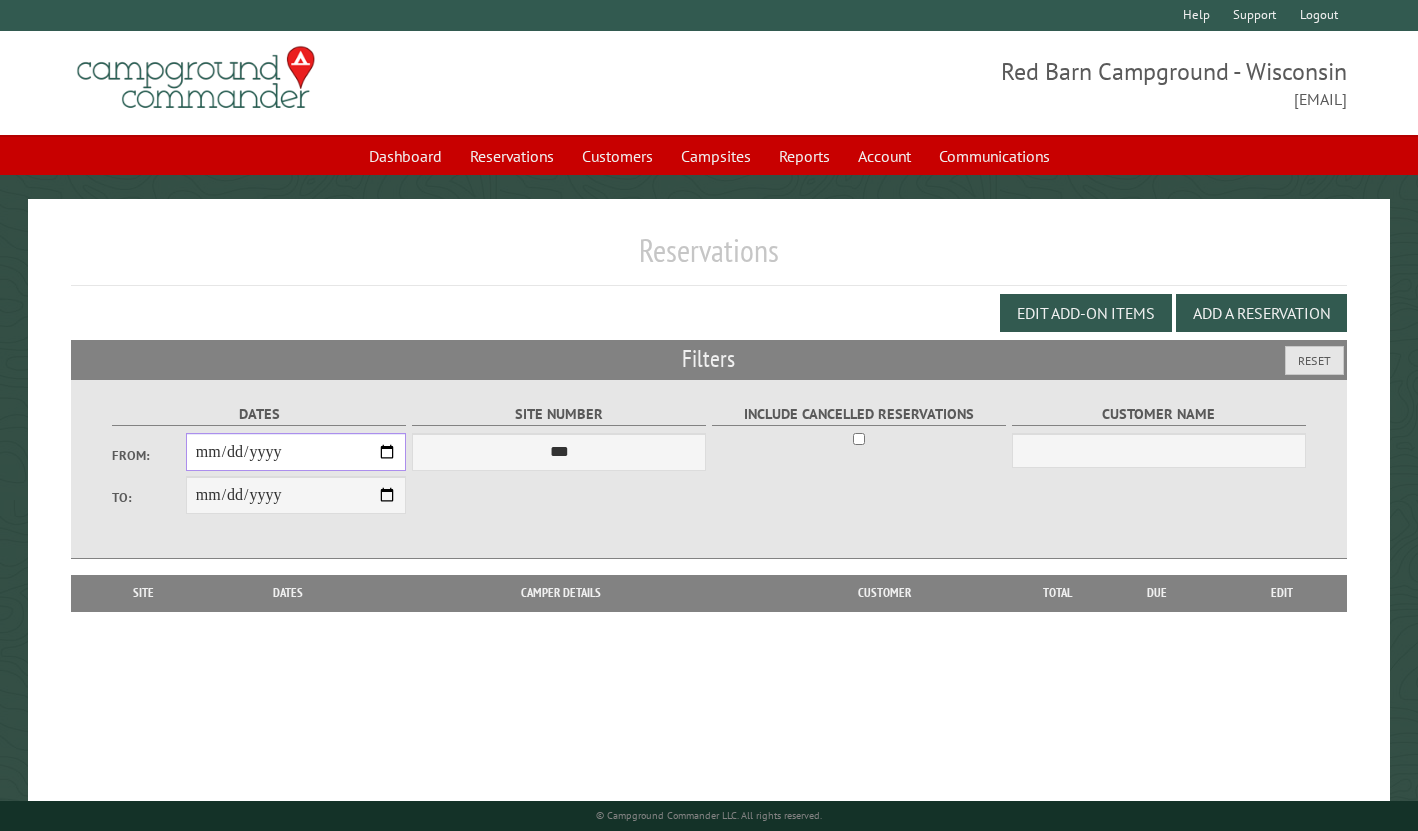 click on "From:" at bounding box center [296, 452] 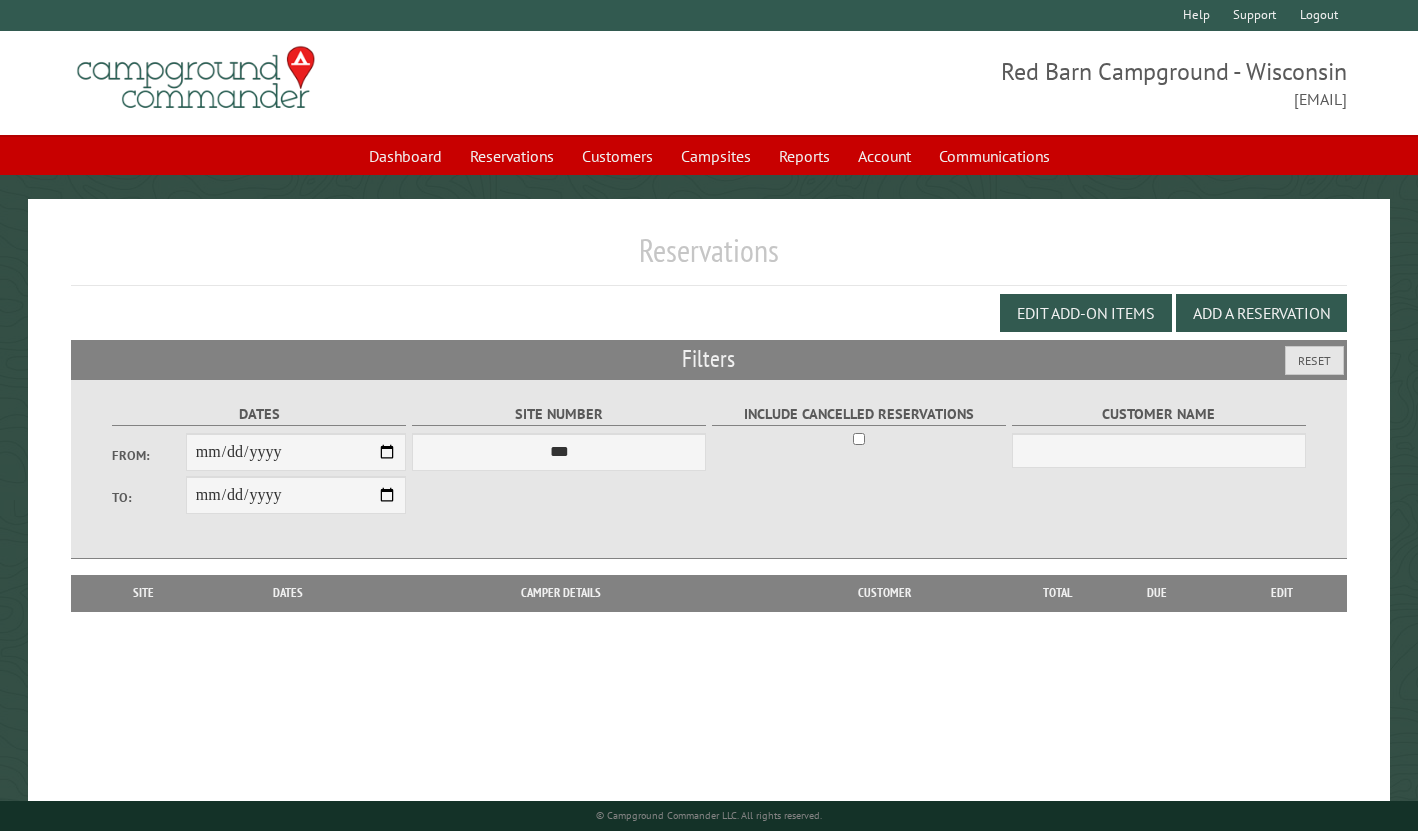type on "**********" 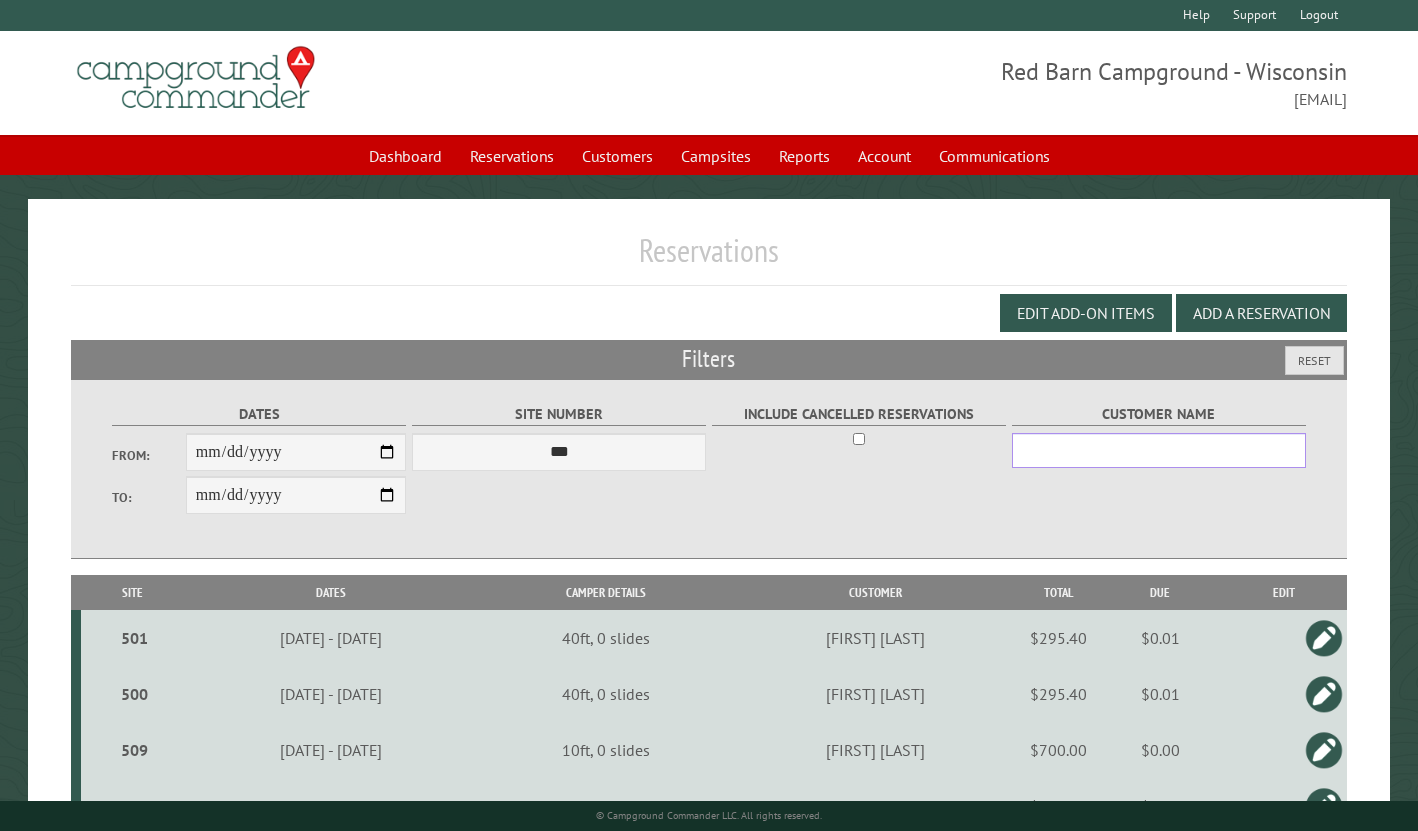 click on "Customer Name" at bounding box center [1159, 450] 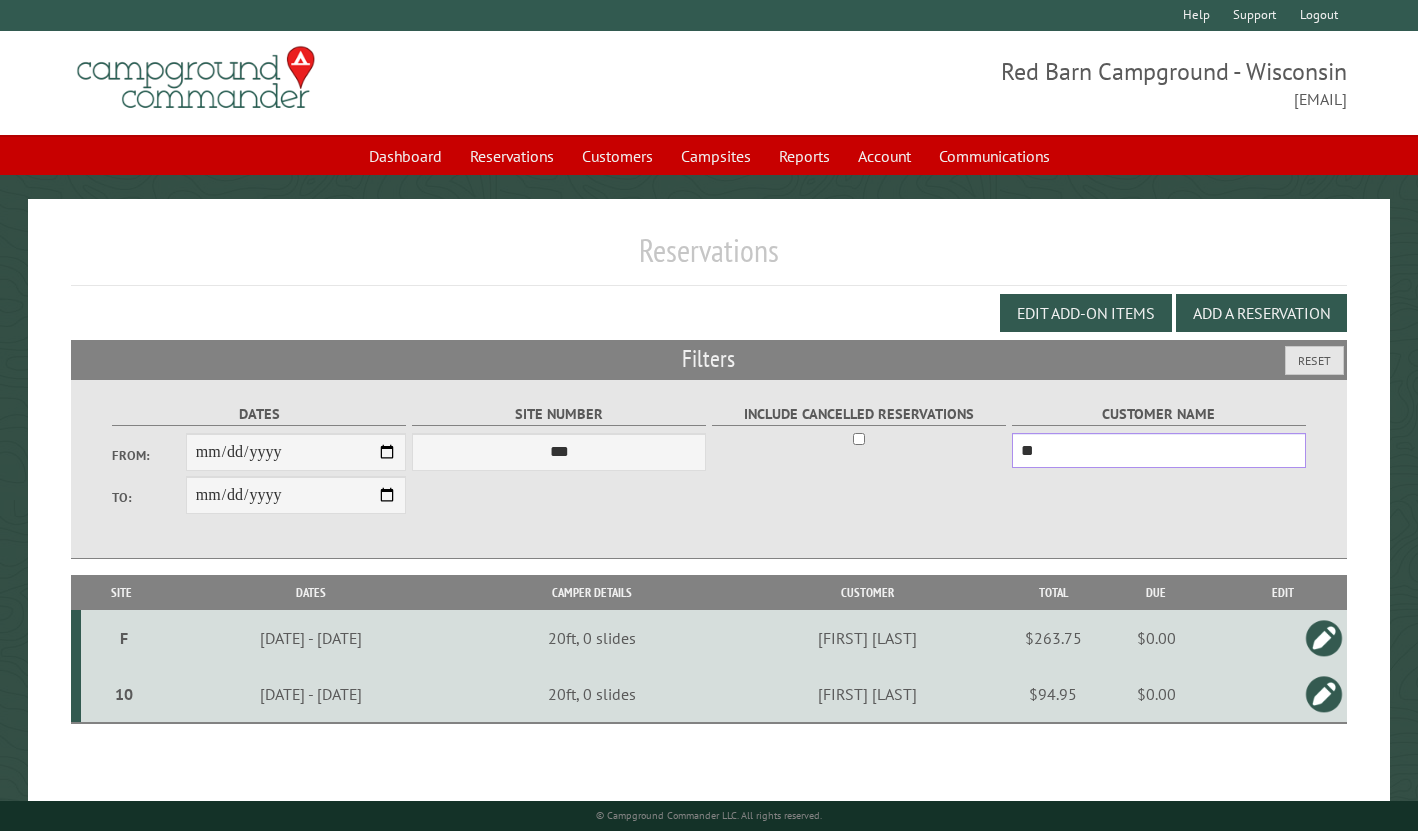type on "*" 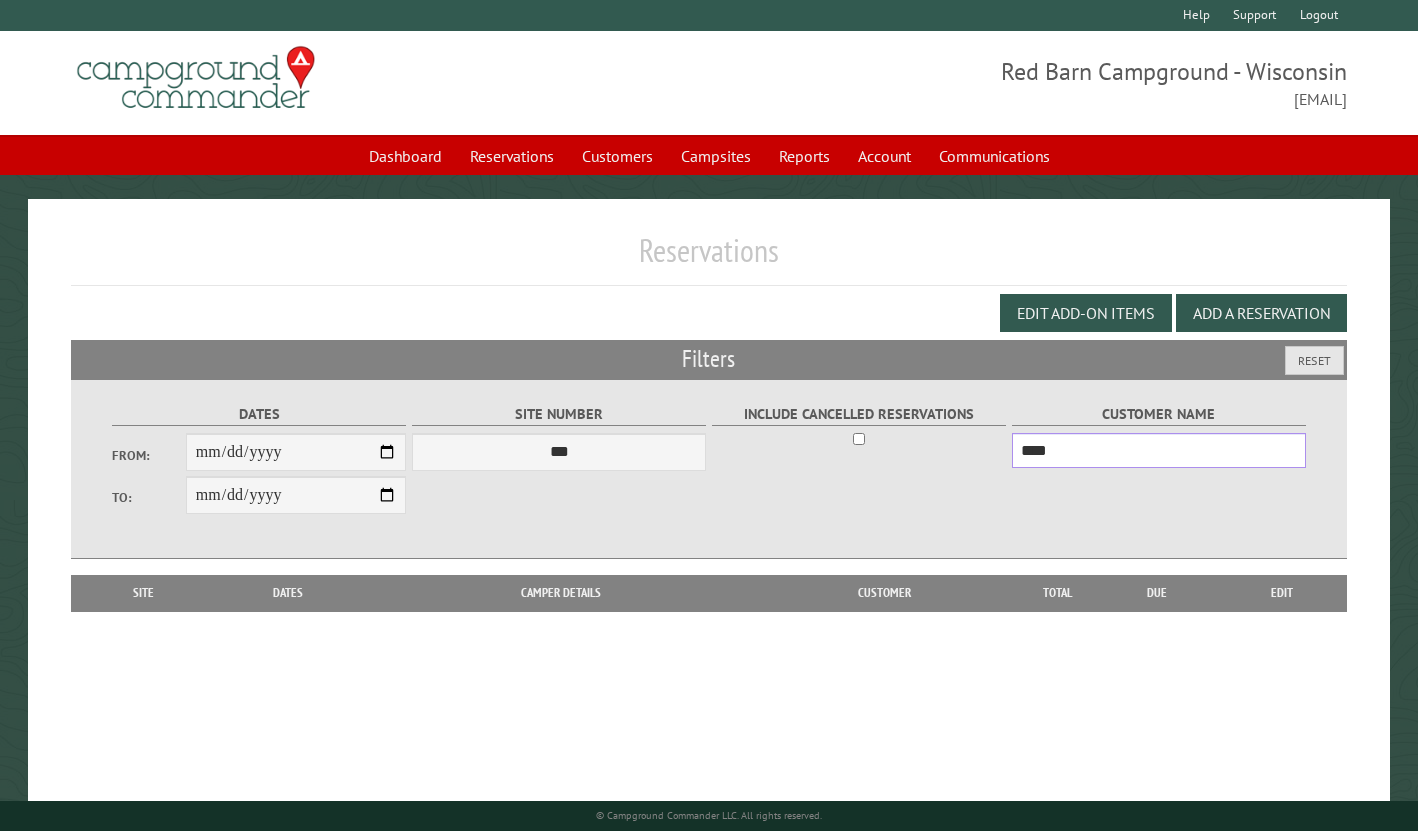 type on "*****" 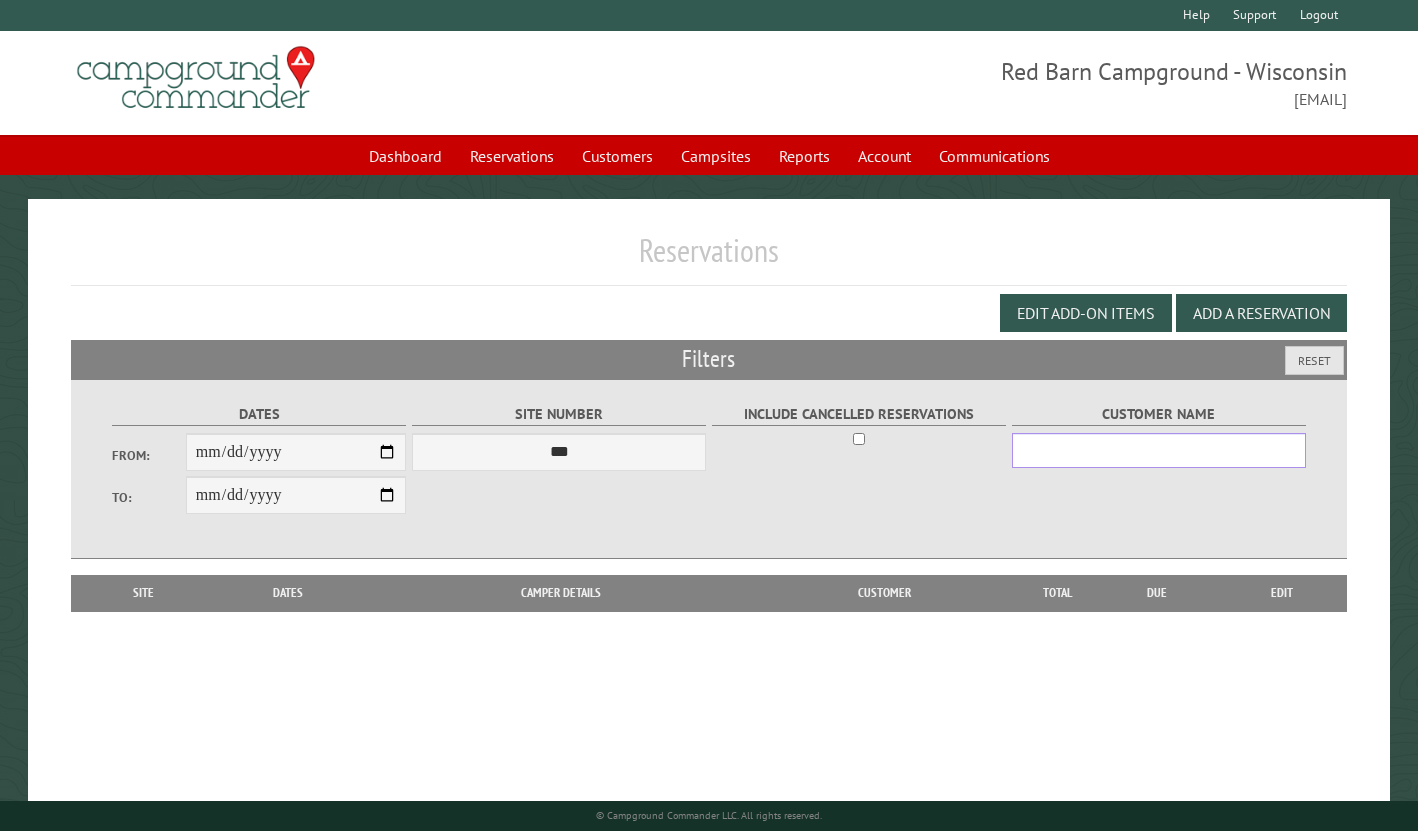 type on "*" 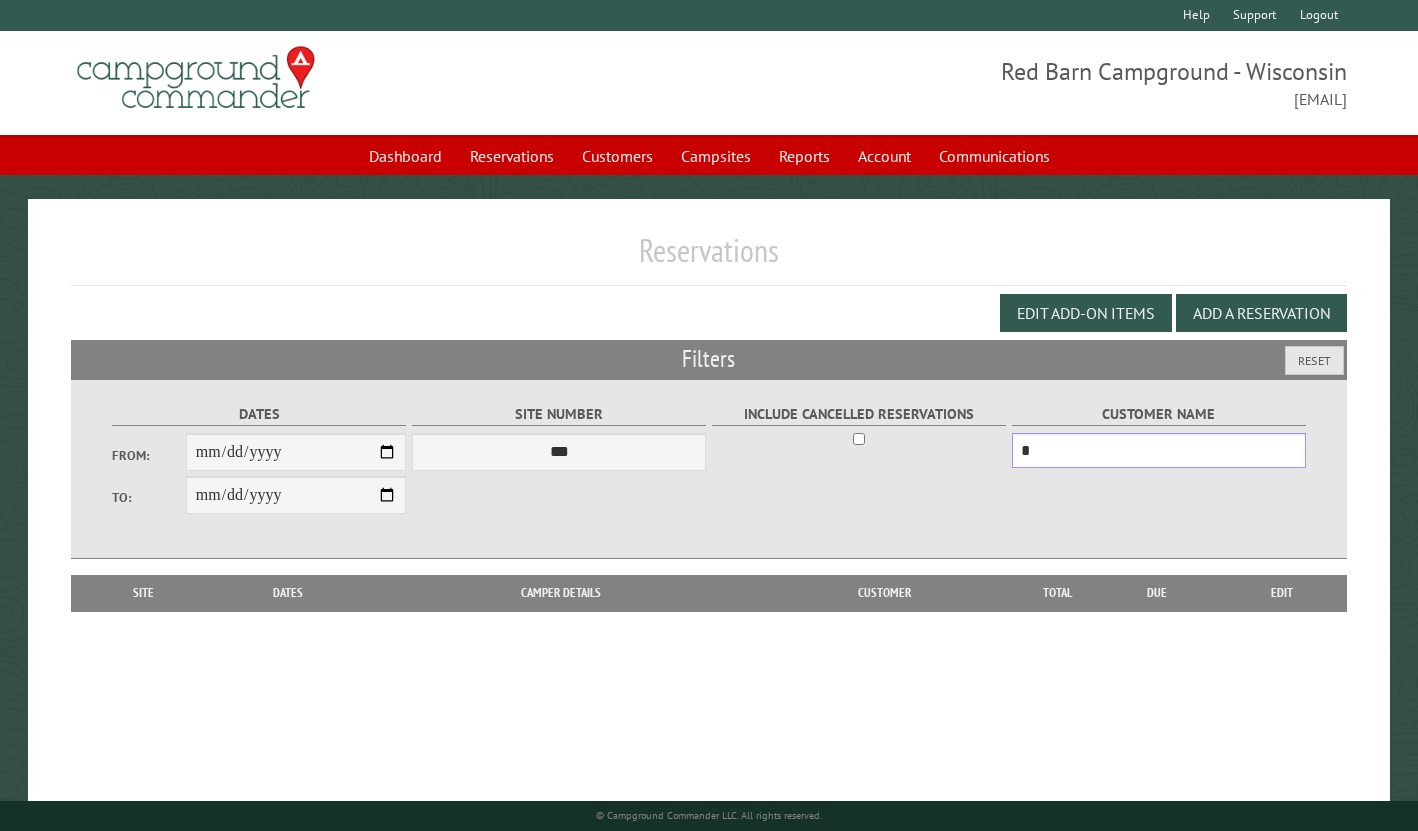 type 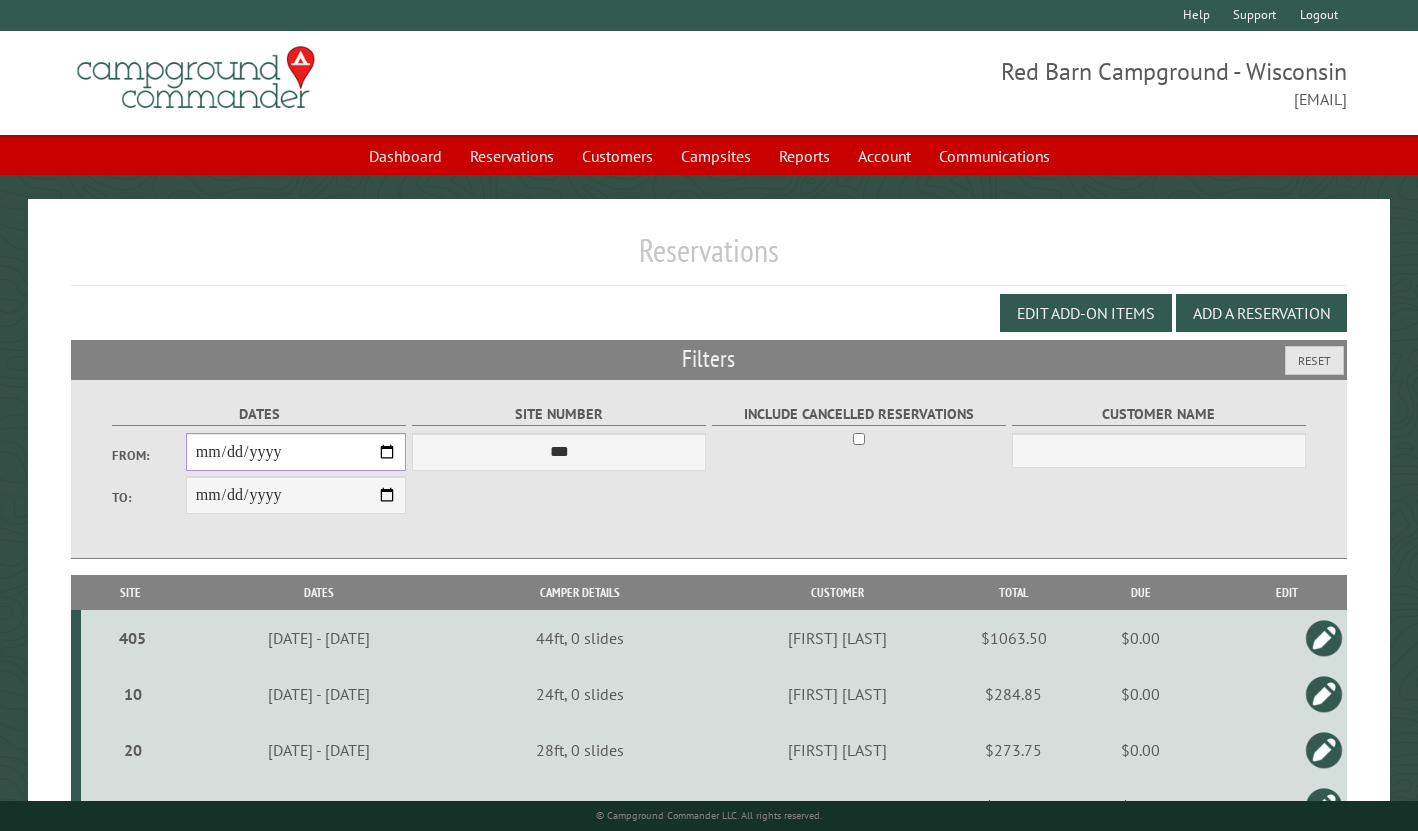 type on "**********" 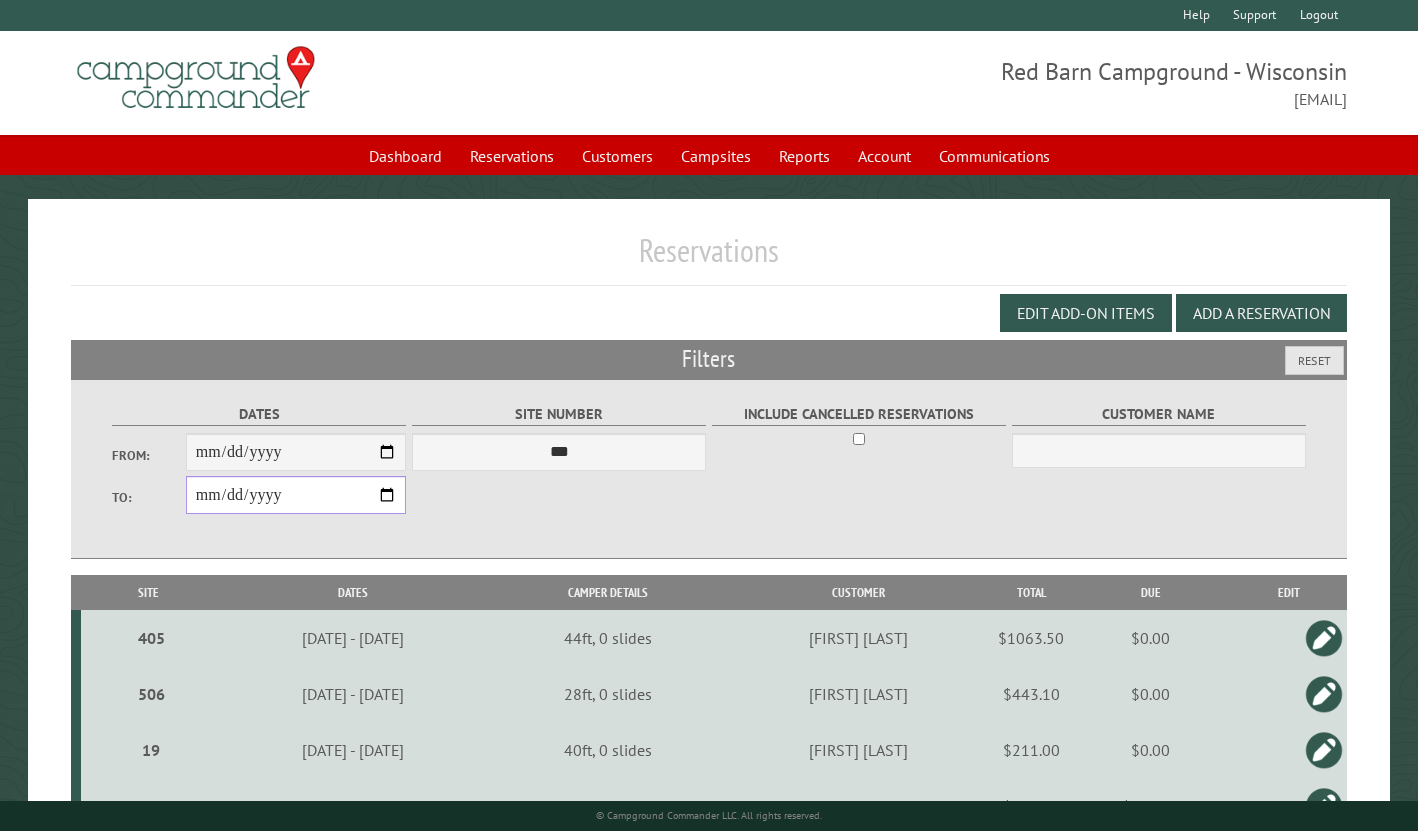 type on "**********" 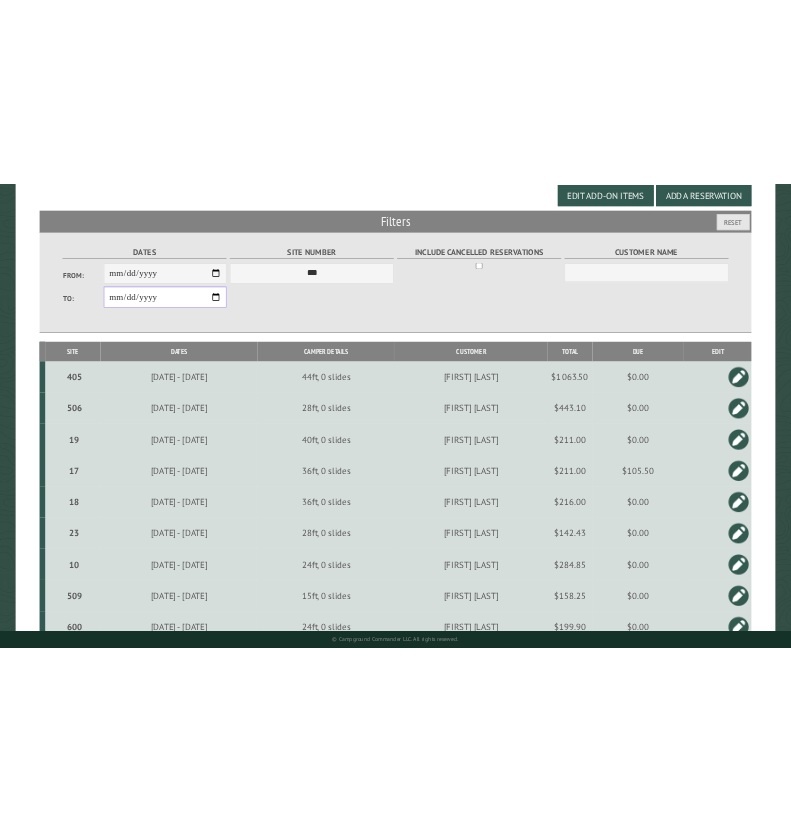 scroll, scrollTop: 323, scrollLeft: 0, axis: vertical 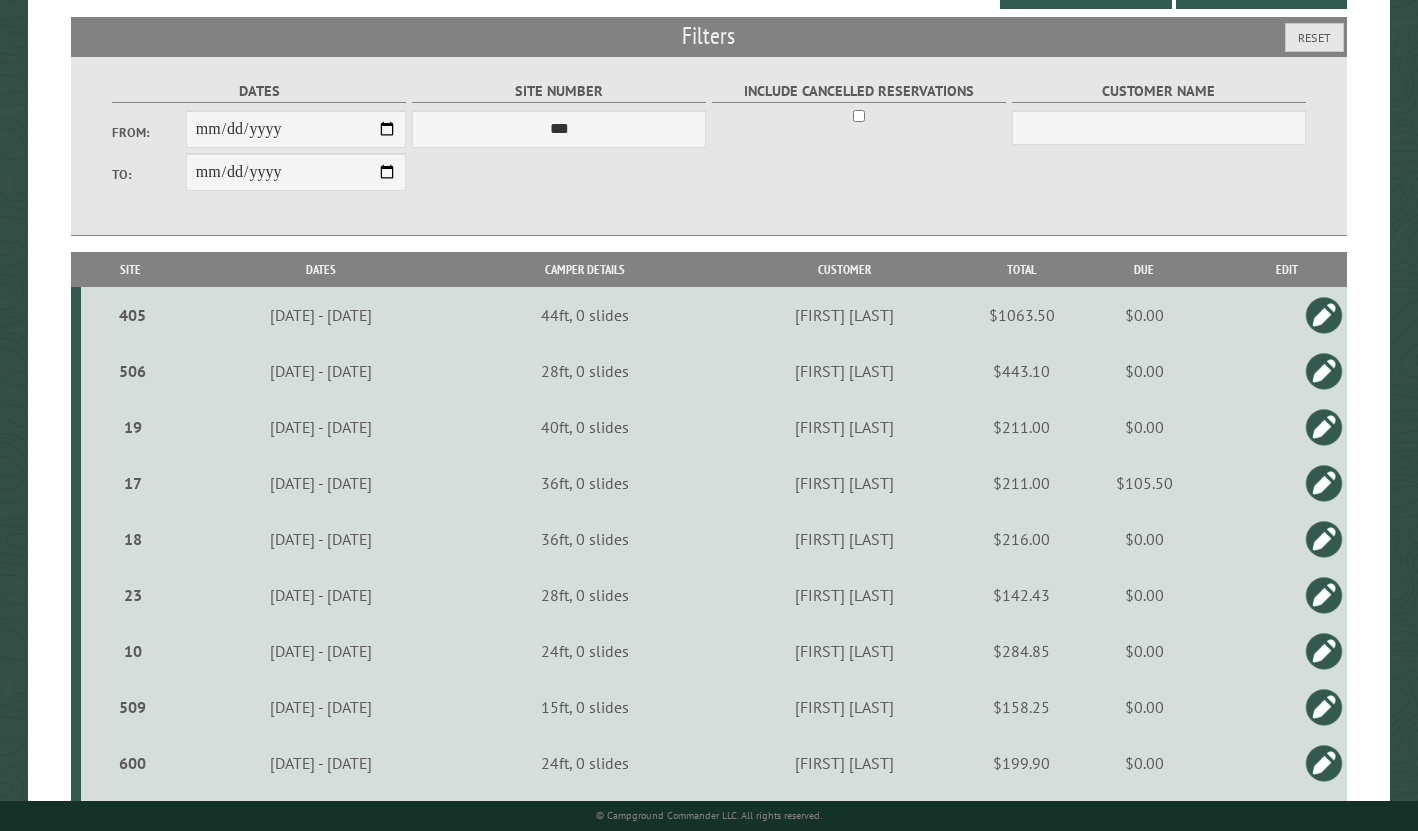 click on "[FIRST] [LAST]" at bounding box center [845, 595] 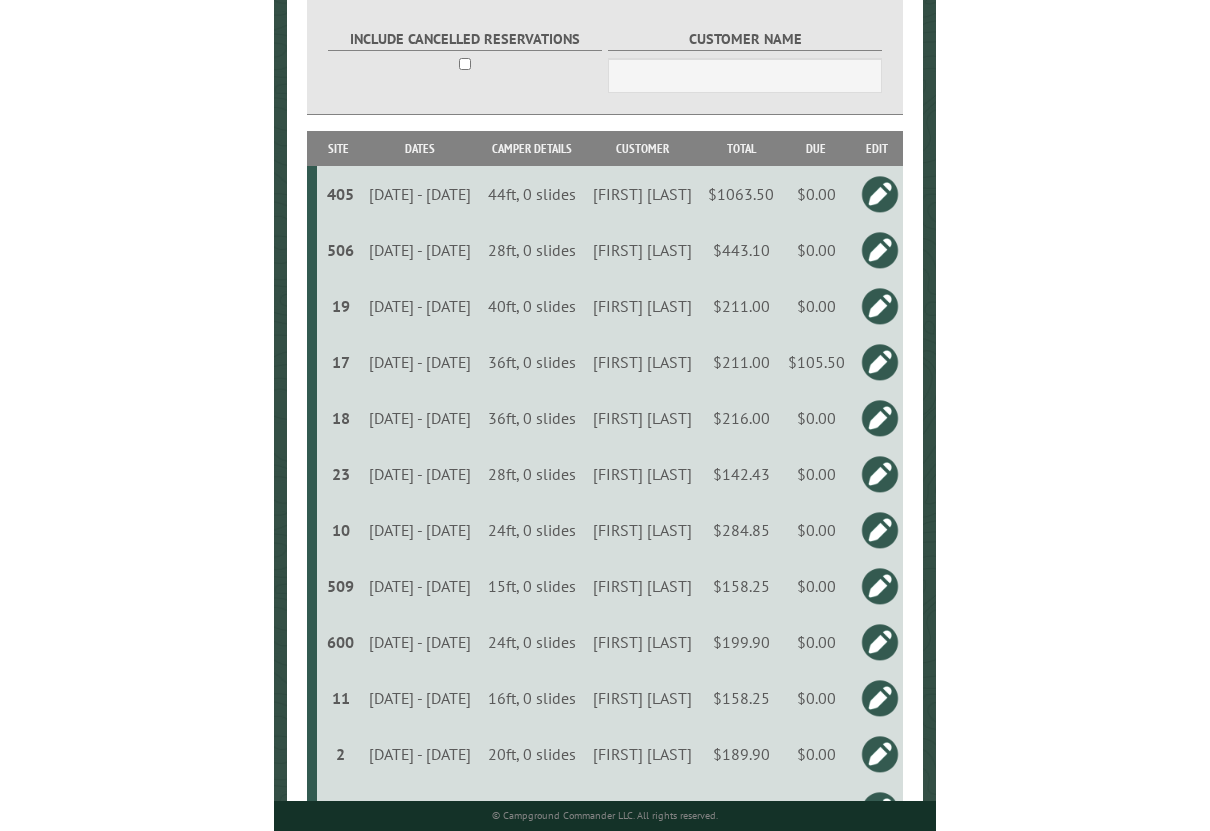 scroll, scrollTop: 562, scrollLeft: 0, axis: vertical 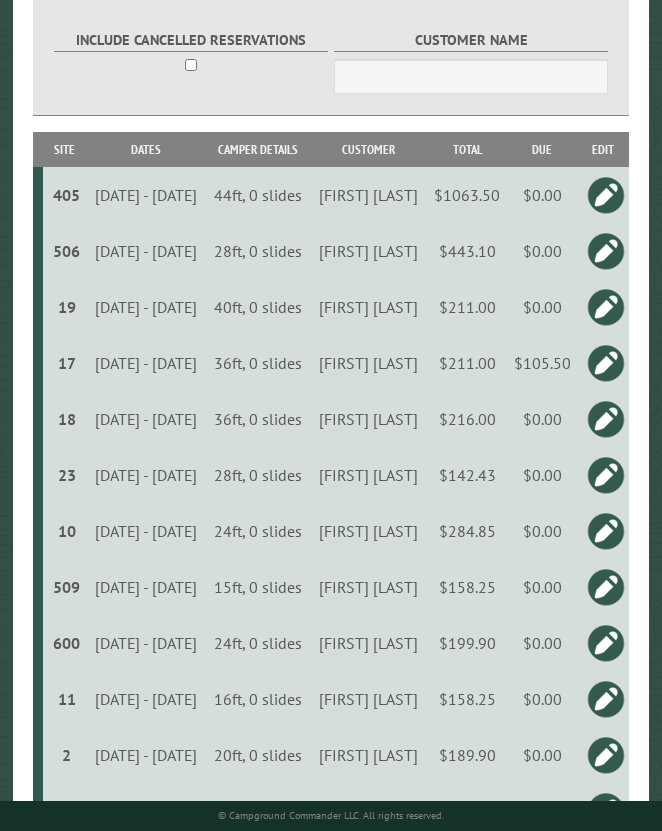 click at bounding box center (606, 475) 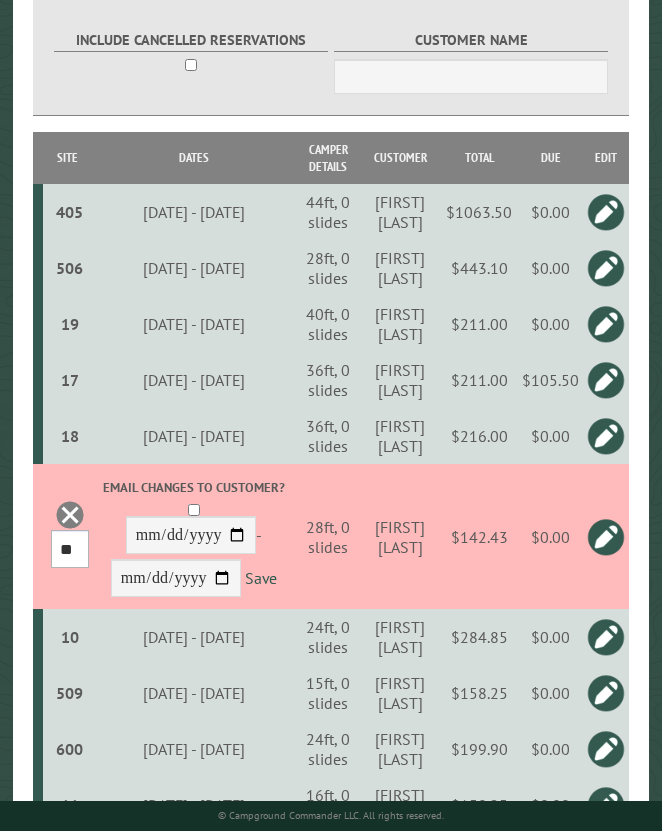 select on "**" 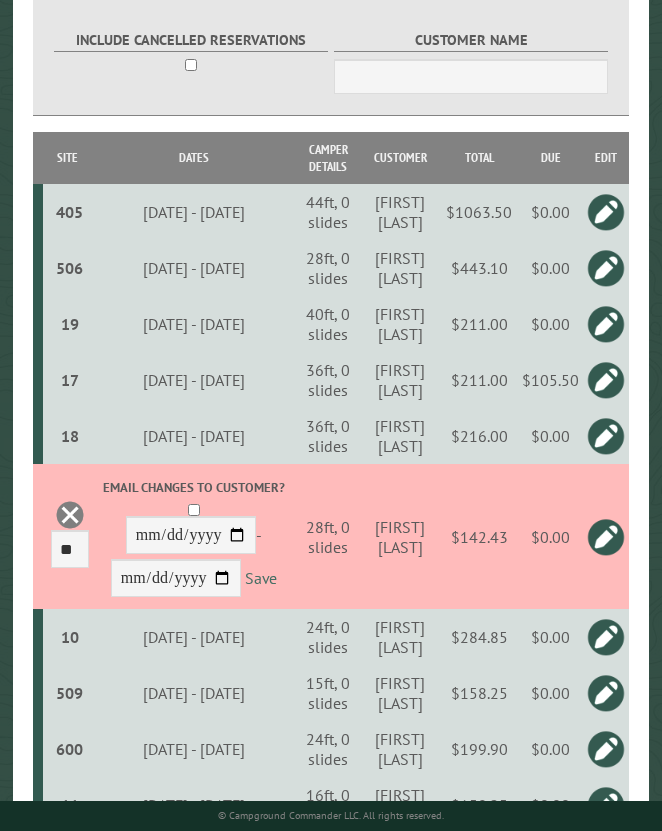 click on "Save" at bounding box center [261, 578] 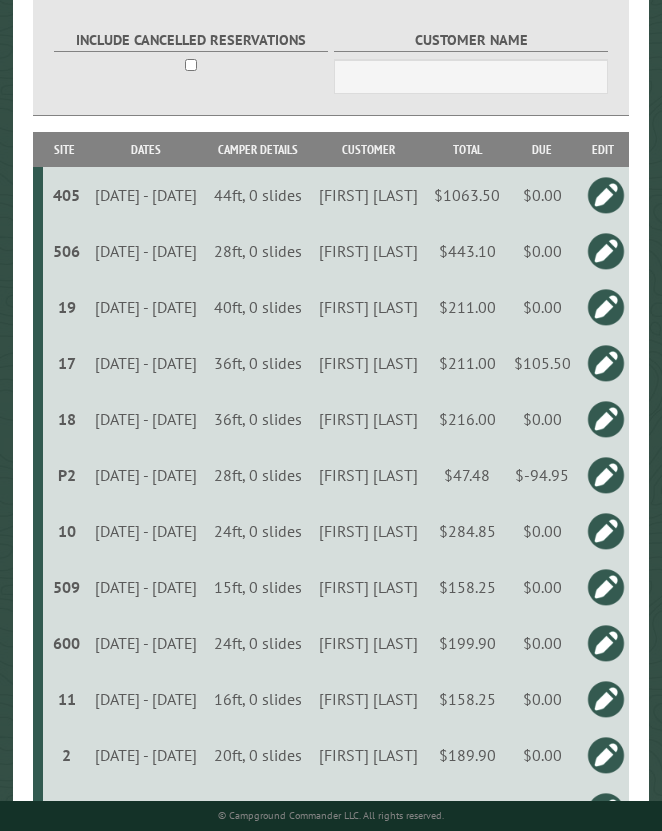click on "$-94.95" at bounding box center (542, 475) 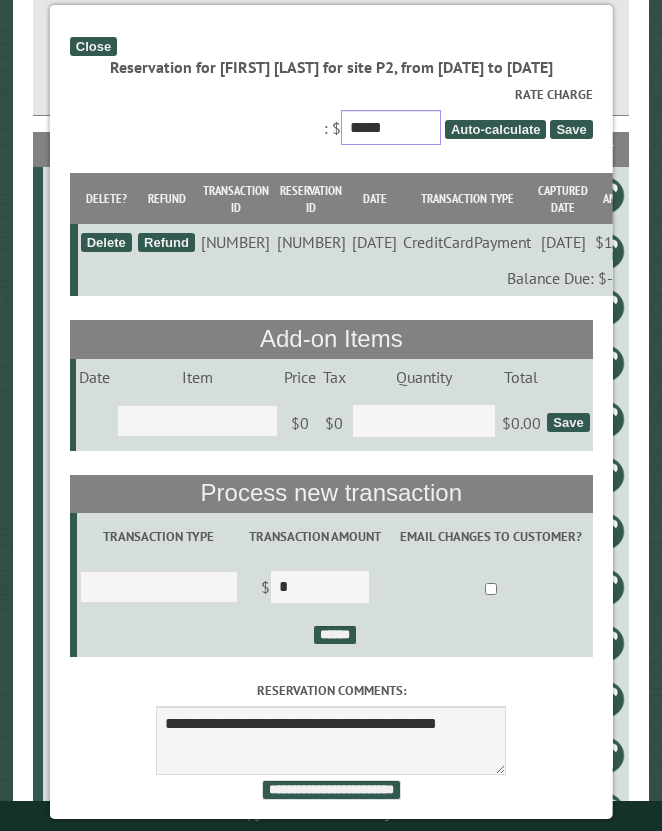 drag, startPoint x: 393, startPoint y: 121, endPoint x: 243, endPoint y: 109, distance: 150.47923 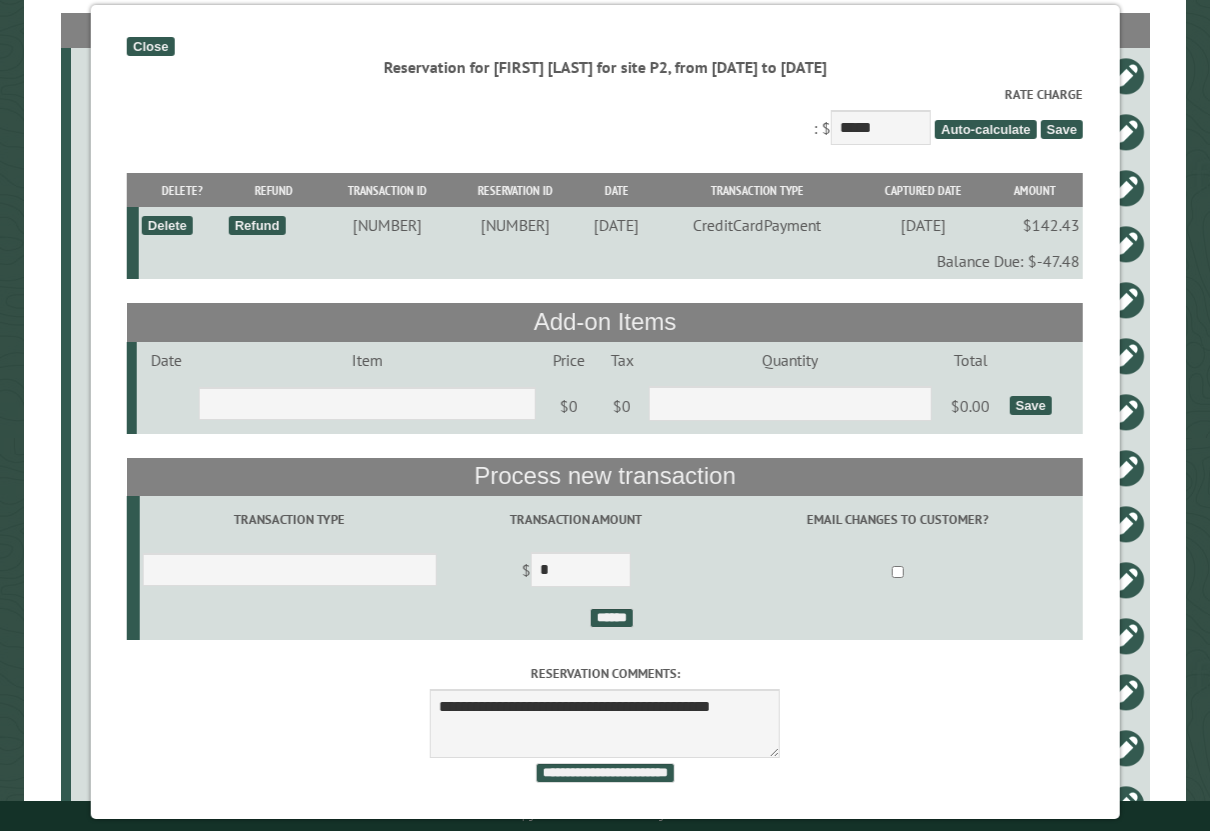 click at bounding box center (897, 572) 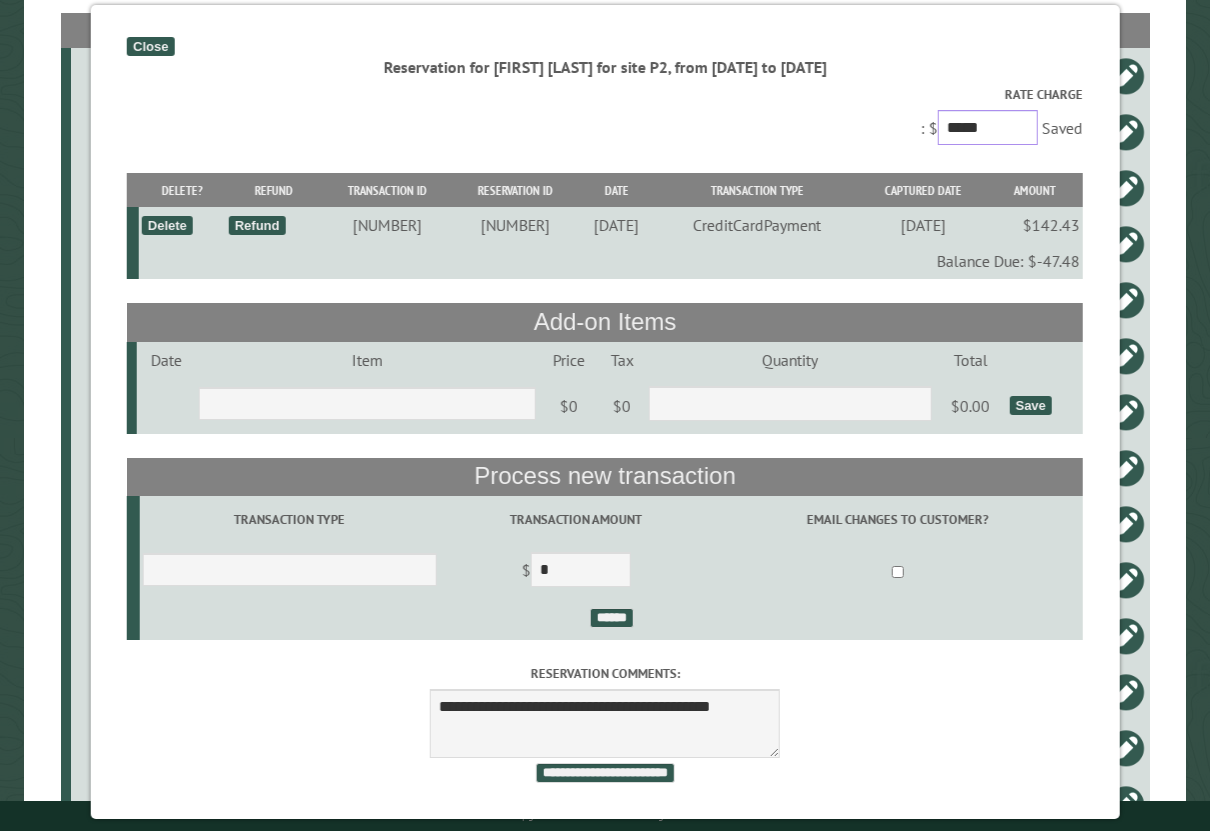 click on "*****" at bounding box center (988, 127) 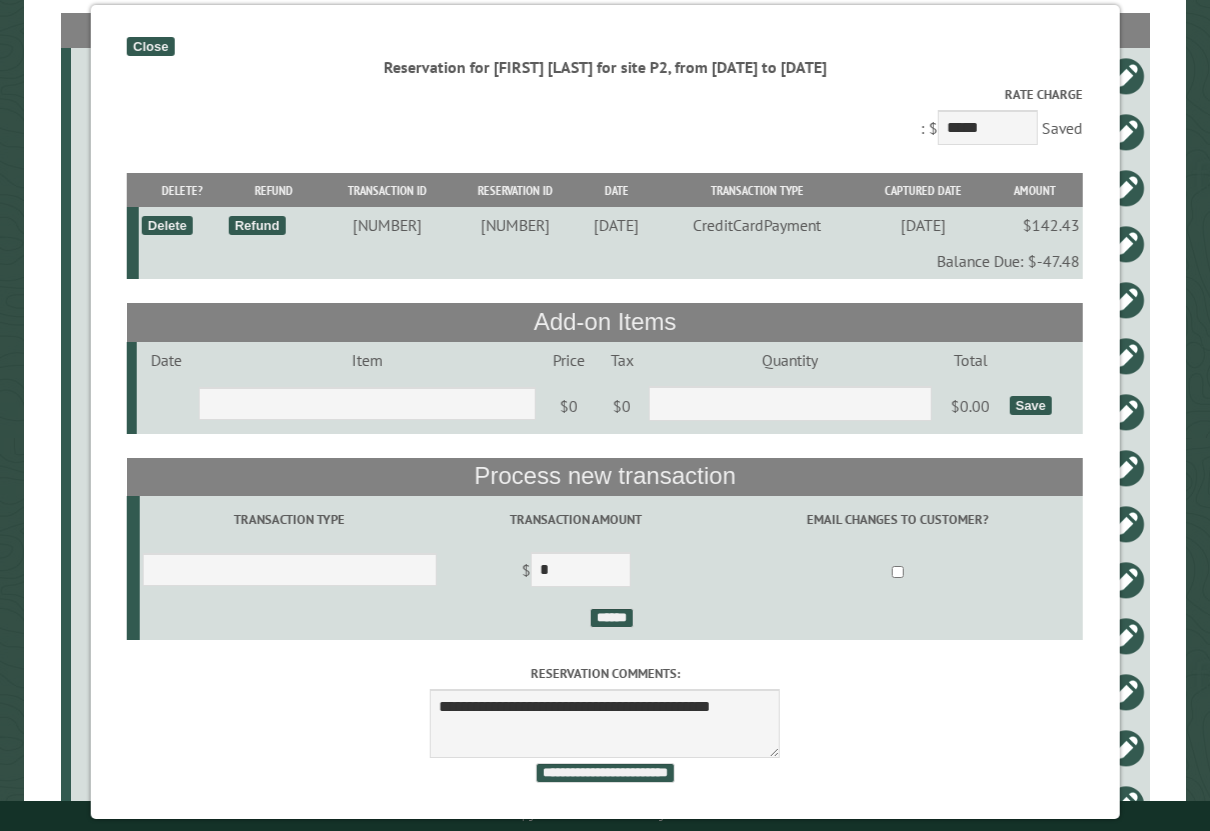 click on "Close" at bounding box center (150, 46) 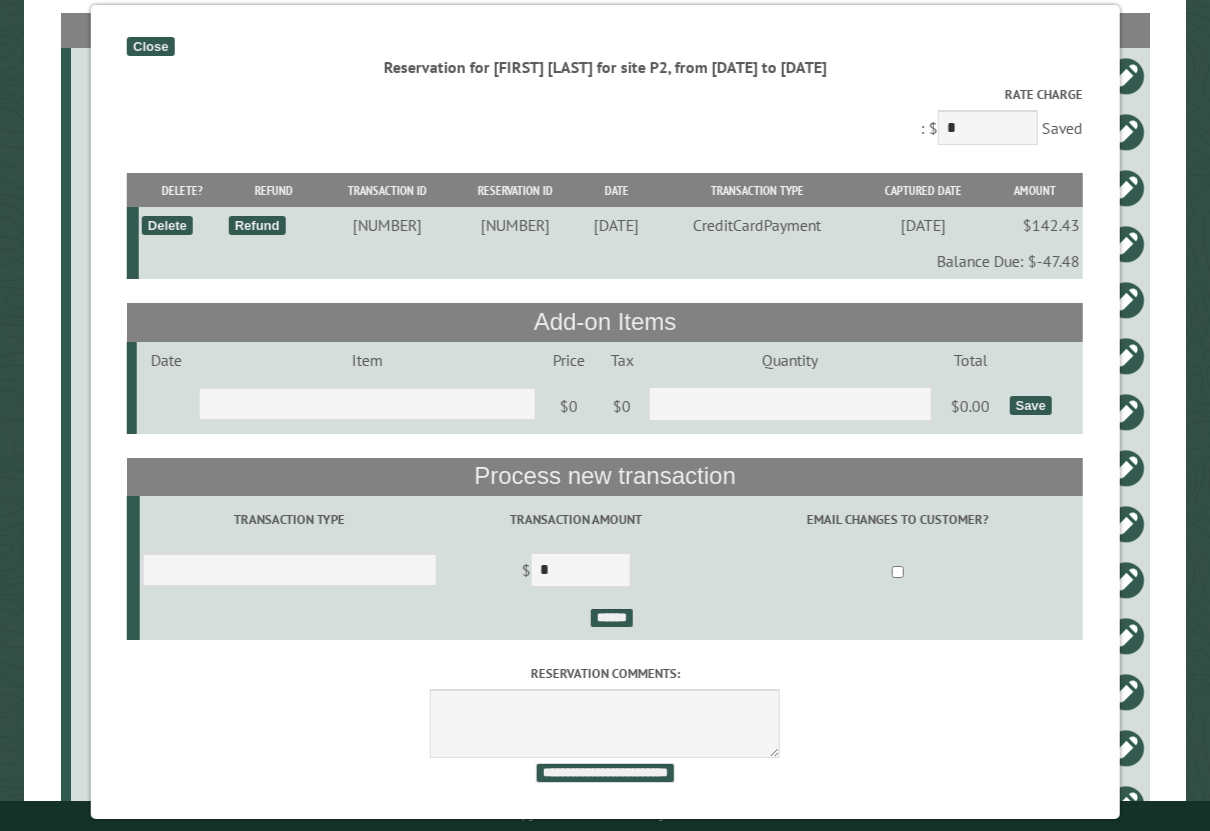 click on "Dates" at bounding box center [272, 30] 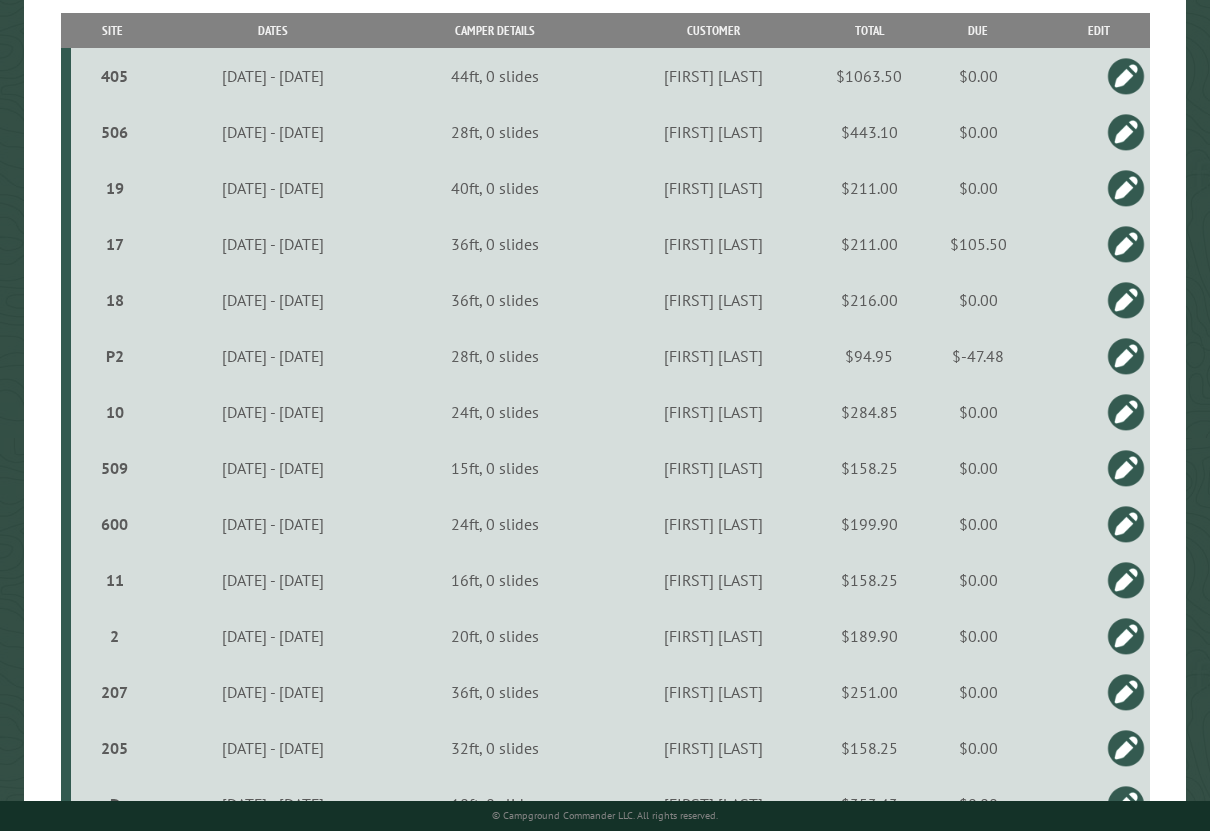 click on "$-47.48" at bounding box center (978, 356) 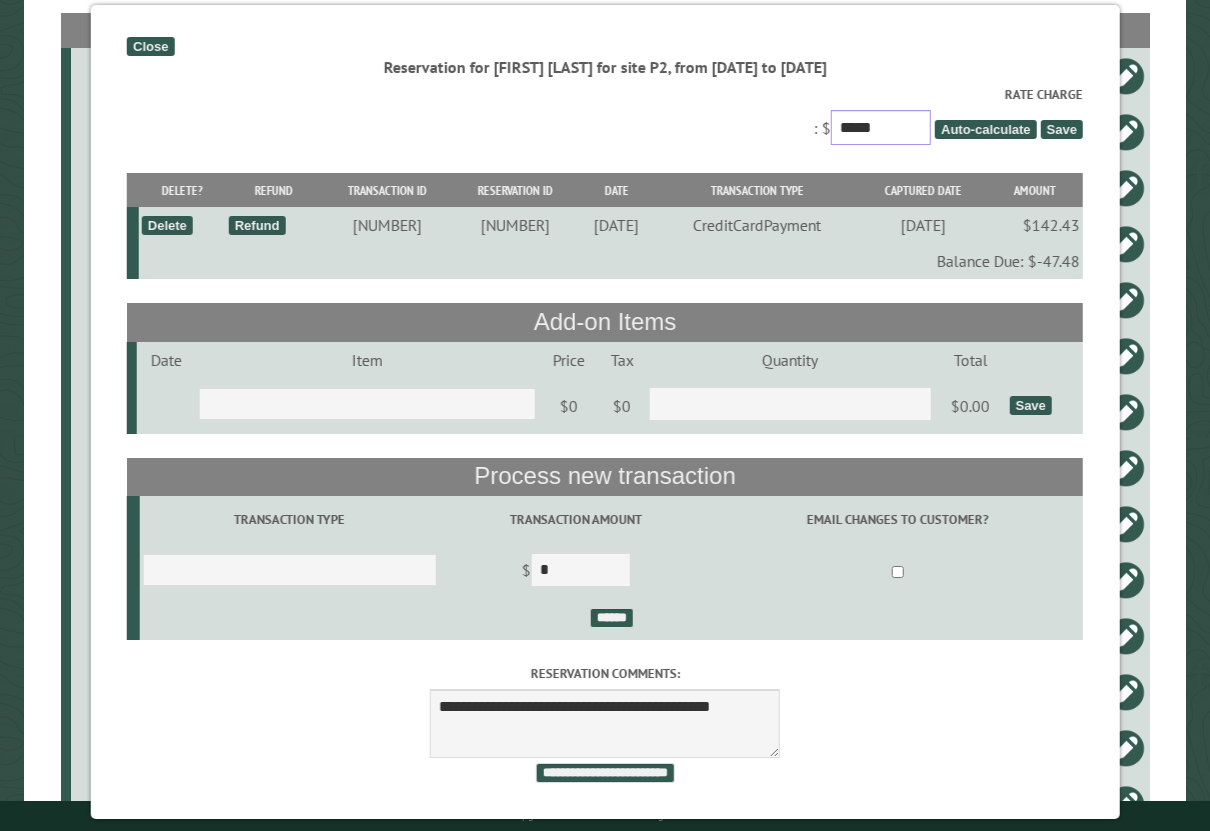 drag, startPoint x: 899, startPoint y: 140, endPoint x: 731, endPoint y: 122, distance: 168.96153 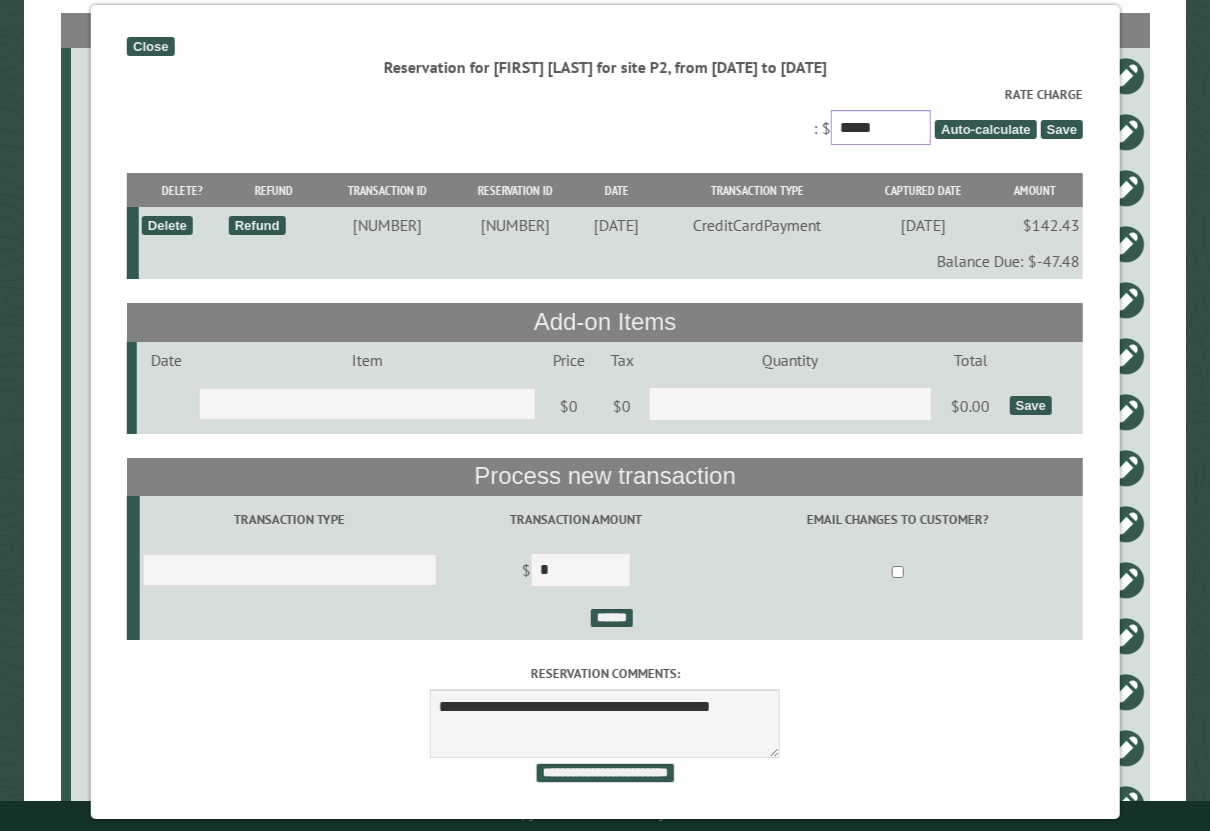 click on "Rate Charge : $ *****
Auto-calculate
Save" at bounding box center [605, 117] 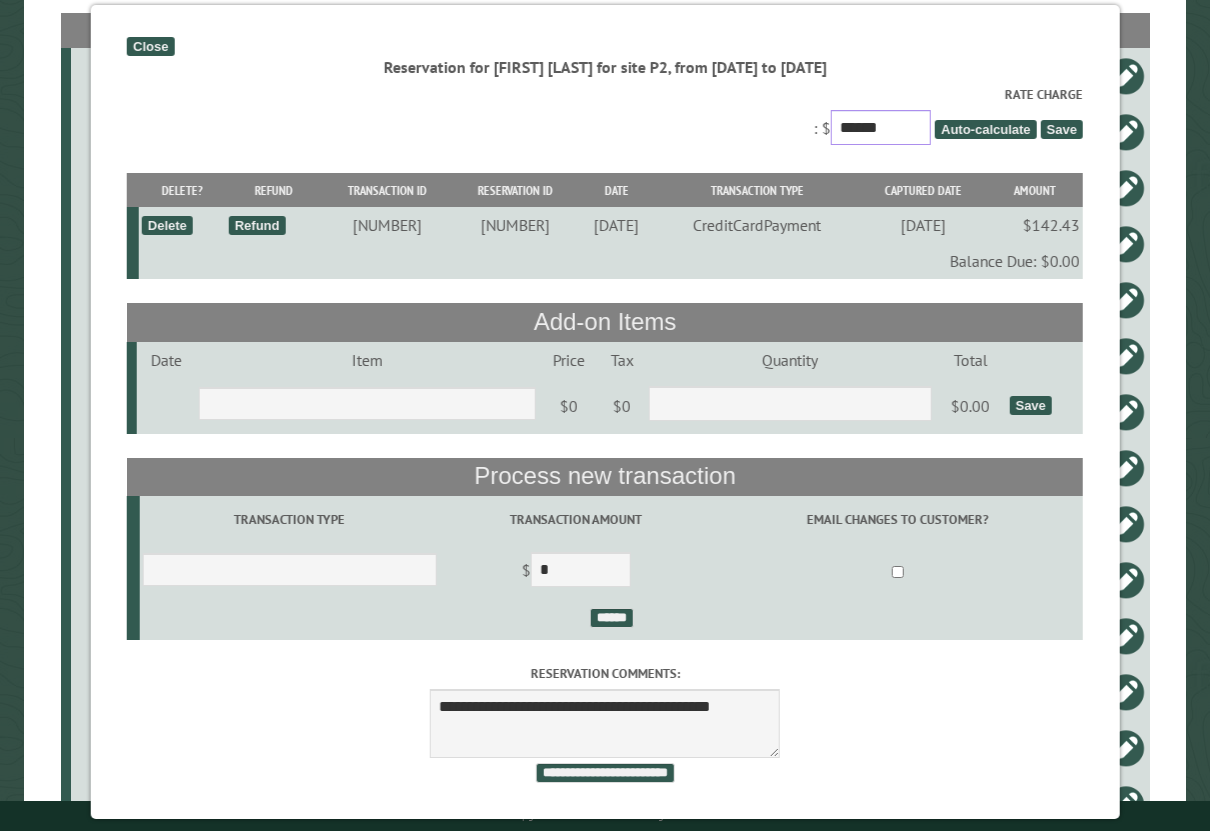 type on "******" 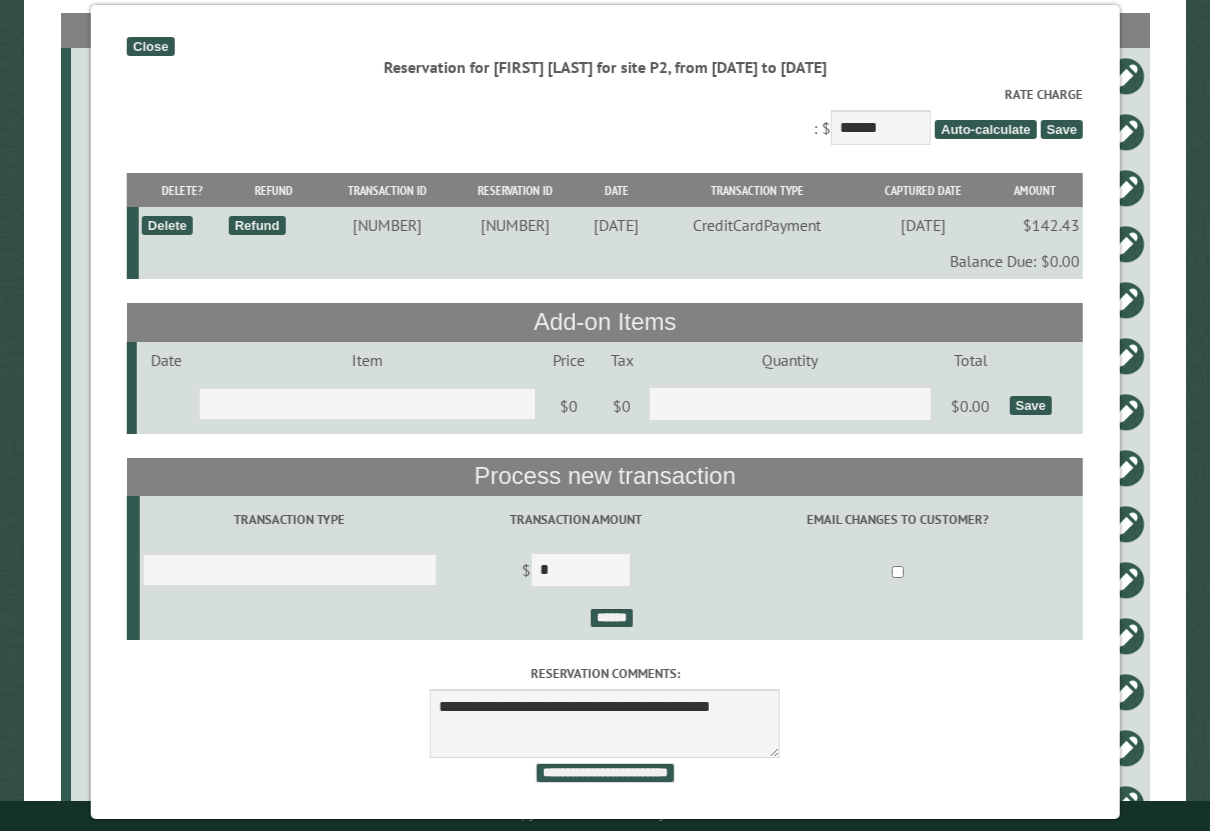 click on "Save" at bounding box center (1062, 129) 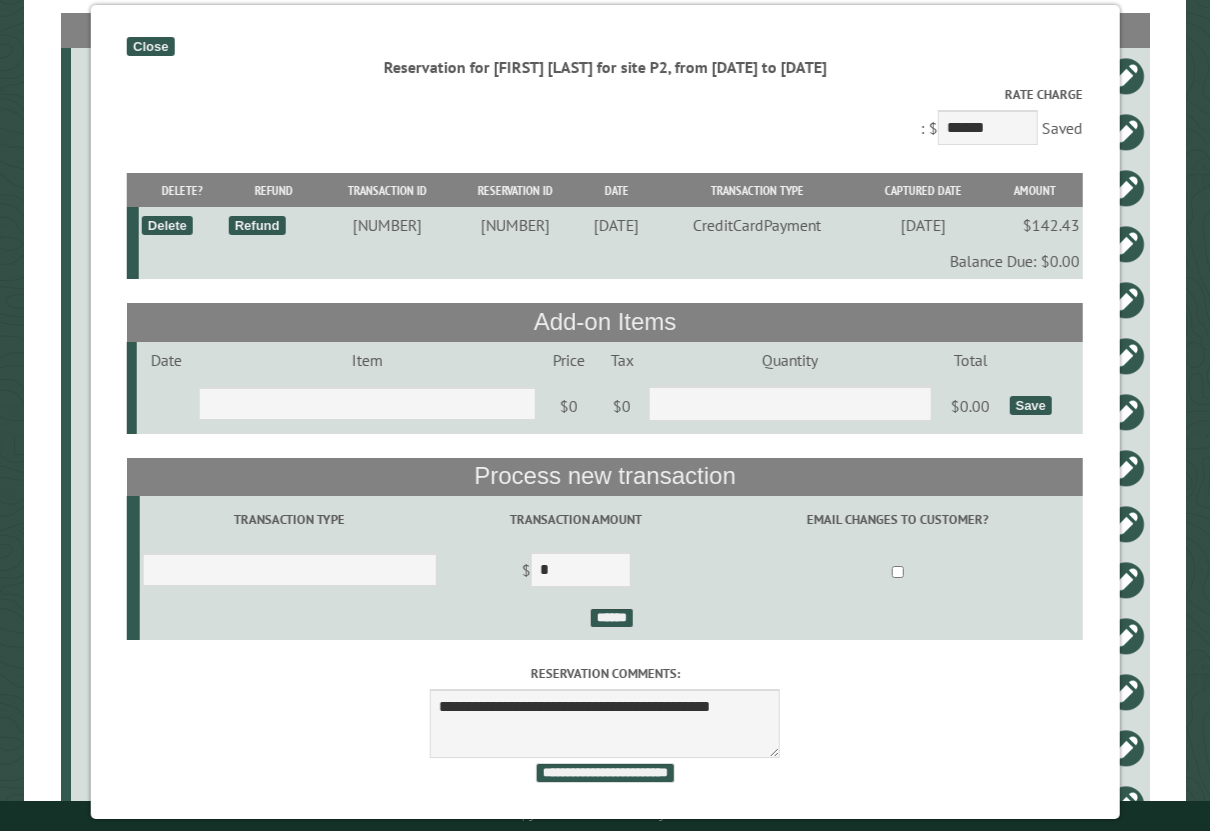 click on "Close" at bounding box center [150, 46] 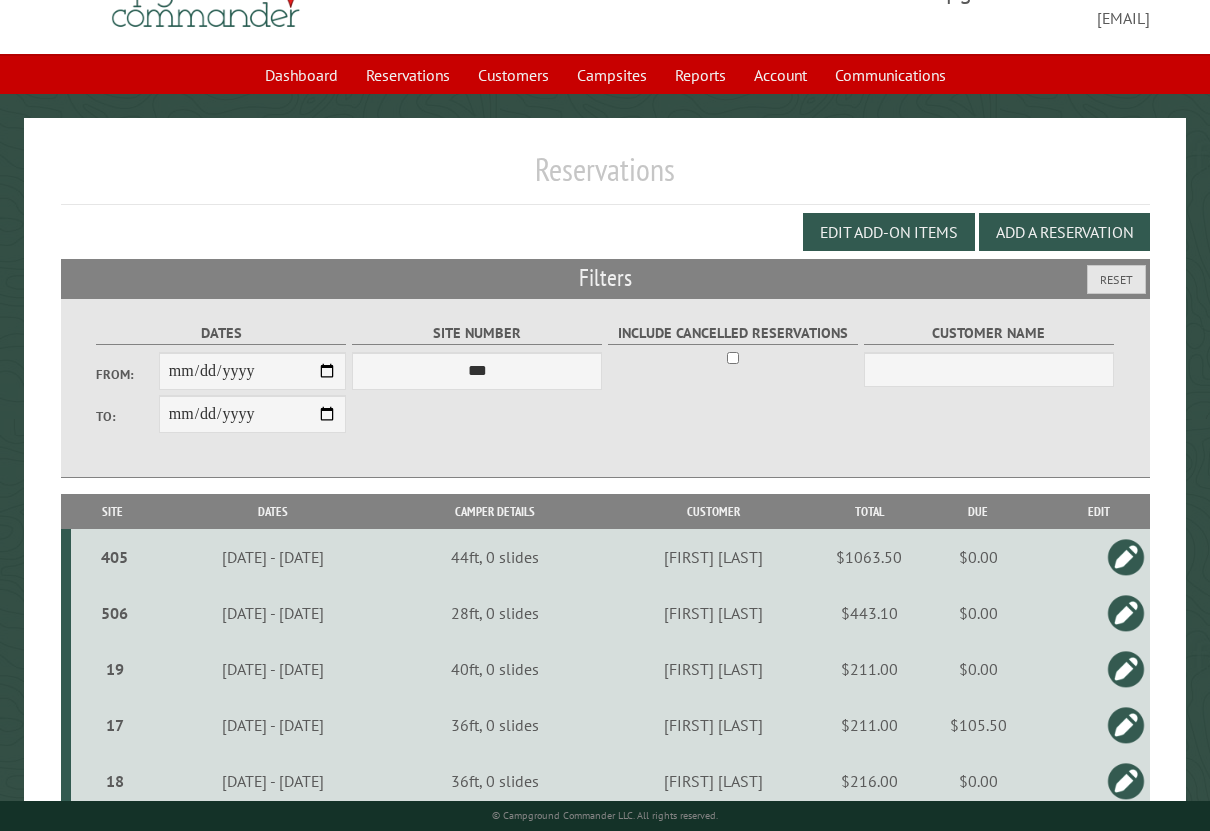 scroll, scrollTop: 81, scrollLeft: 0, axis: vertical 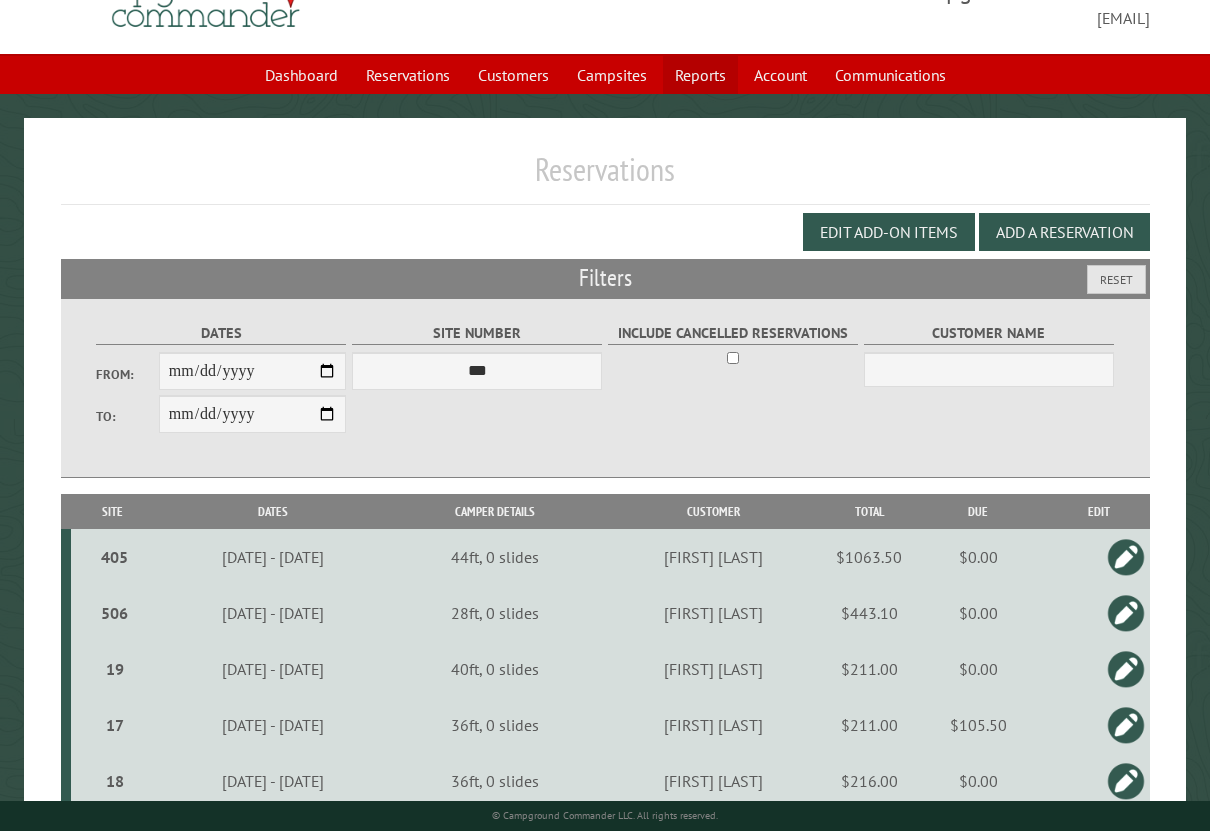 click on "Reports" at bounding box center [700, 75] 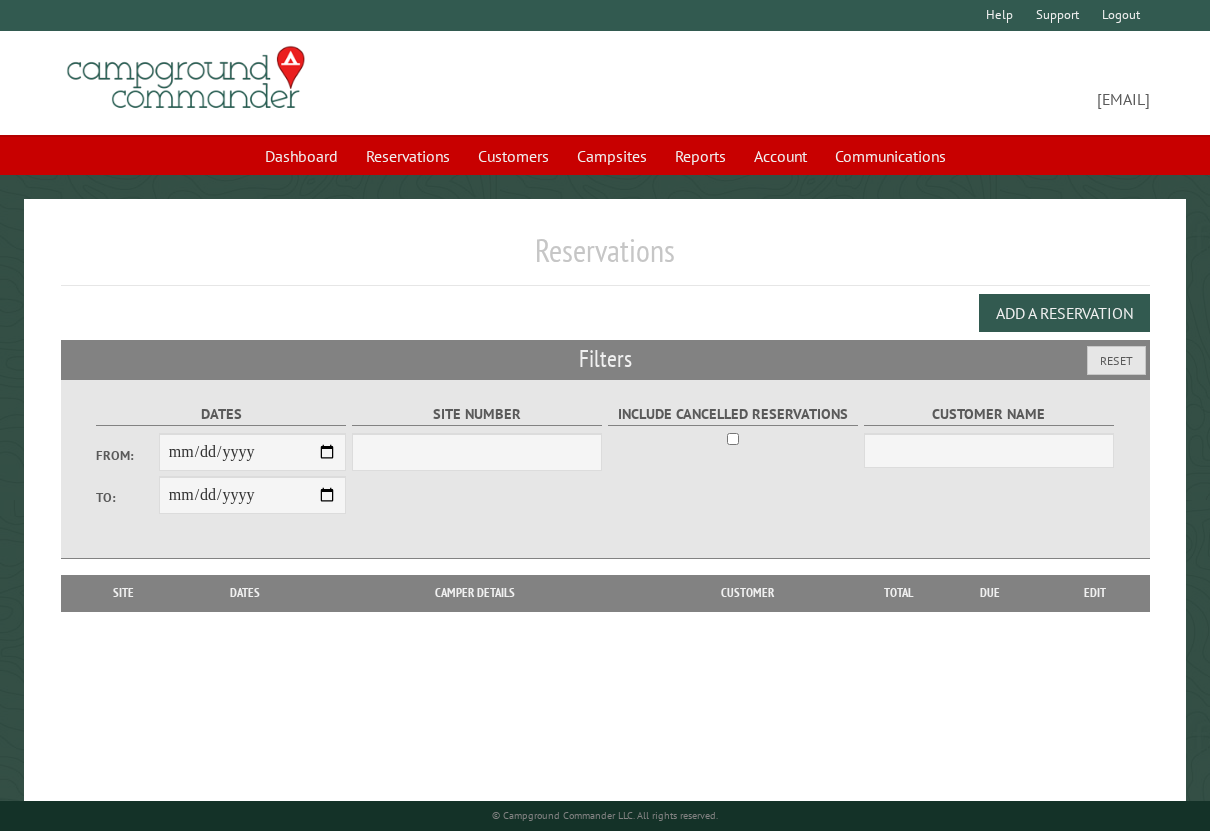 scroll, scrollTop: 0, scrollLeft: 0, axis: both 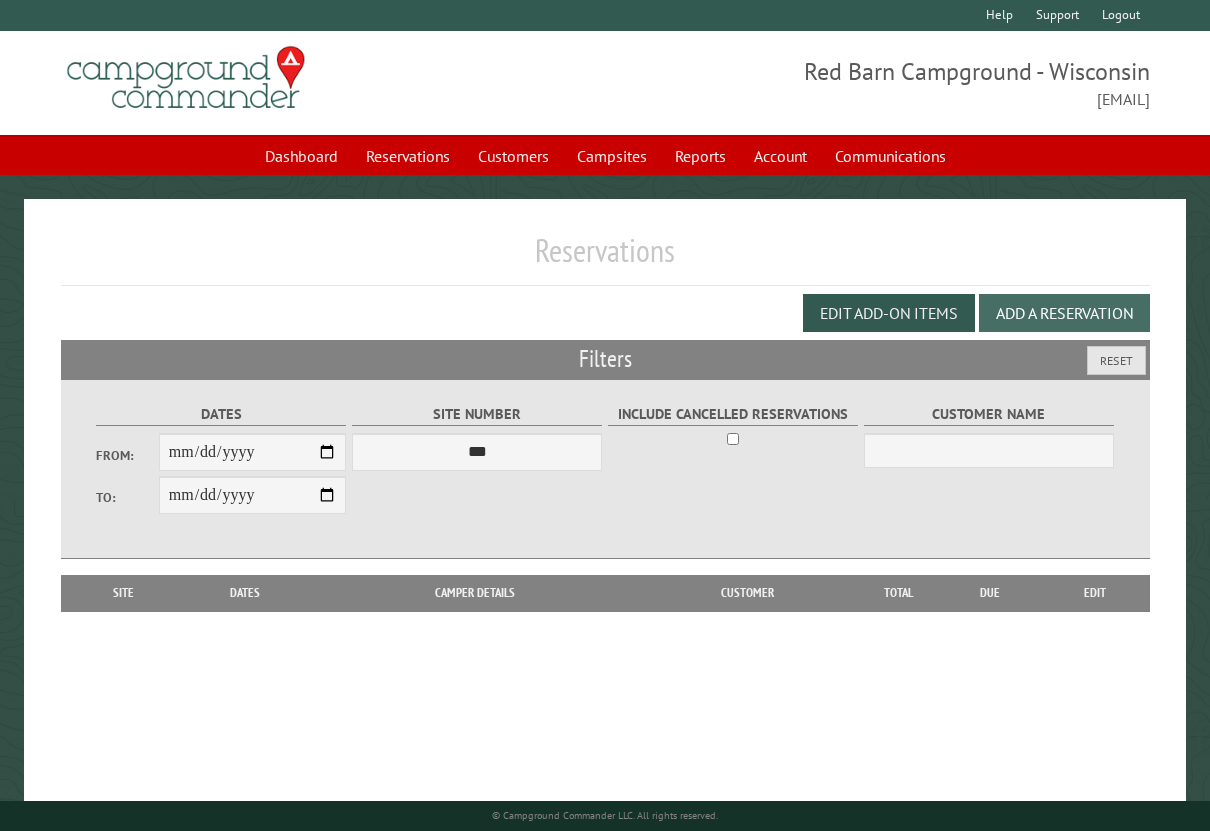 click on "Add a Reservation" at bounding box center [1064, 313] 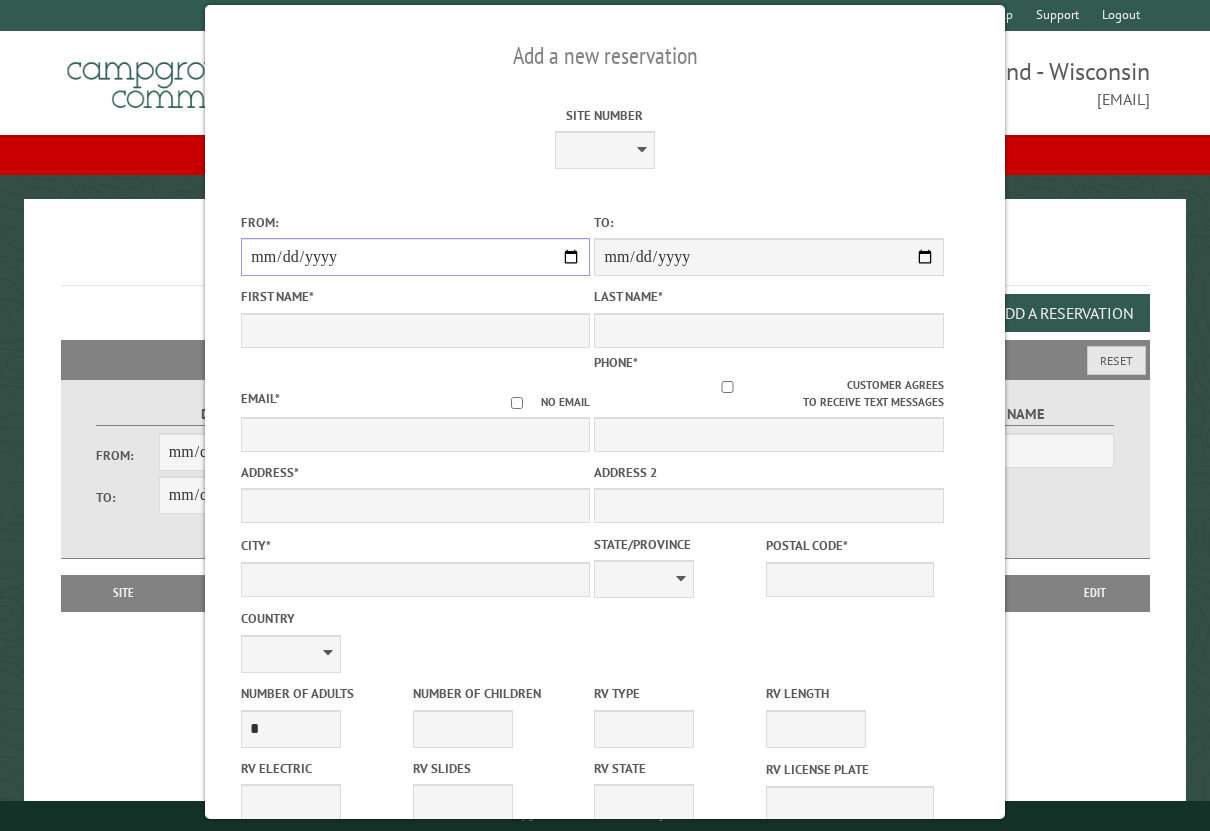 click on "From:" at bounding box center [415, 257] 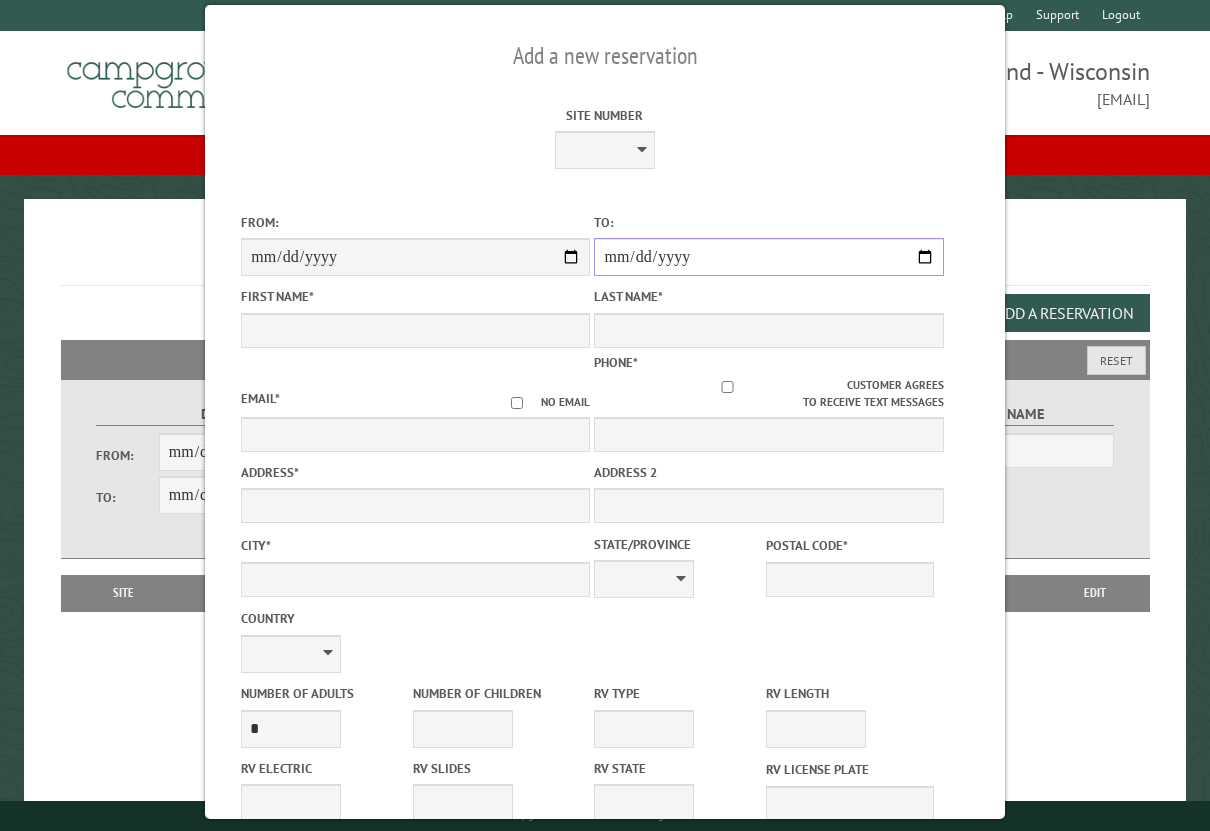 click on "**********" at bounding box center [768, 257] 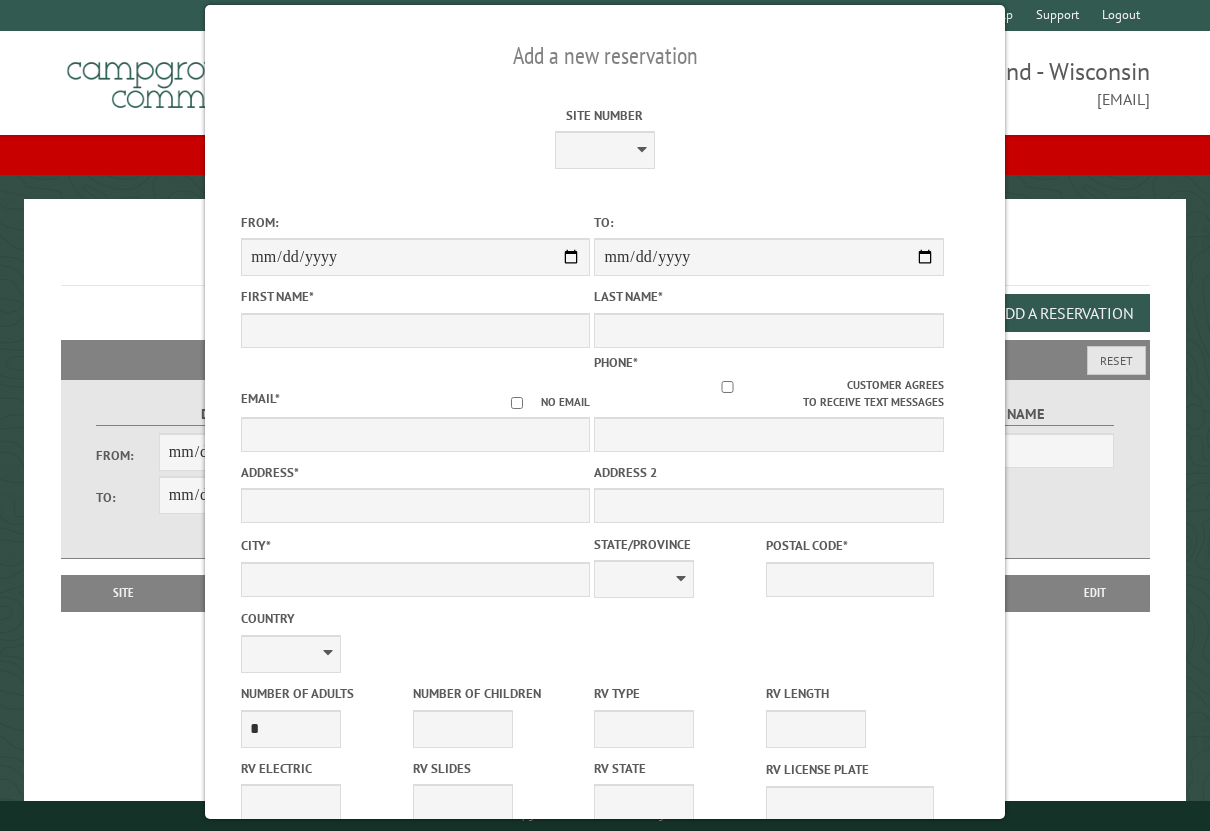 click on "First Name *" at bounding box center (415, 317) 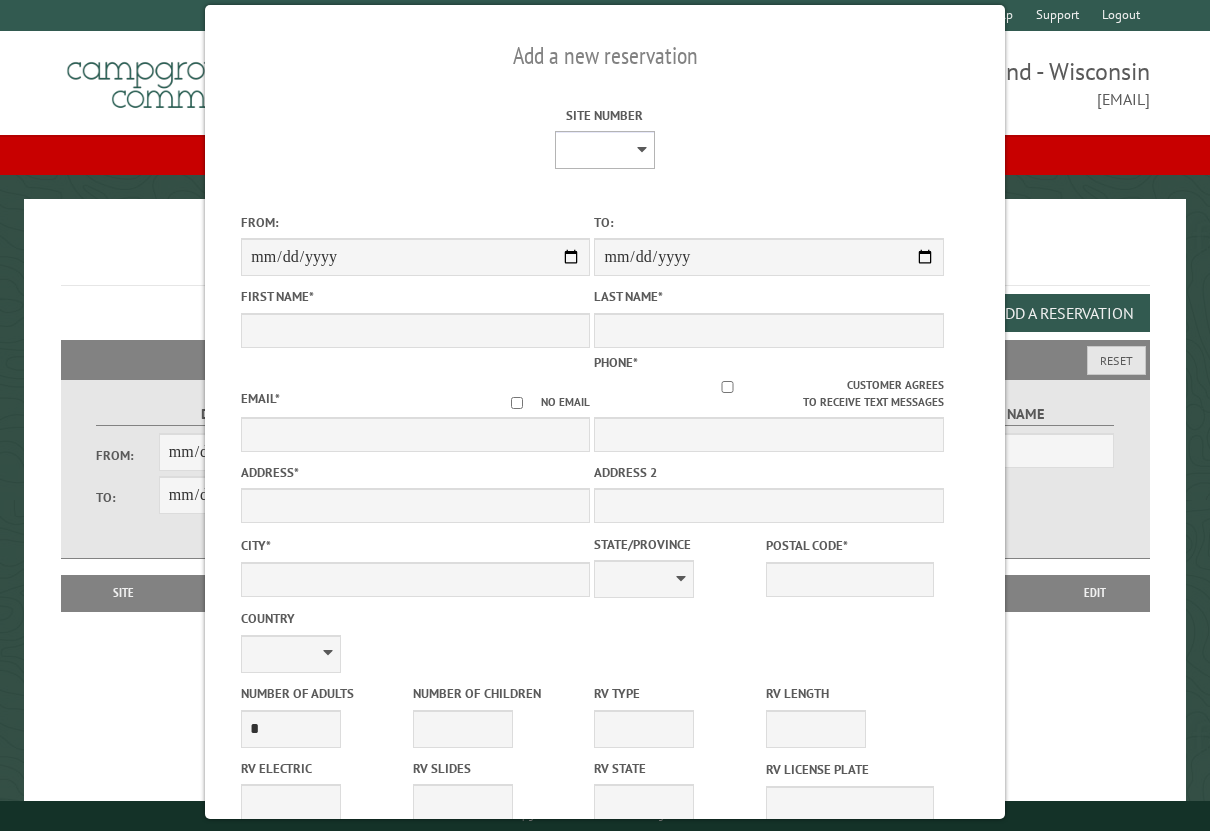 select on "*" 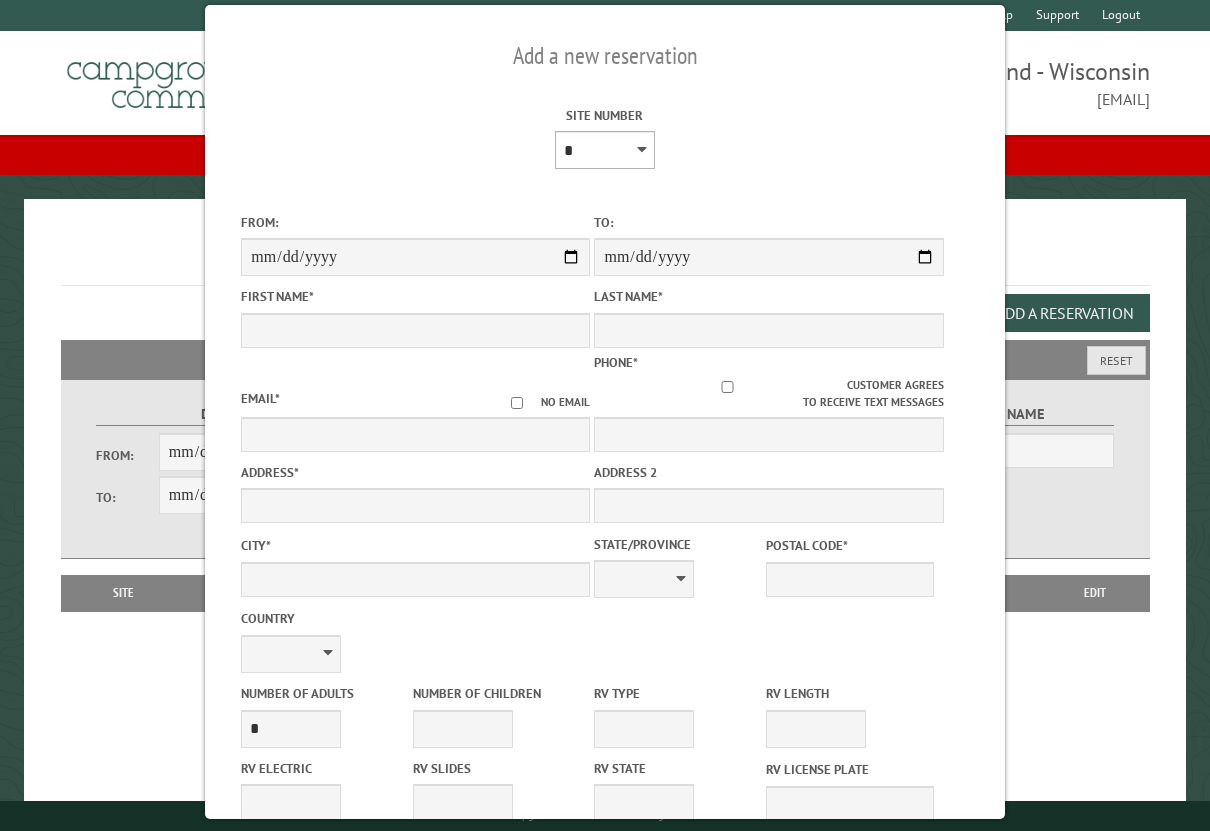 type on "*****" 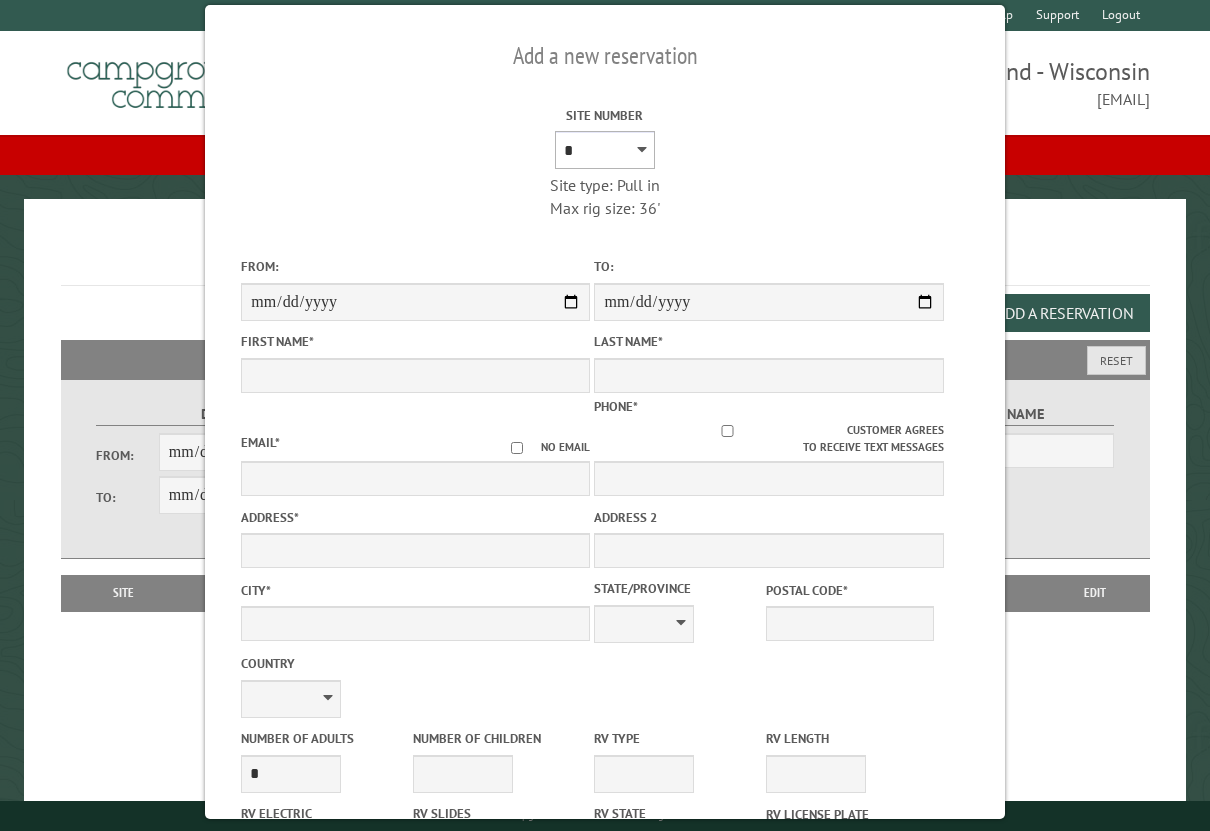 scroll, scrollTop: 0, scrollLeft: 0, axis: both 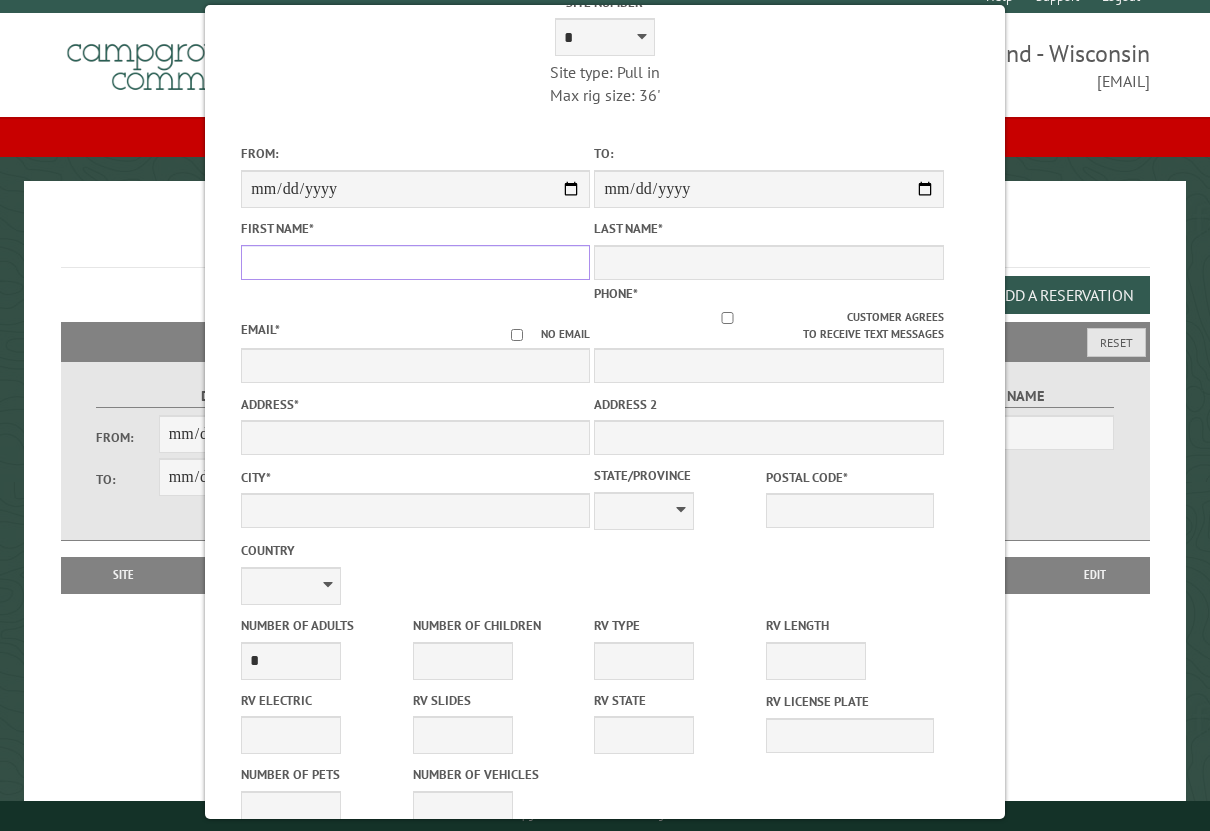 click on "First Name *" at bounding box center [415, 262] 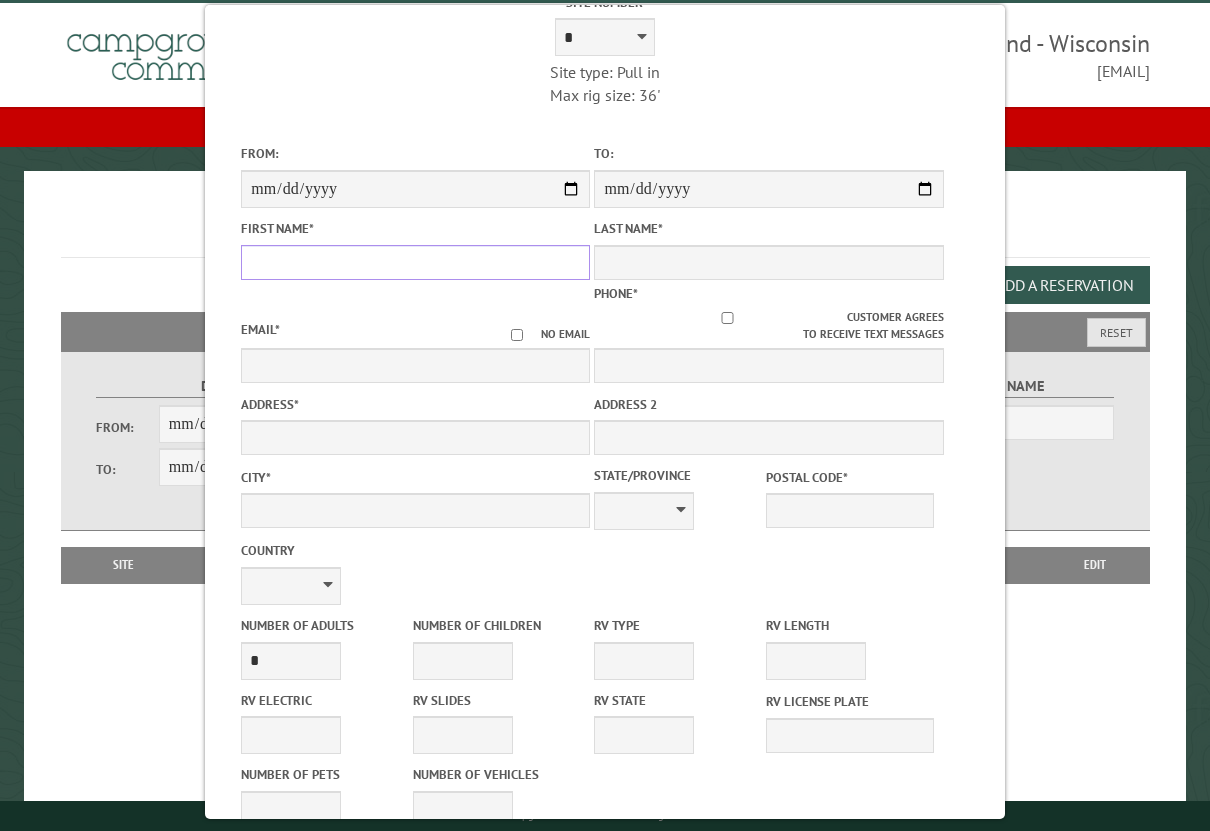 scroll, scrollTop: 28, scrollLeft: 0, axis: vertical 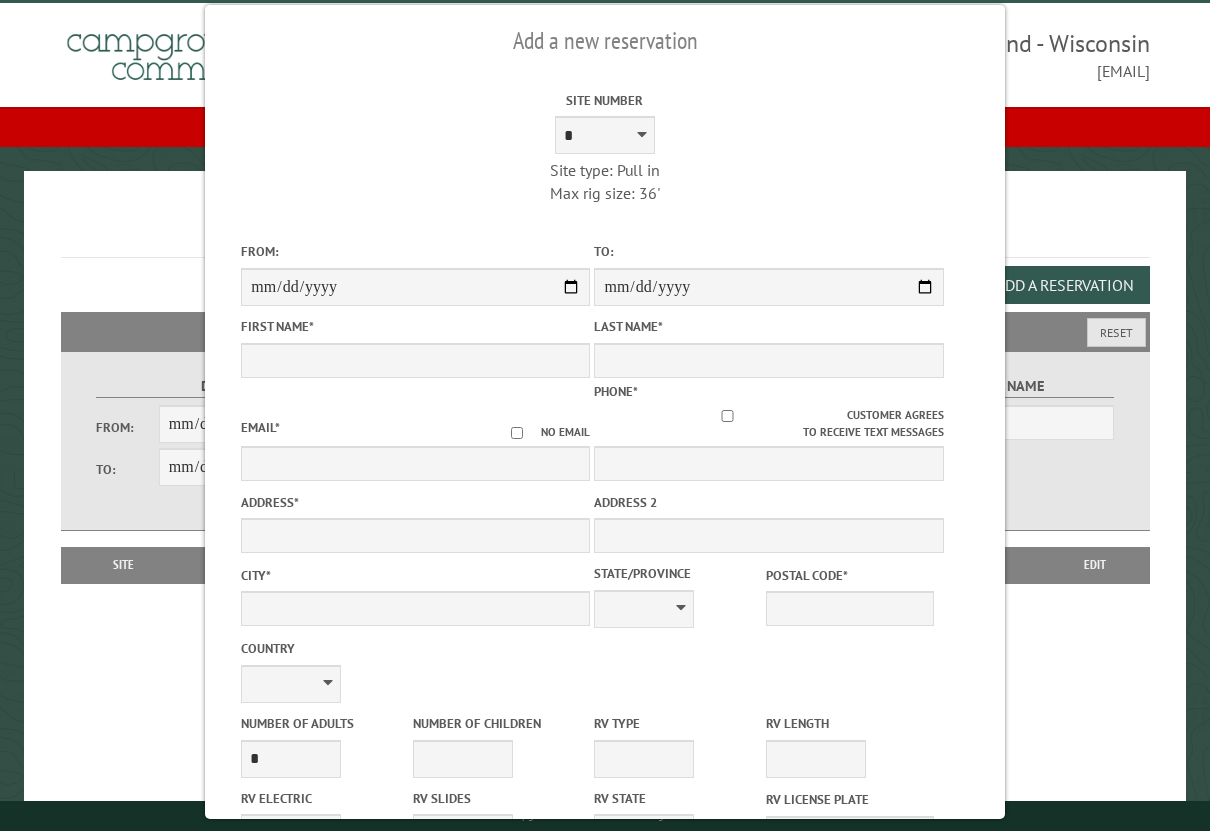 click on "Site Number
* * * * * * * * ** ** ** ** ** ** ** ** ** ** ** ** ** ** ** ** ** *** *** *** *** *** *** *** *** *** *** *** *** *** *** *** *** *** *** *** *** *** *** *** *** *** *** *** *** *** *** *** *** *** *** *** *** * * * * * * ***** ** ** ** ****
Site type: Pull in
Max rig size: 36'
Min stay days: 1" at bounding box center (604, 144) 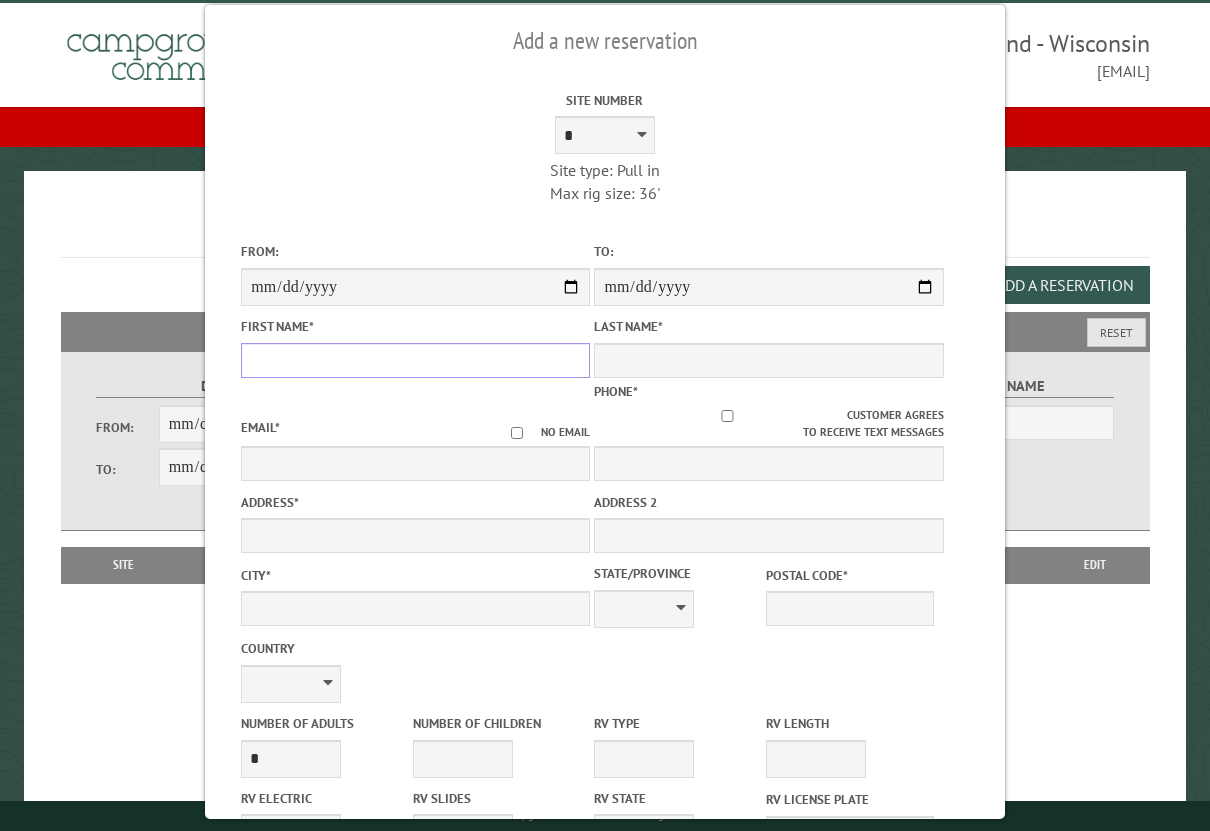 click on "First Name *" at bounding box center [415, 360] 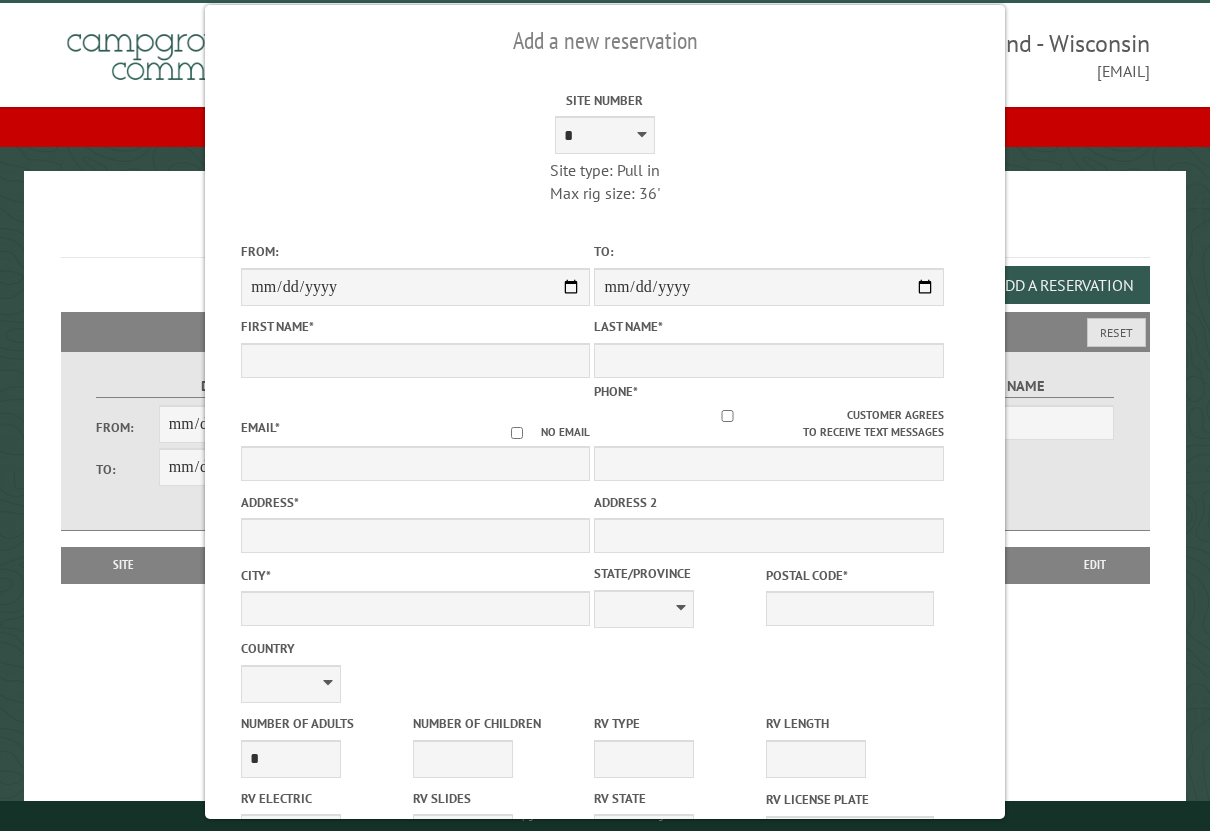 click on "Edit Add-on Items
Add a Reservation" at bounding box center [605, 285] 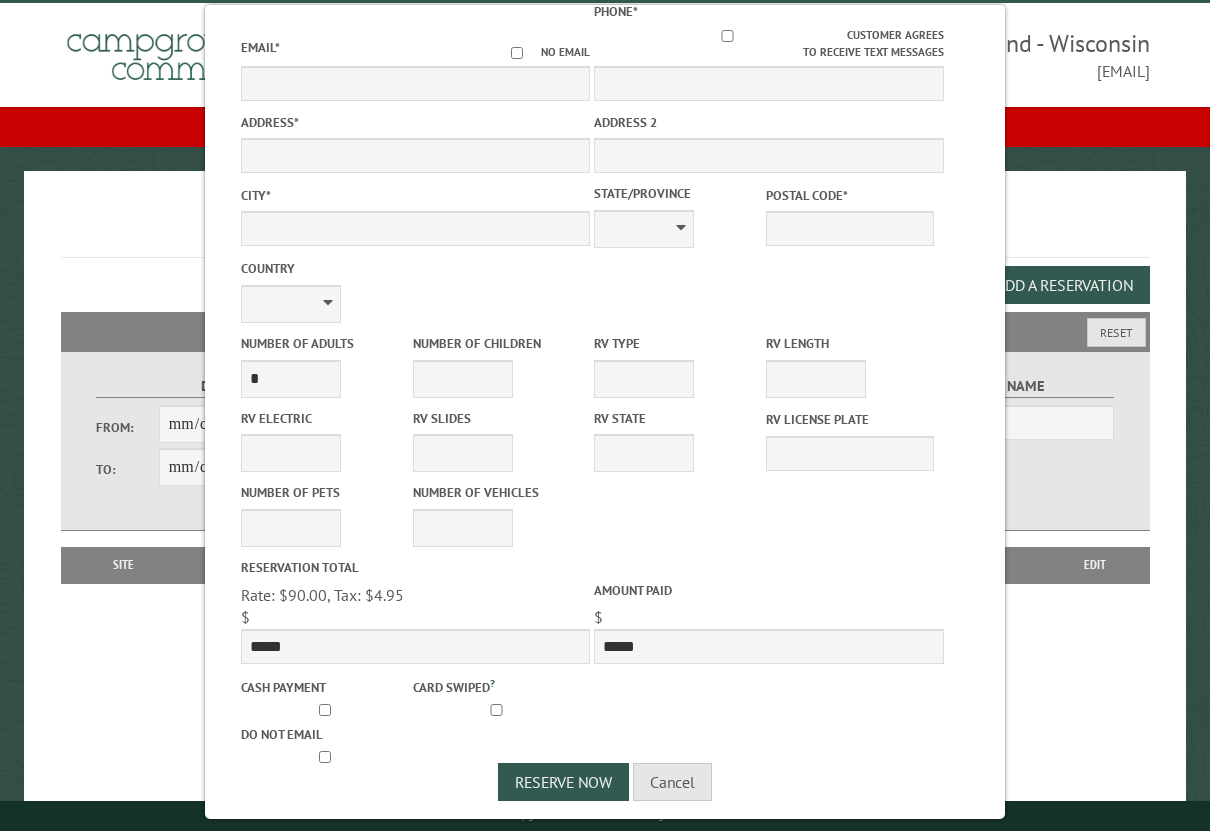 scroll, scrollTop: 394, scrollLeft: 0, axis: vertical 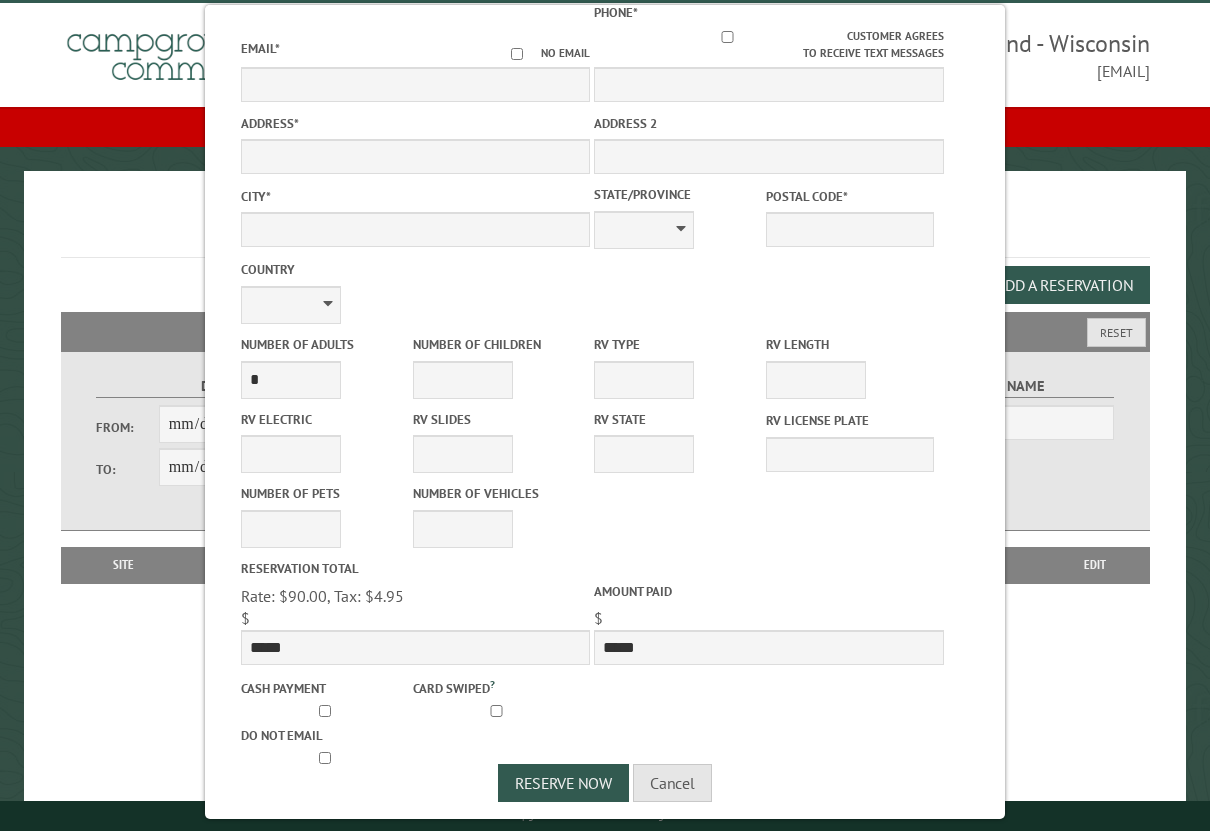 click on "Cancel" at bounding box center [672, 783] 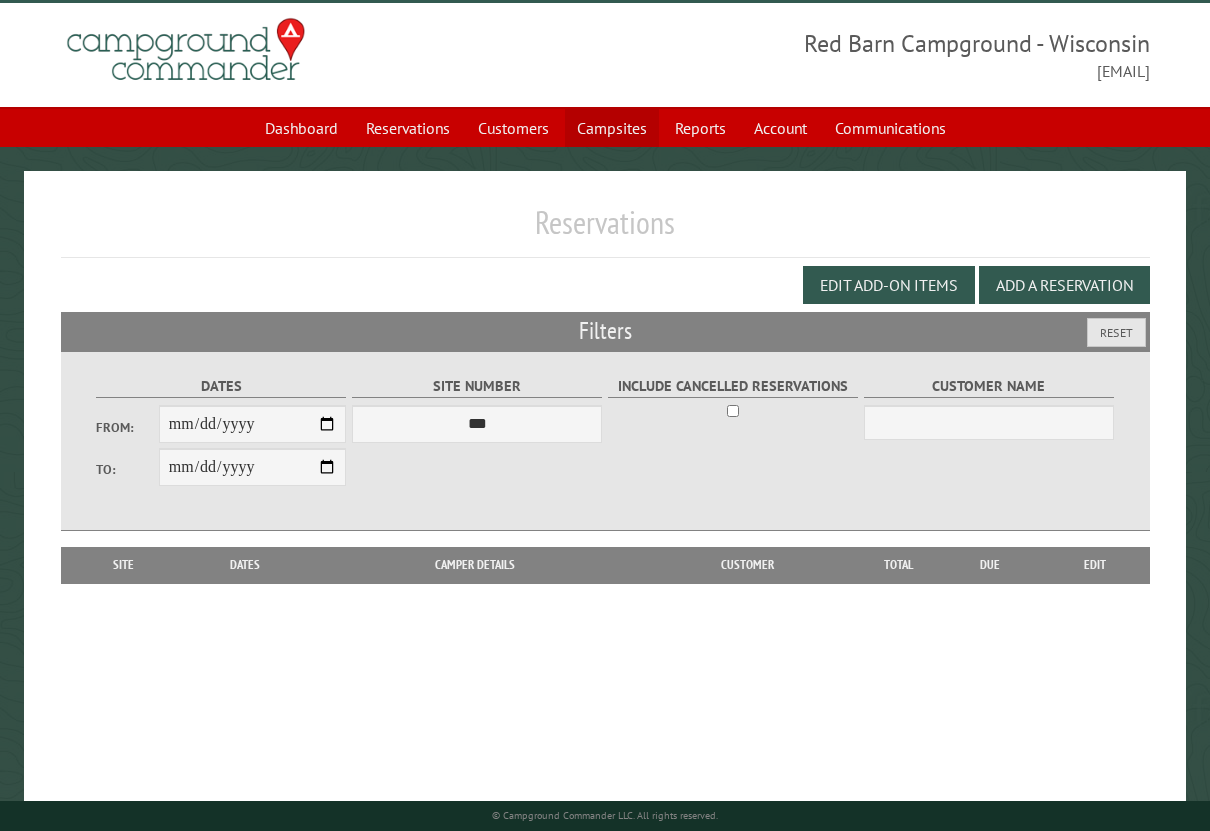 click on "Campsites" at bounding box center [612, 128] 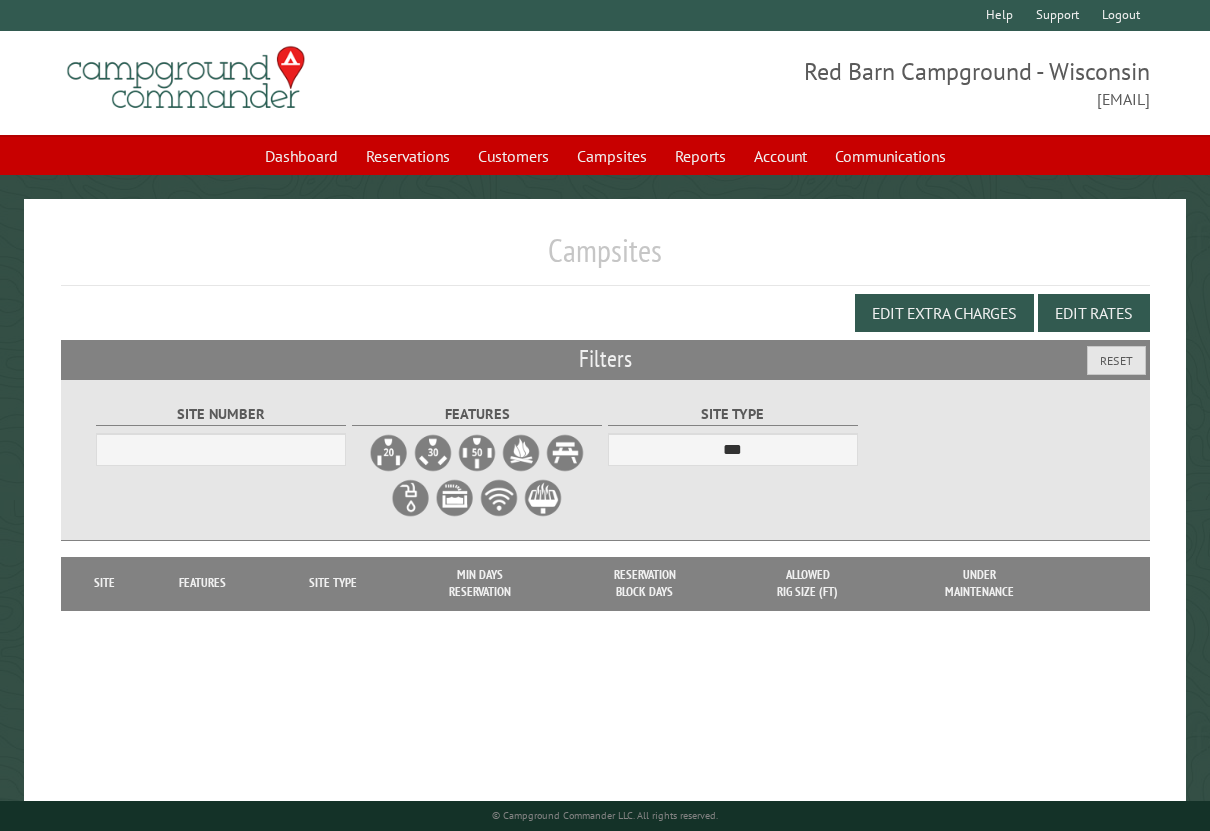 select on "***" 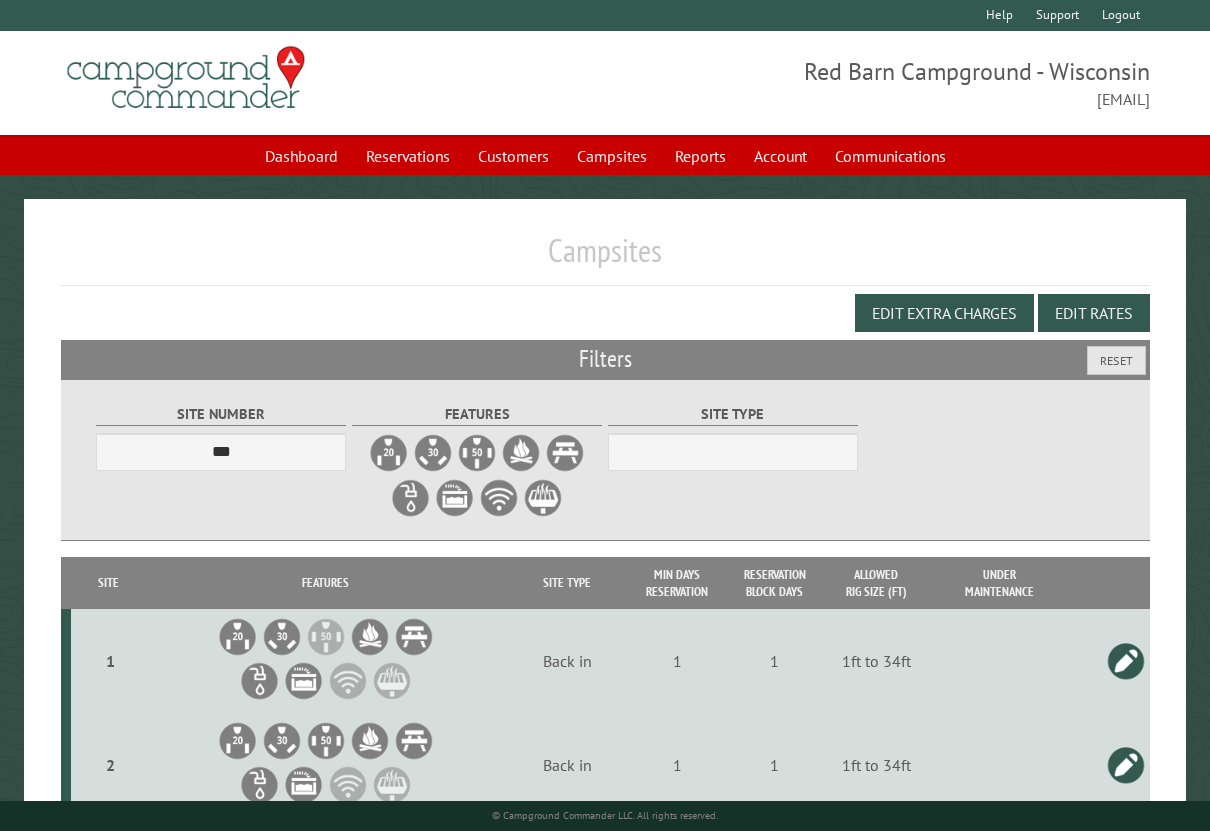 scroll, scrollTop: 0, scrollLeft: 0, axis: both 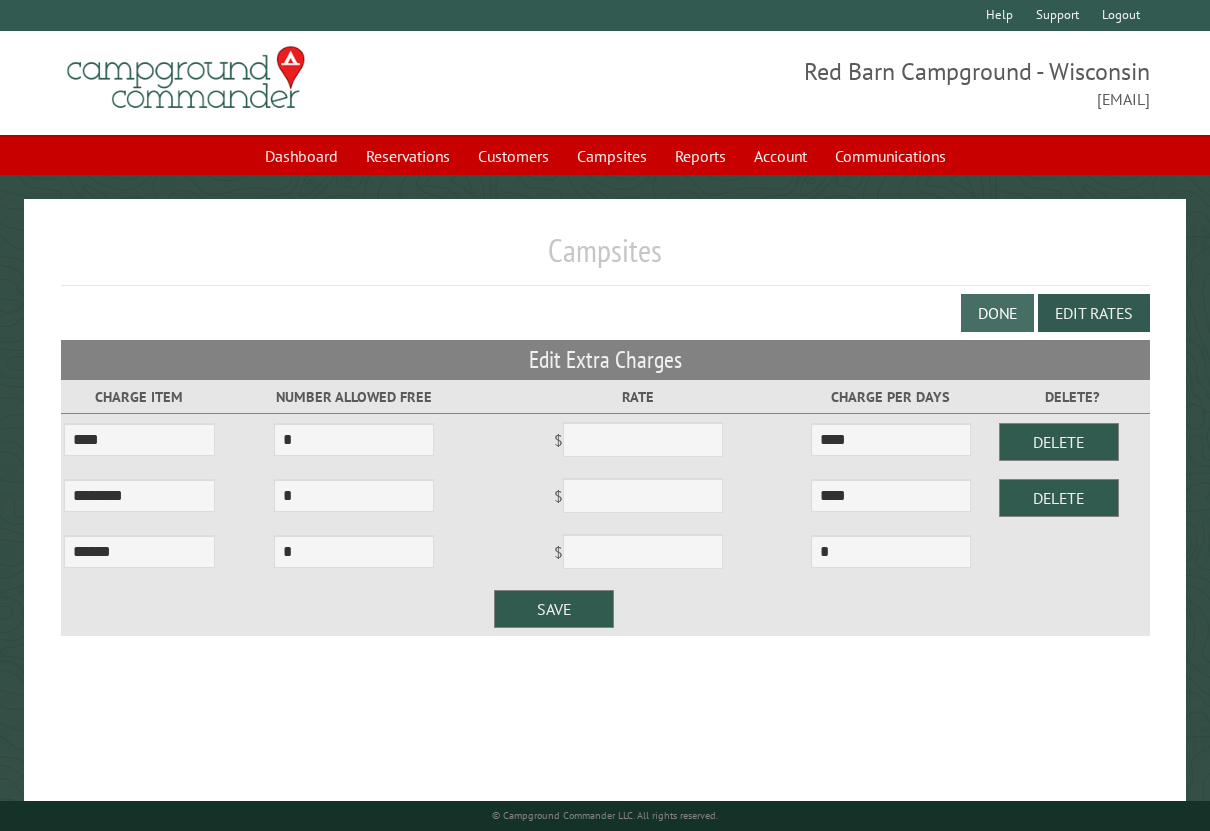 click on "Done" at bounding box center [997, 313] 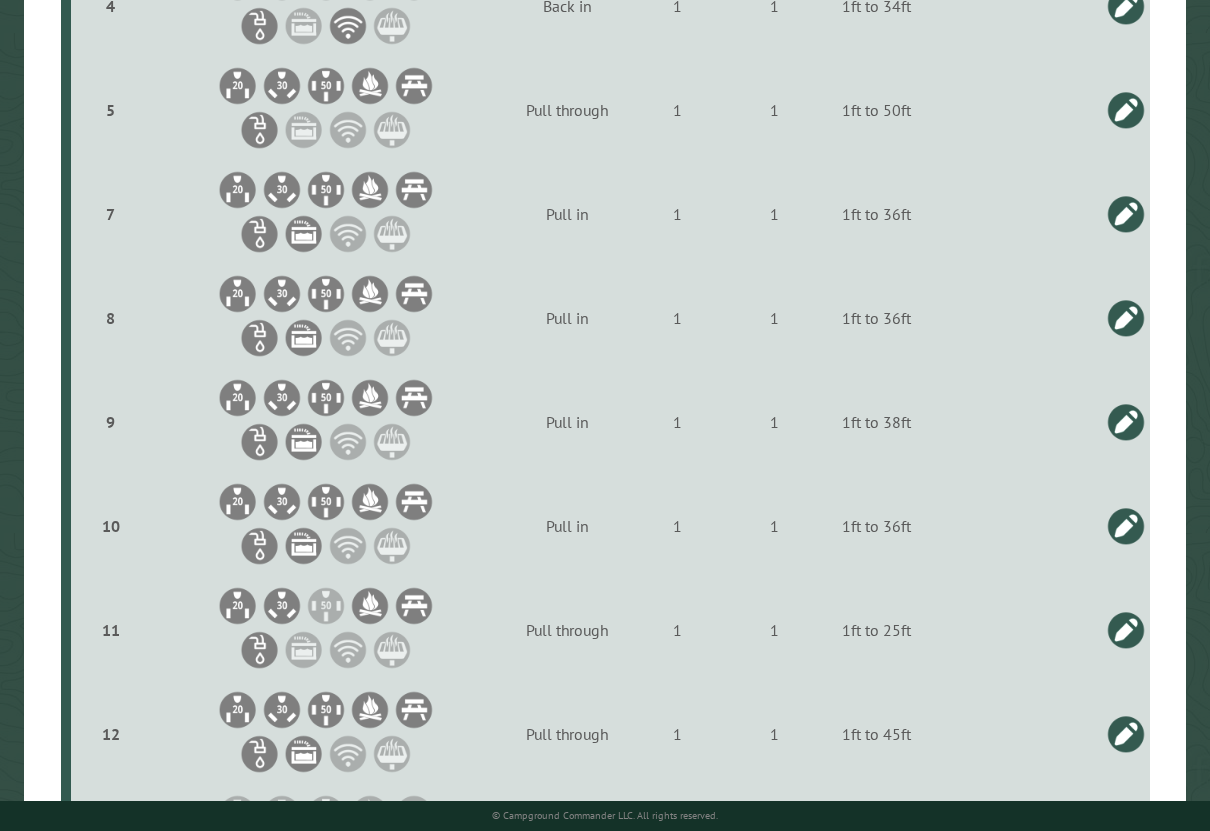 scroll, scrollTop: 980, scrollLeft: 0, axis: vertical 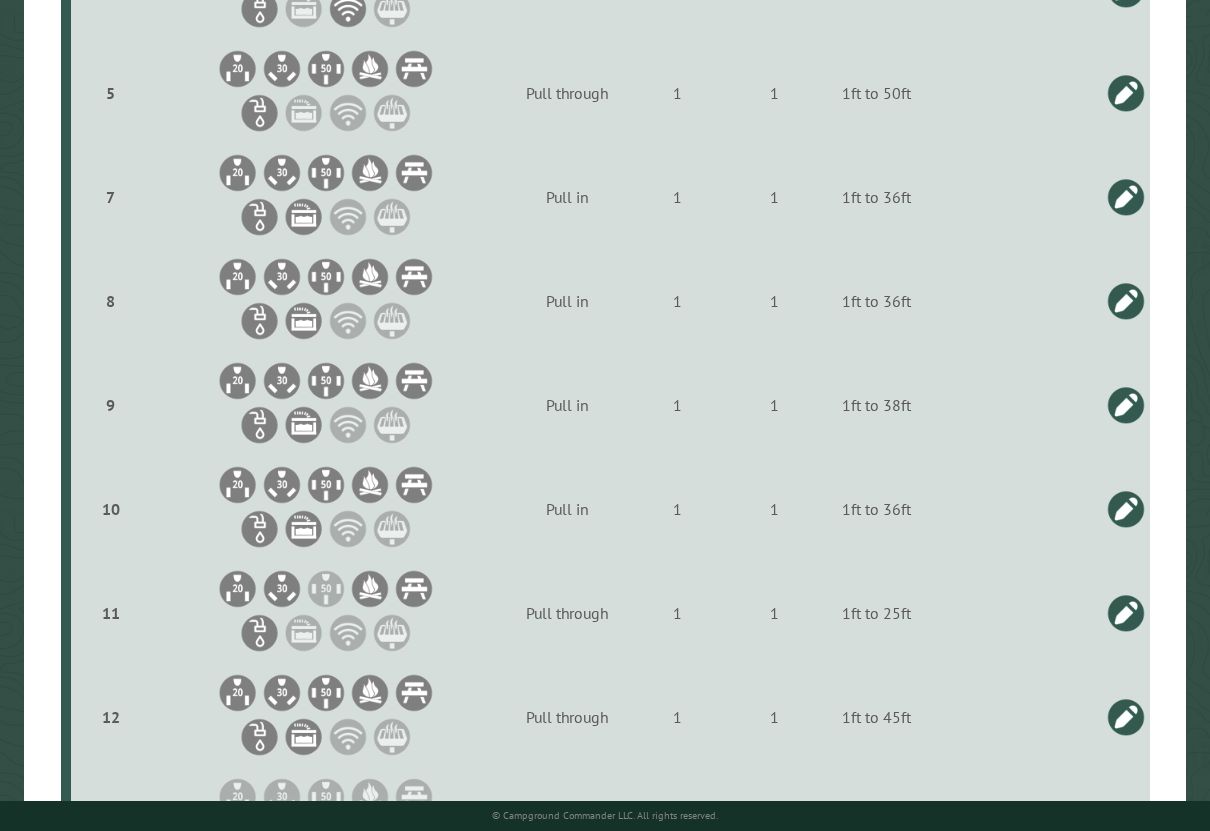 click at bounding box center (1126, 301) 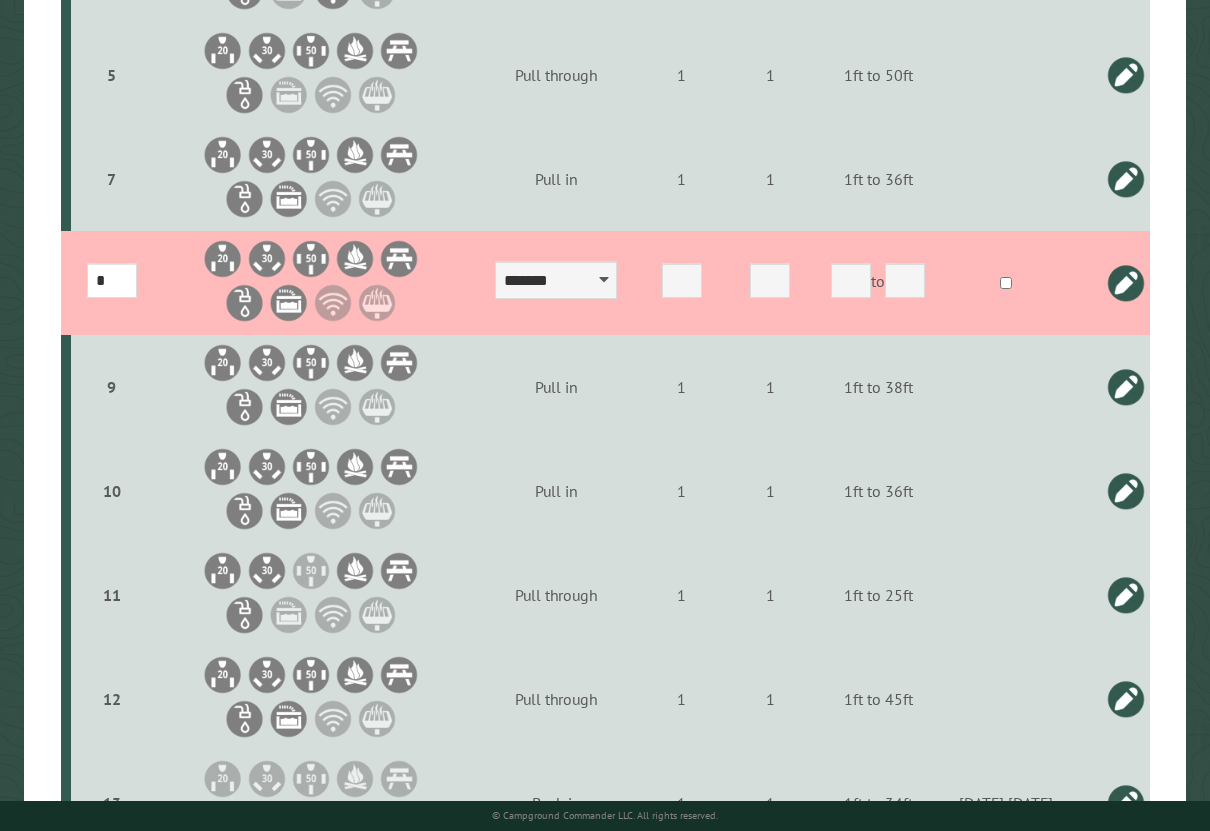 scroll, scrollTop: 1006, scrollLeft: 0, axis: vertical 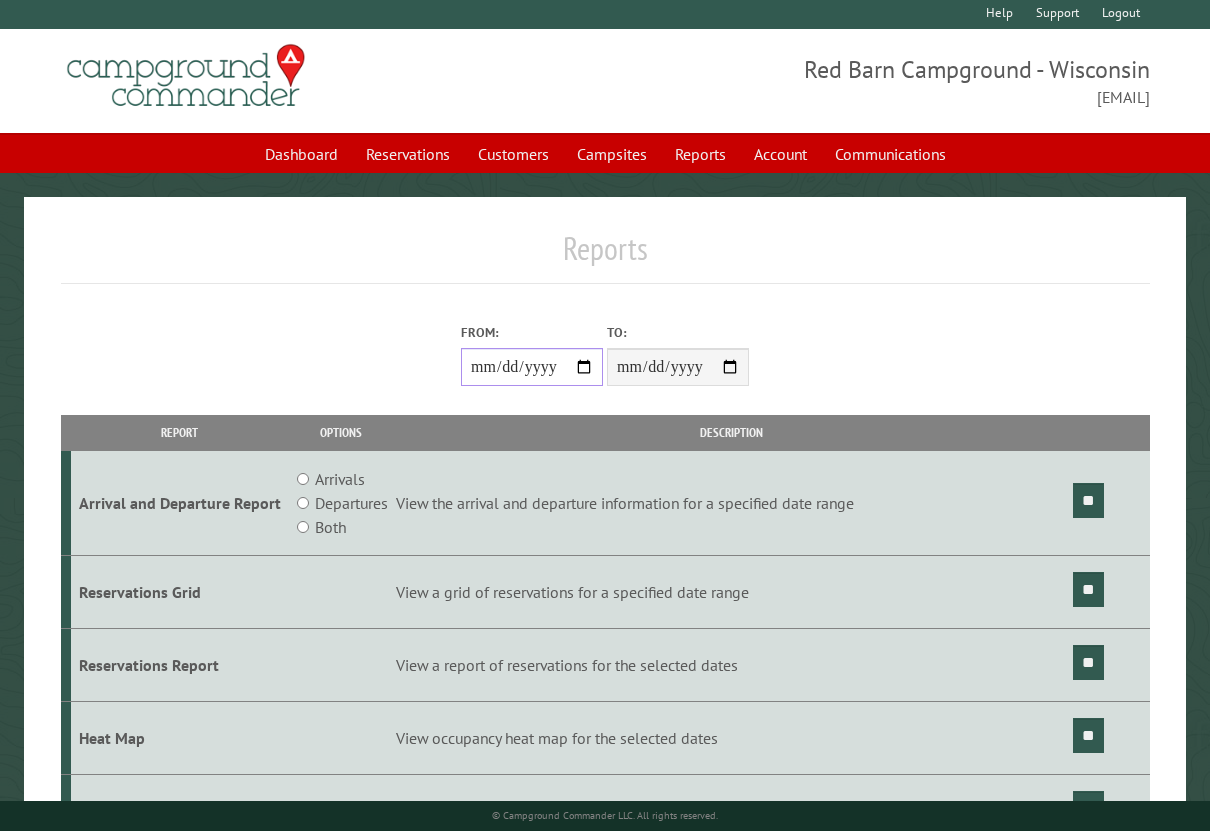 click on "From:" at bounding box center (532, 367) 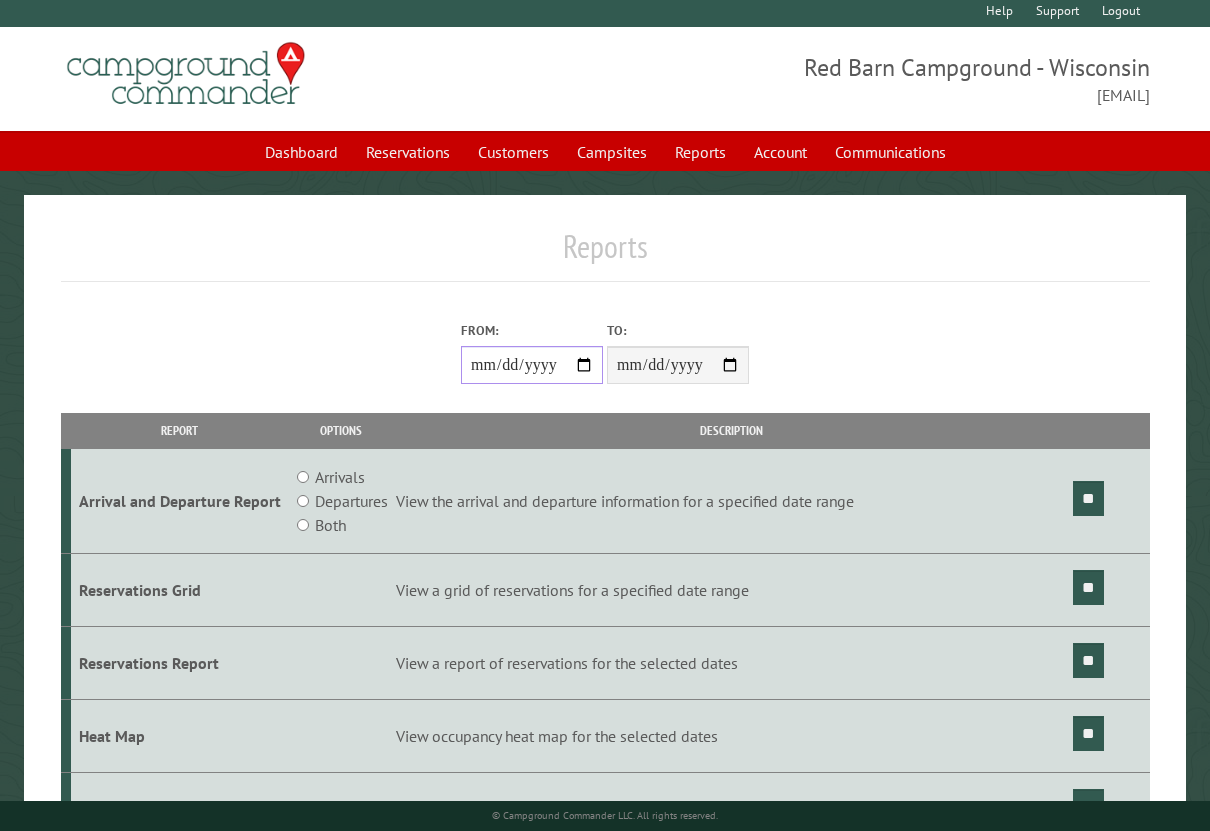 click on "From:" at bounding box center (532, 365) 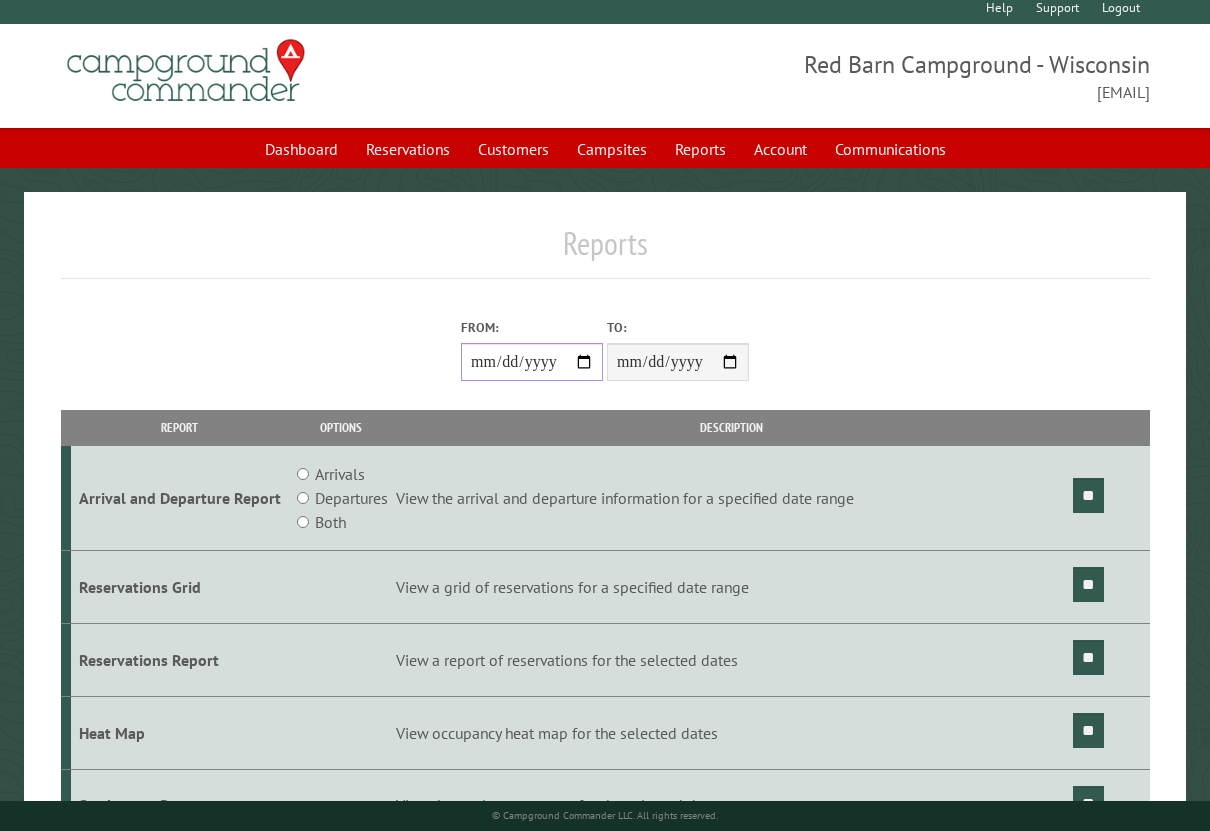 scroll, scrollTop: 18, scrollLeft: 0, axis: vertical 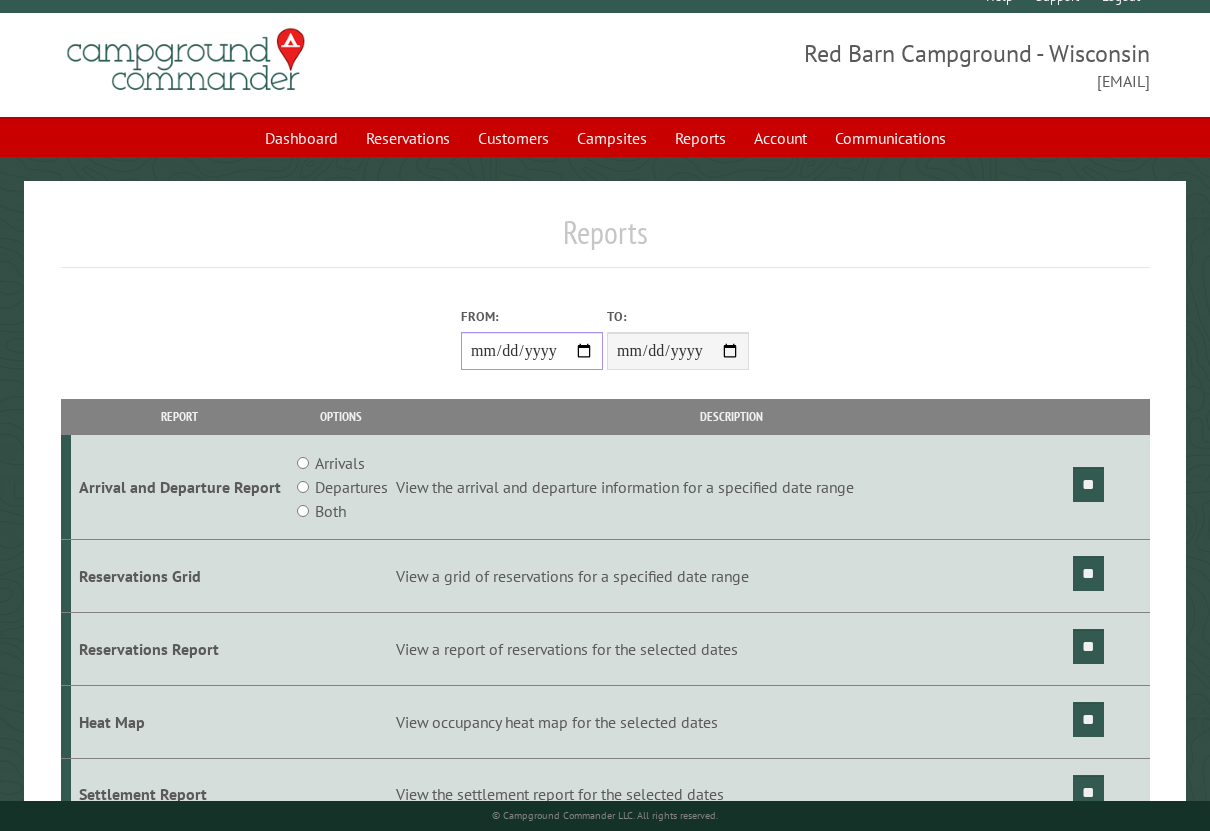 click on "From:" at bounding box center (532, 351) 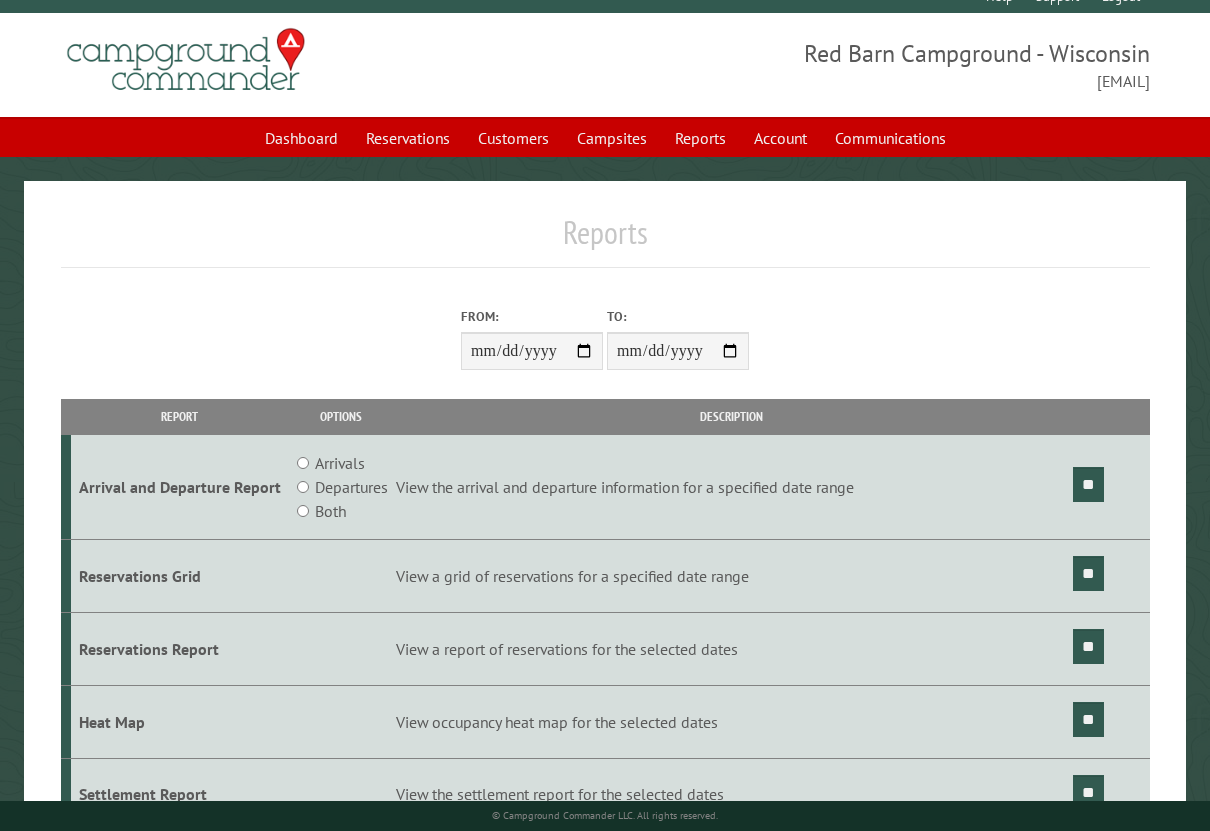 click on "**********" at bounding box center [605, 333] 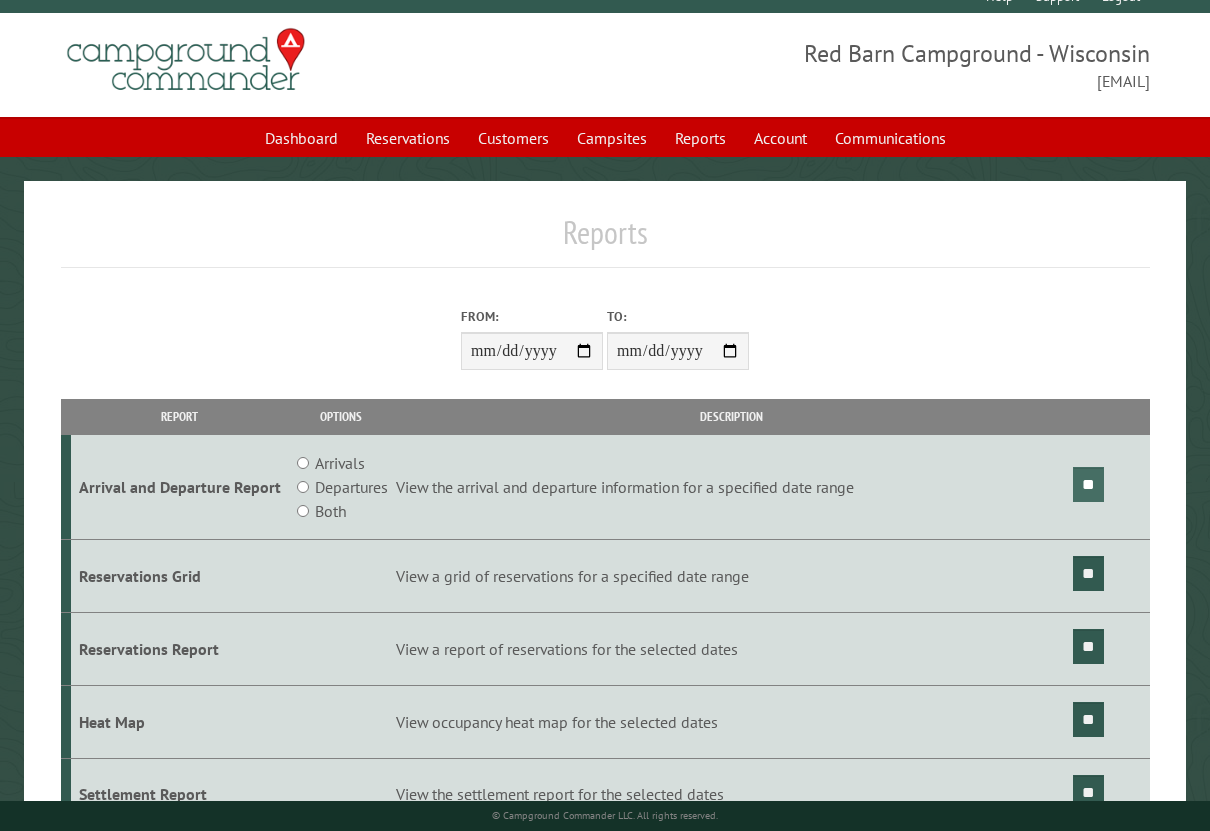 click on "**" at bounding box center [1088, 484] 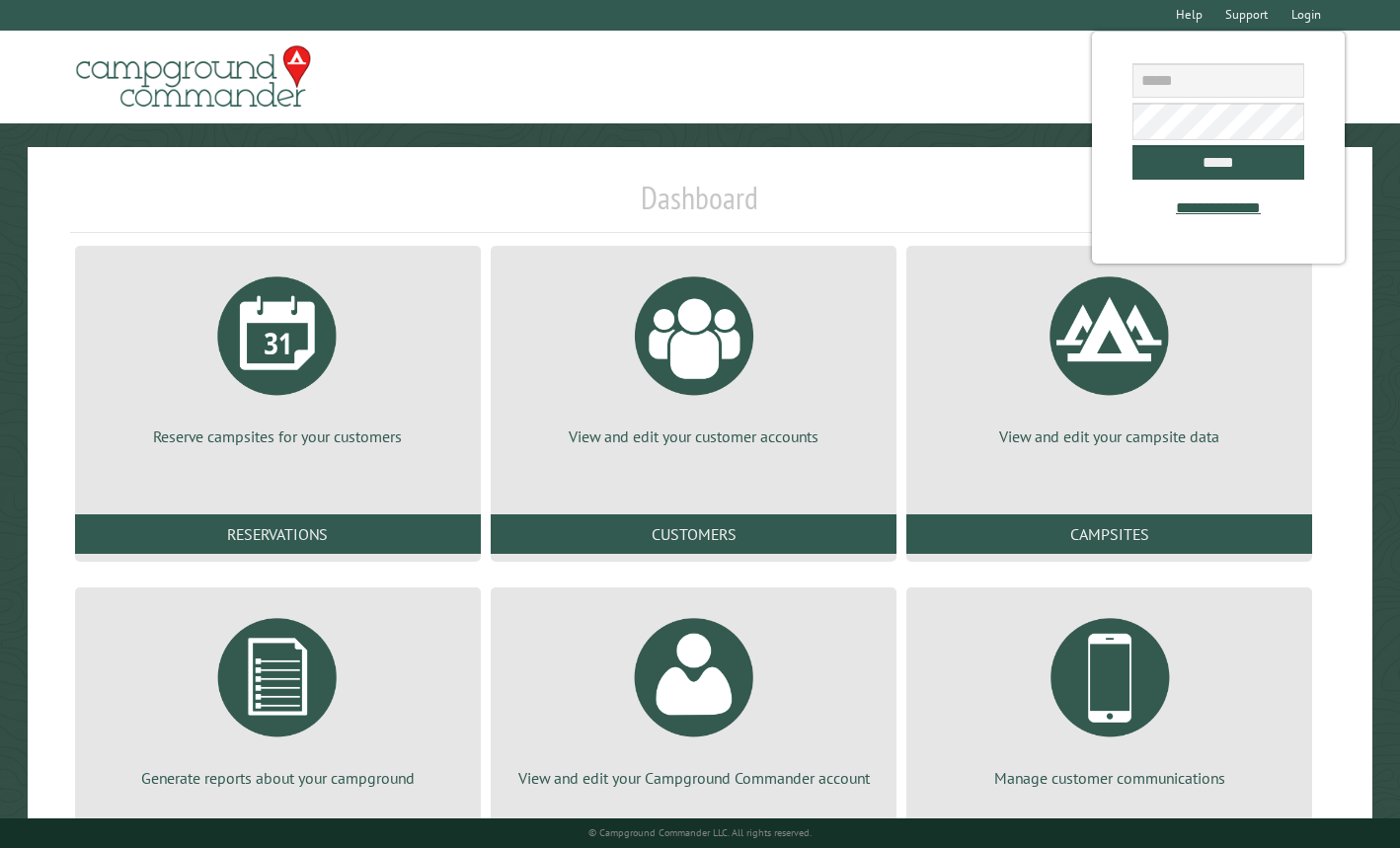 scroll, scrollTop: 0, scrollLeft: 0, axis: both 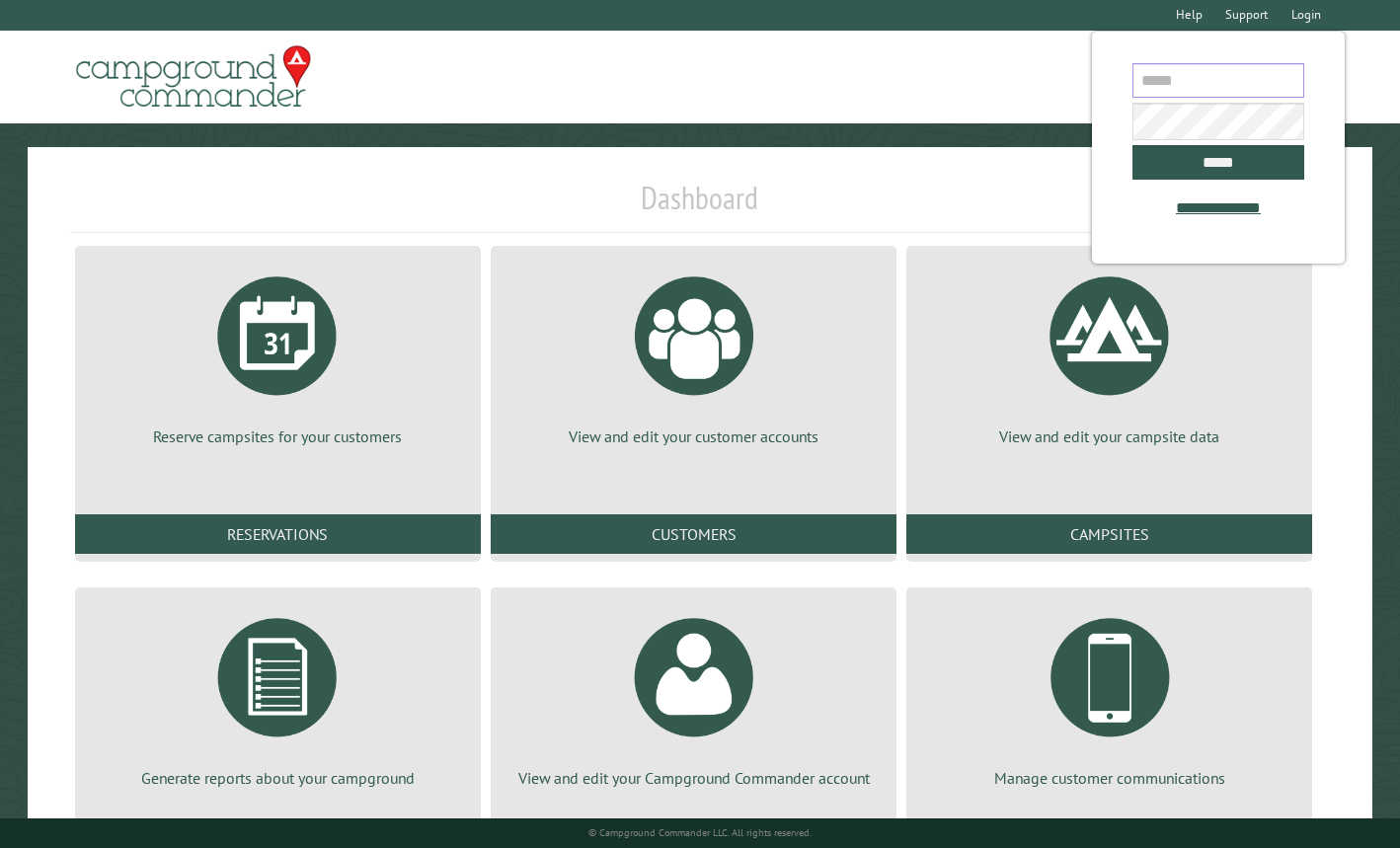type on "**********" 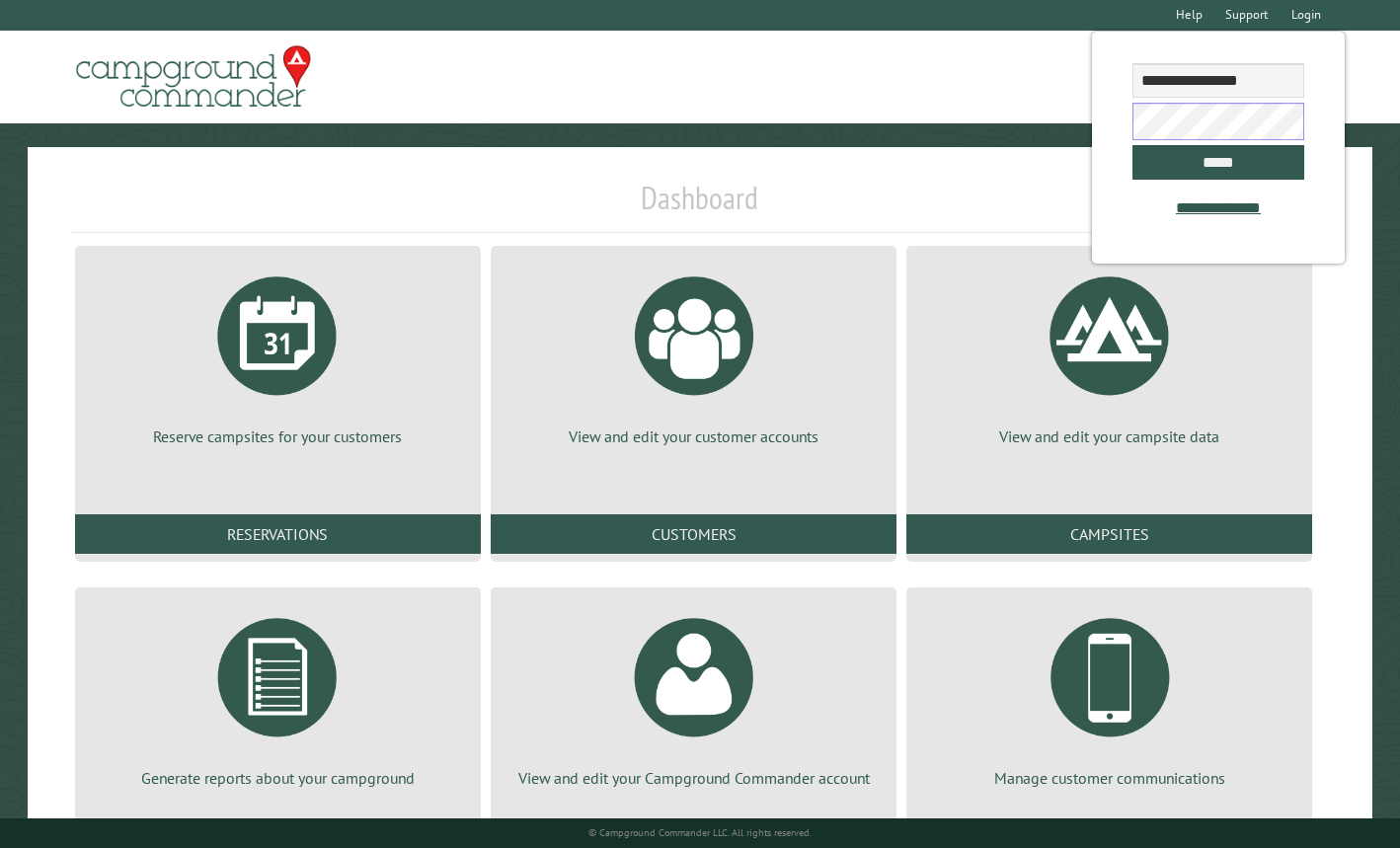 click on "*****" at bounding box center (1217, 162) 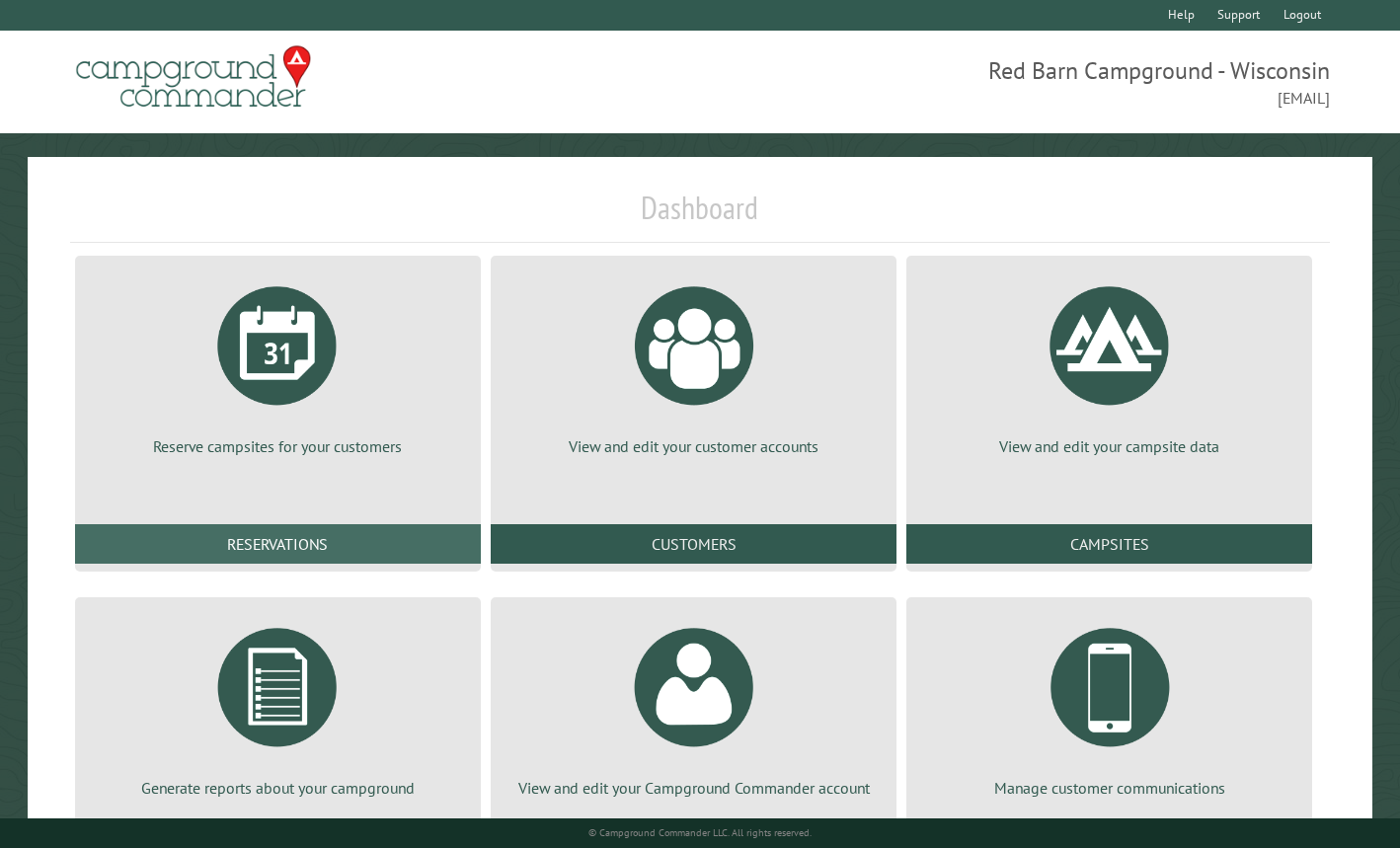 click on "Reservations" at bounding box center [277, 544] 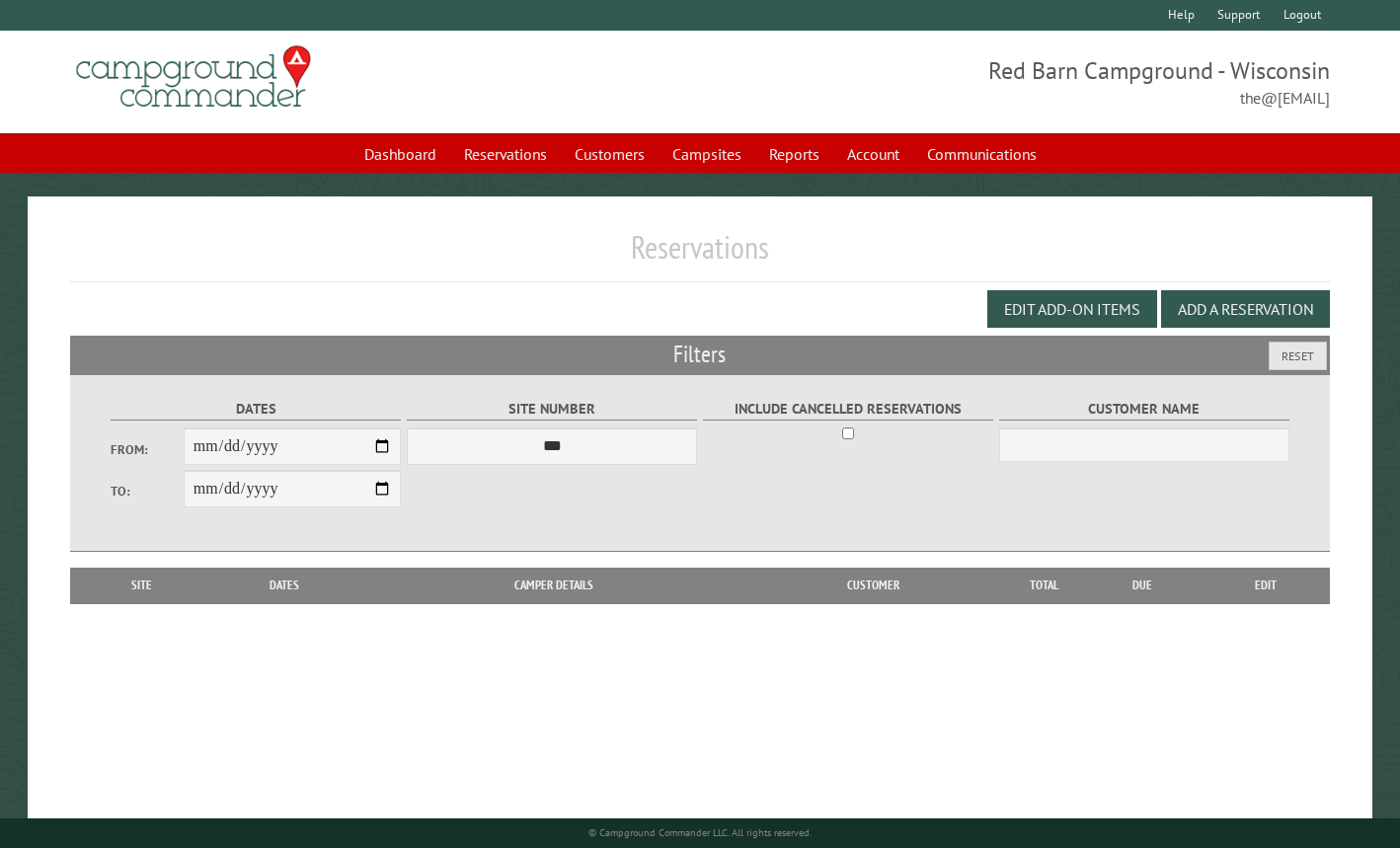 scroll, scrollTop: 0, scrollLeft: 0, axis: both 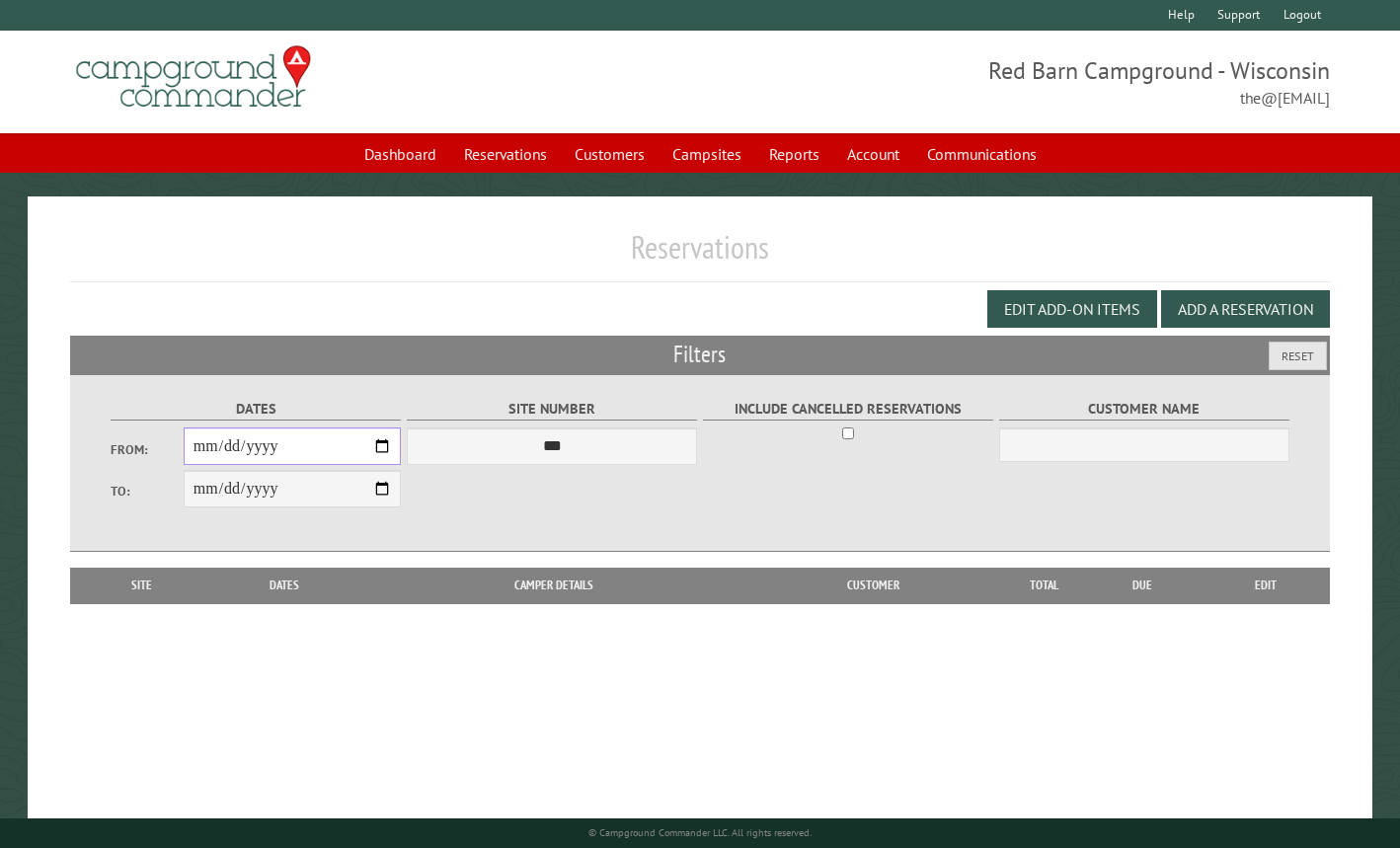 click on "From:" at bounding box center (292, 446) 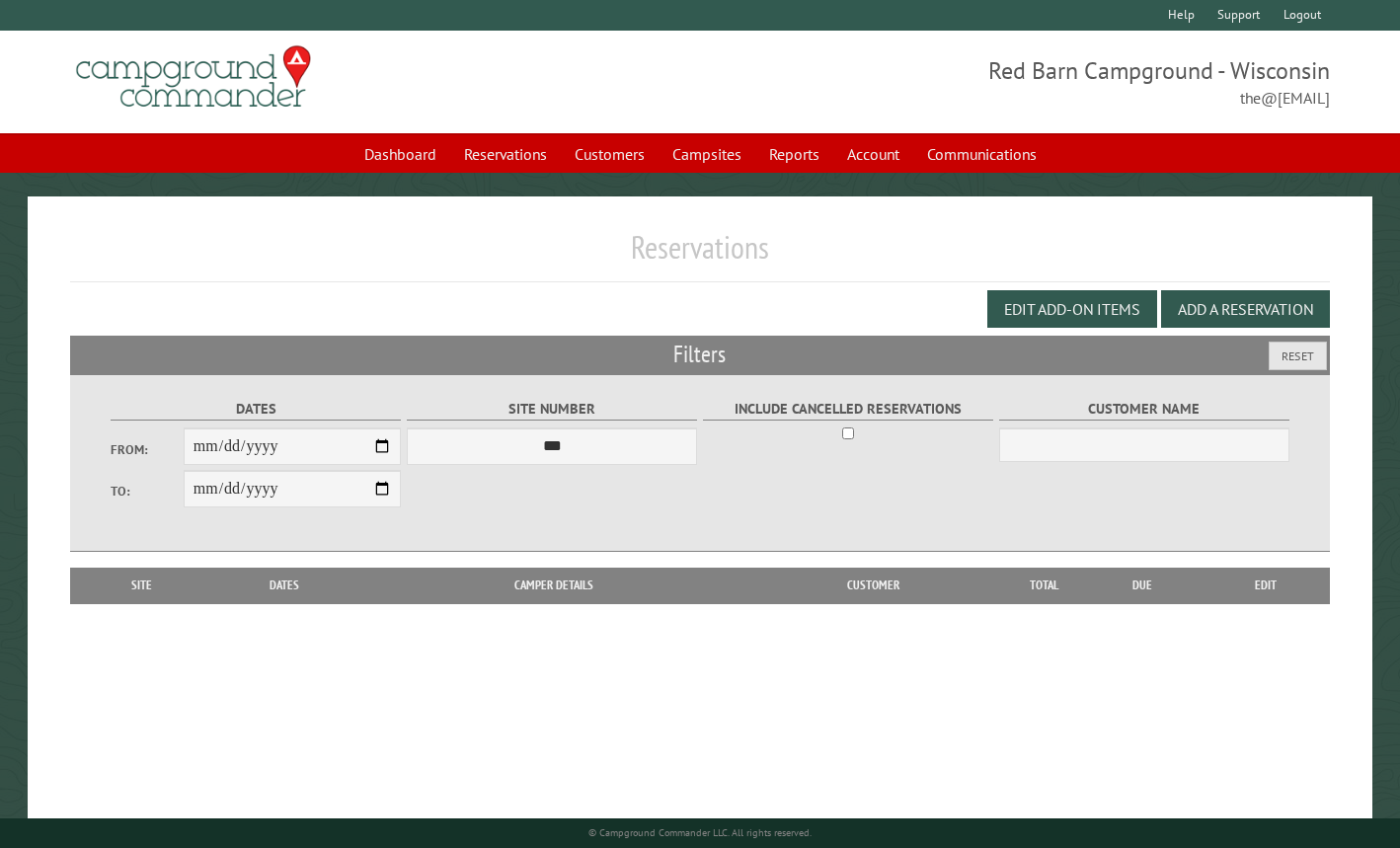 click on "**********" at bounding box center [700, 463] 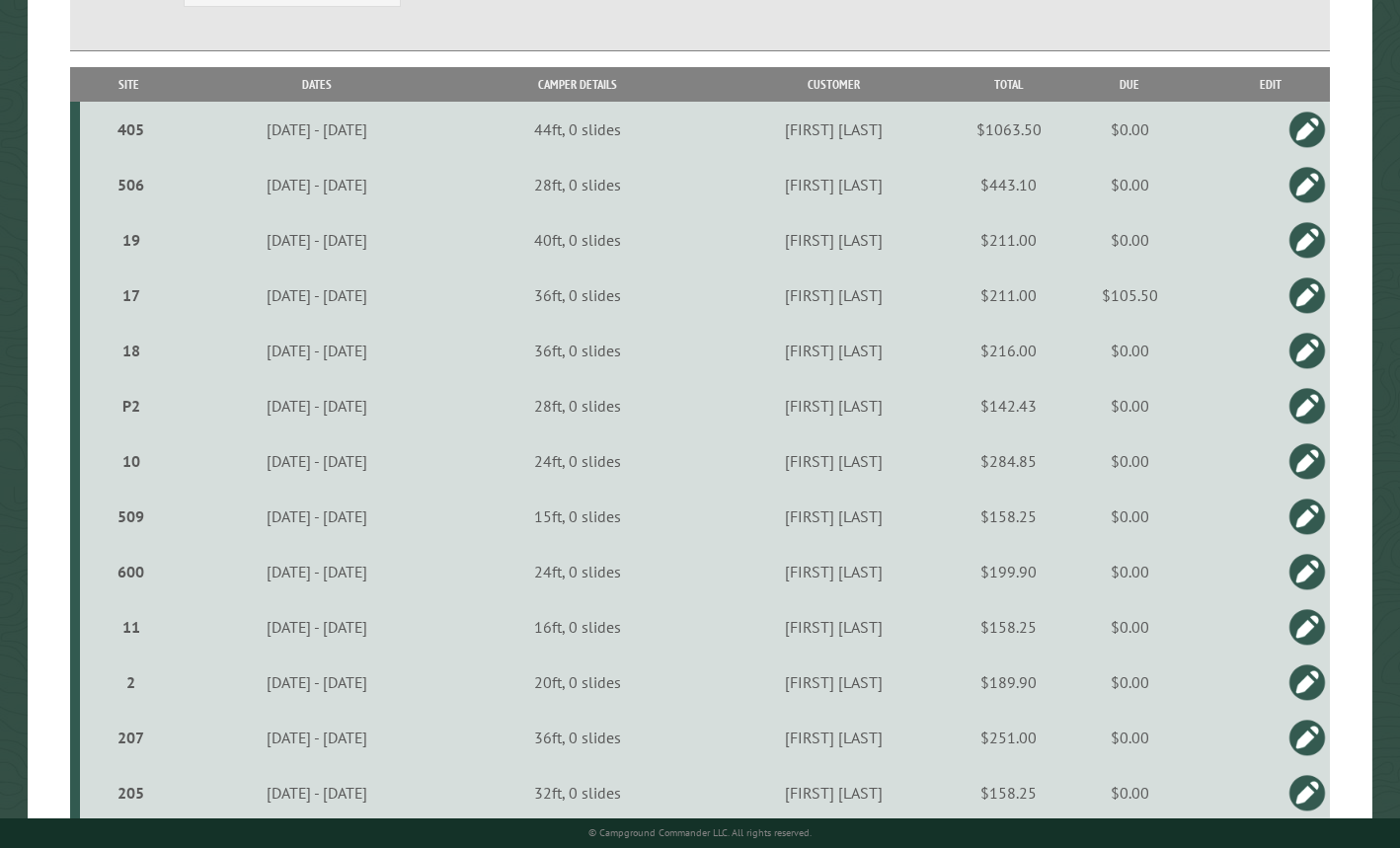 scroll, scrollTop: 499, scrollLeft: 0, axis: vertical 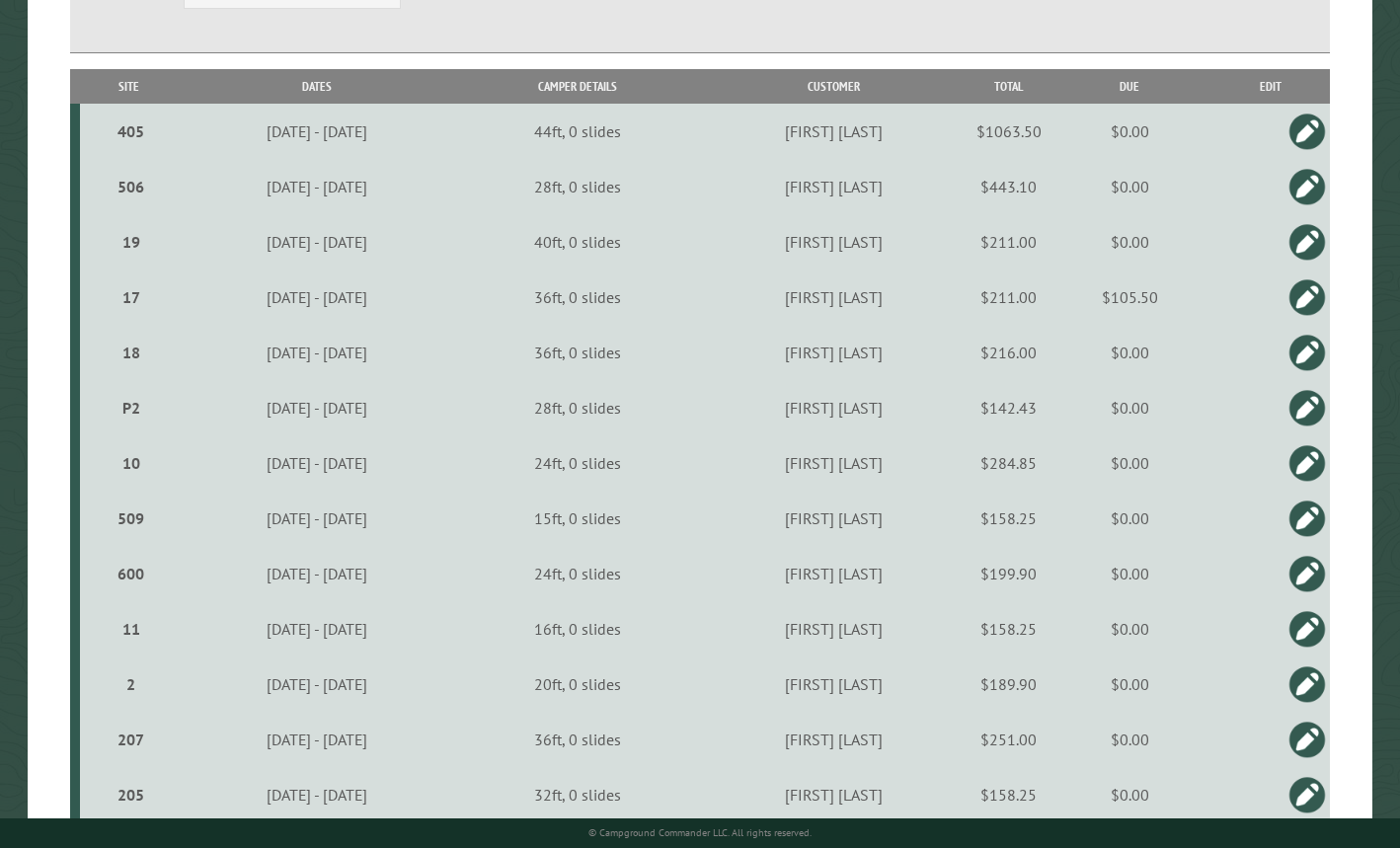 click on "$211.00" at bounding box center [1009, 297] 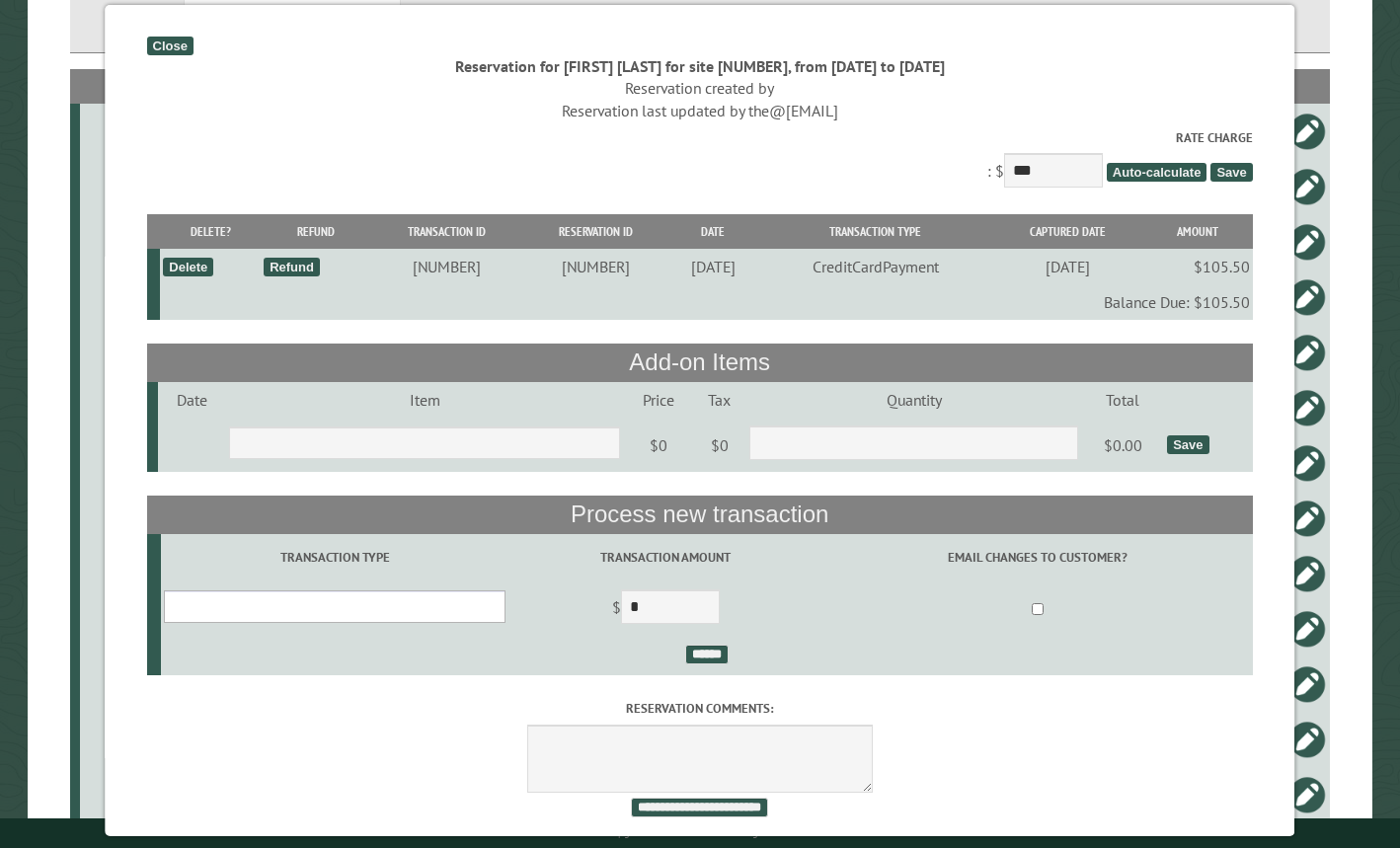 select on "*" 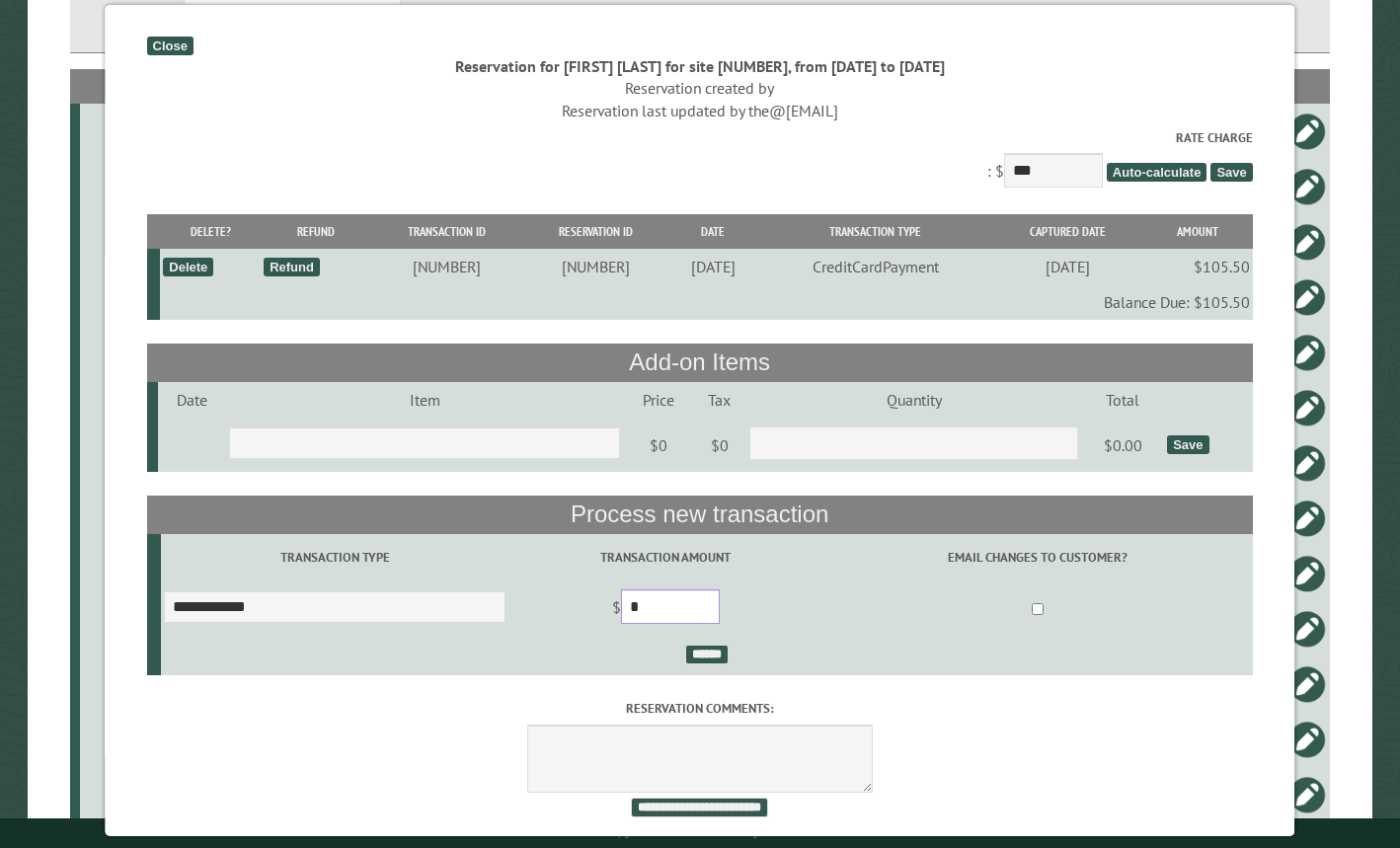 click on "*" at bounding box center [670, 606] 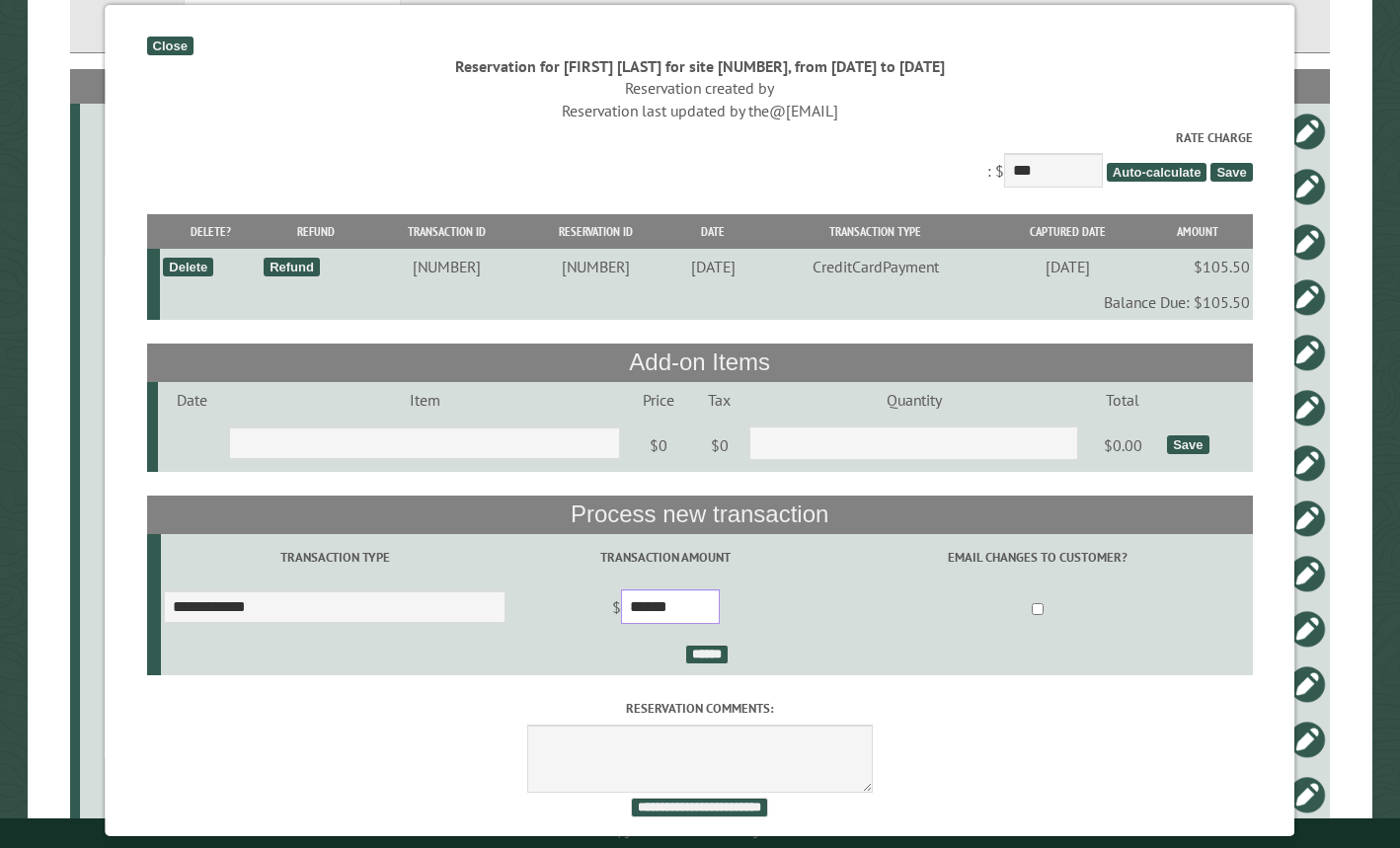 type on "******" 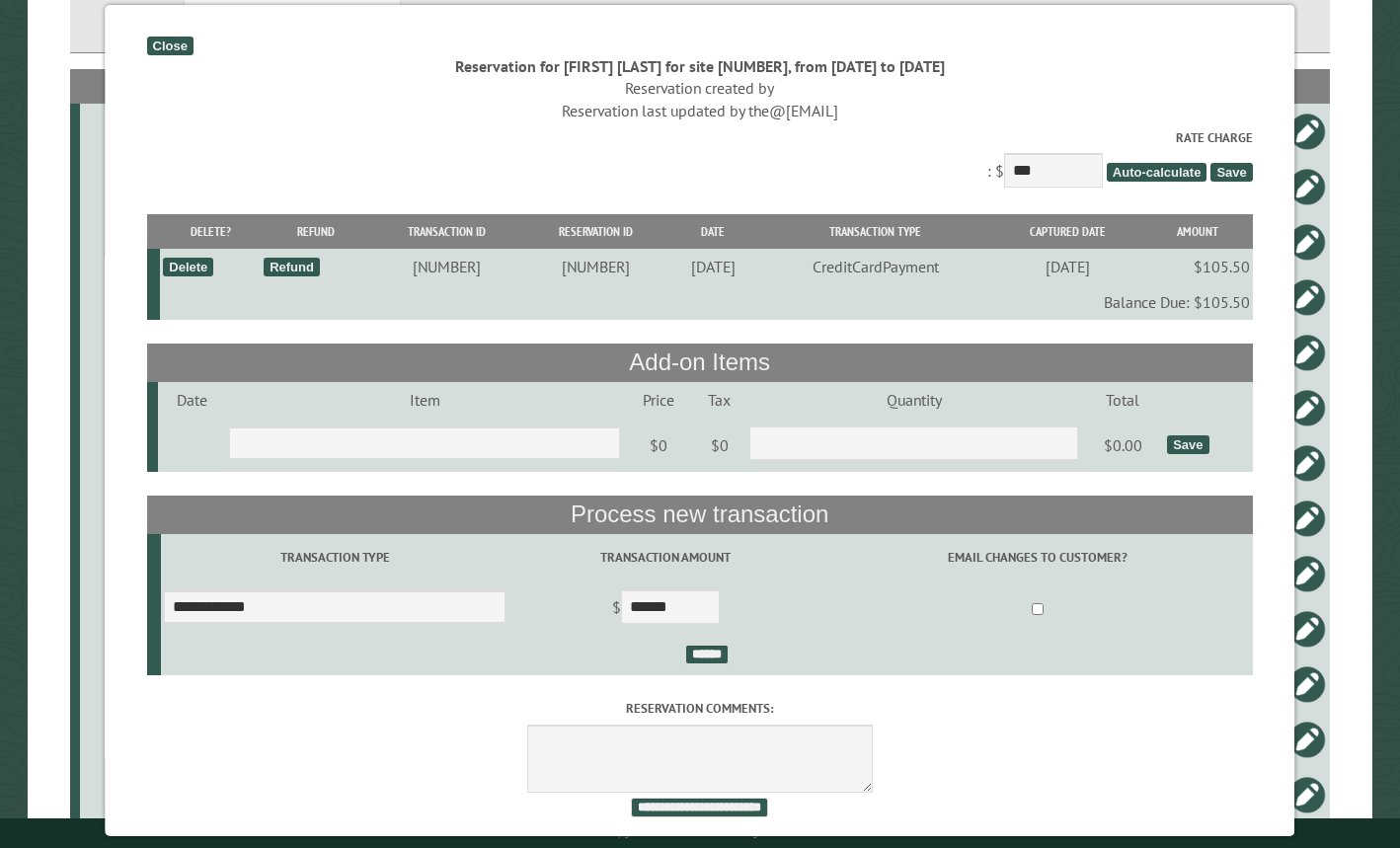 click on "******" at bounding box center (707, 655) 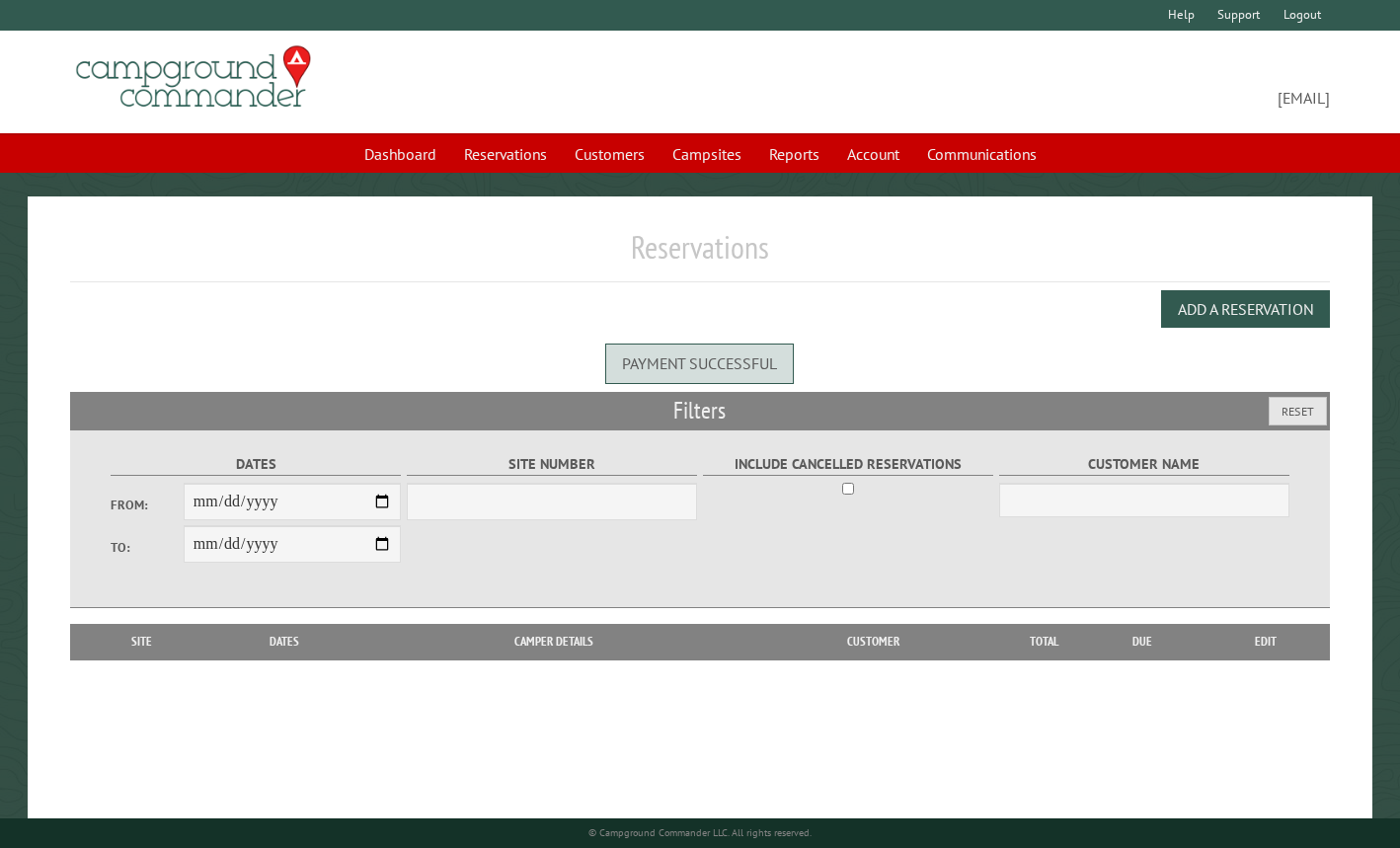 scroll, scrollTop: 0, scrollLeft: 0, axis: both 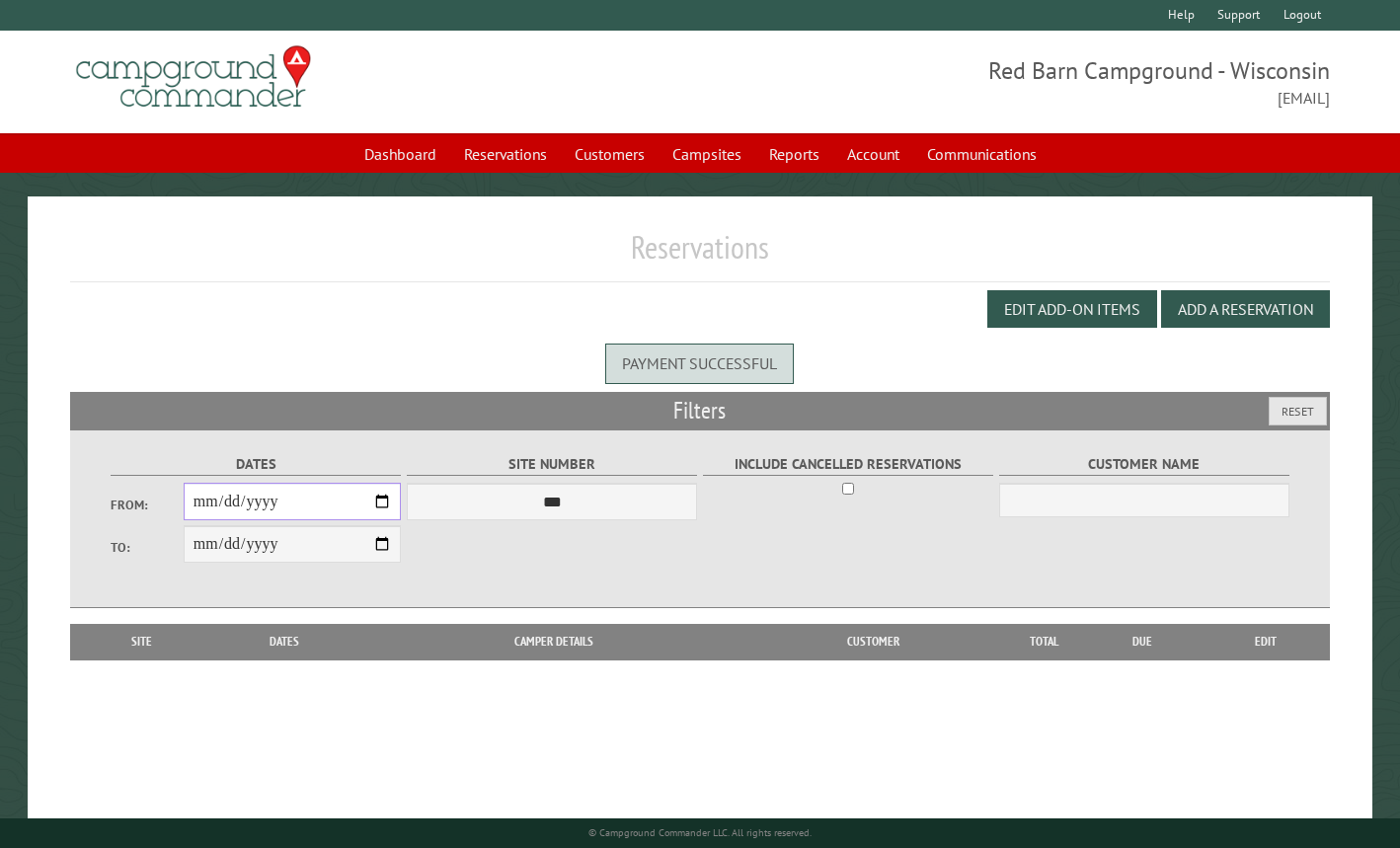 click on "From:" at bounding box center [292, 501] 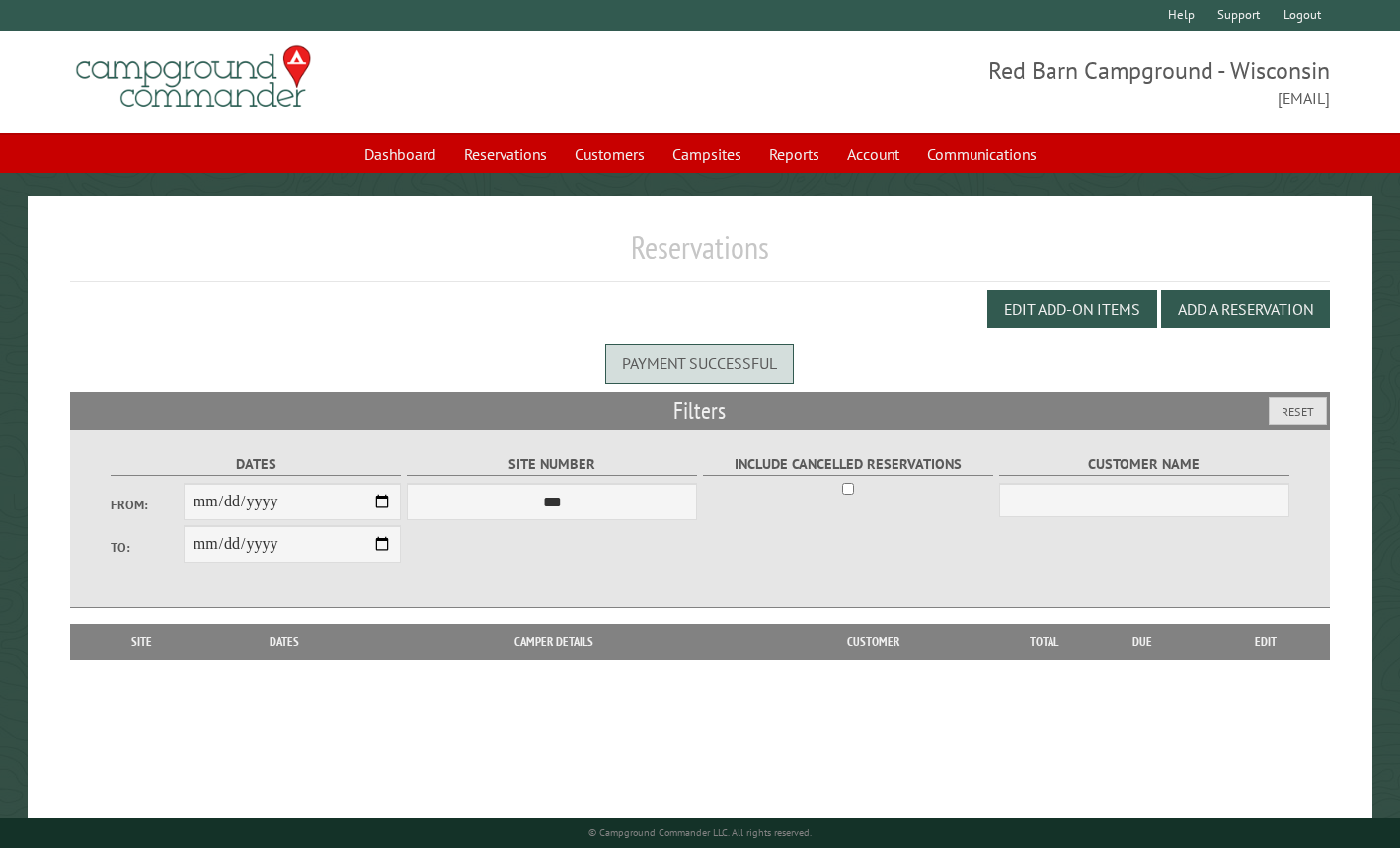 click on "Site Number
*** * * * * * * * * ** ** ** ** ** ** ** ** ** ** ** ** ** ** ** ** ** *** *** *** *** *** *** *** *** *** *** *** *** *** *** *** *** *** *** *** *** *** *** *** *** *** *** *** *** *** *** *** *** *** *** *** *** * * * * * * ***** ** ** ** ****" at bounding box center [552, 486] 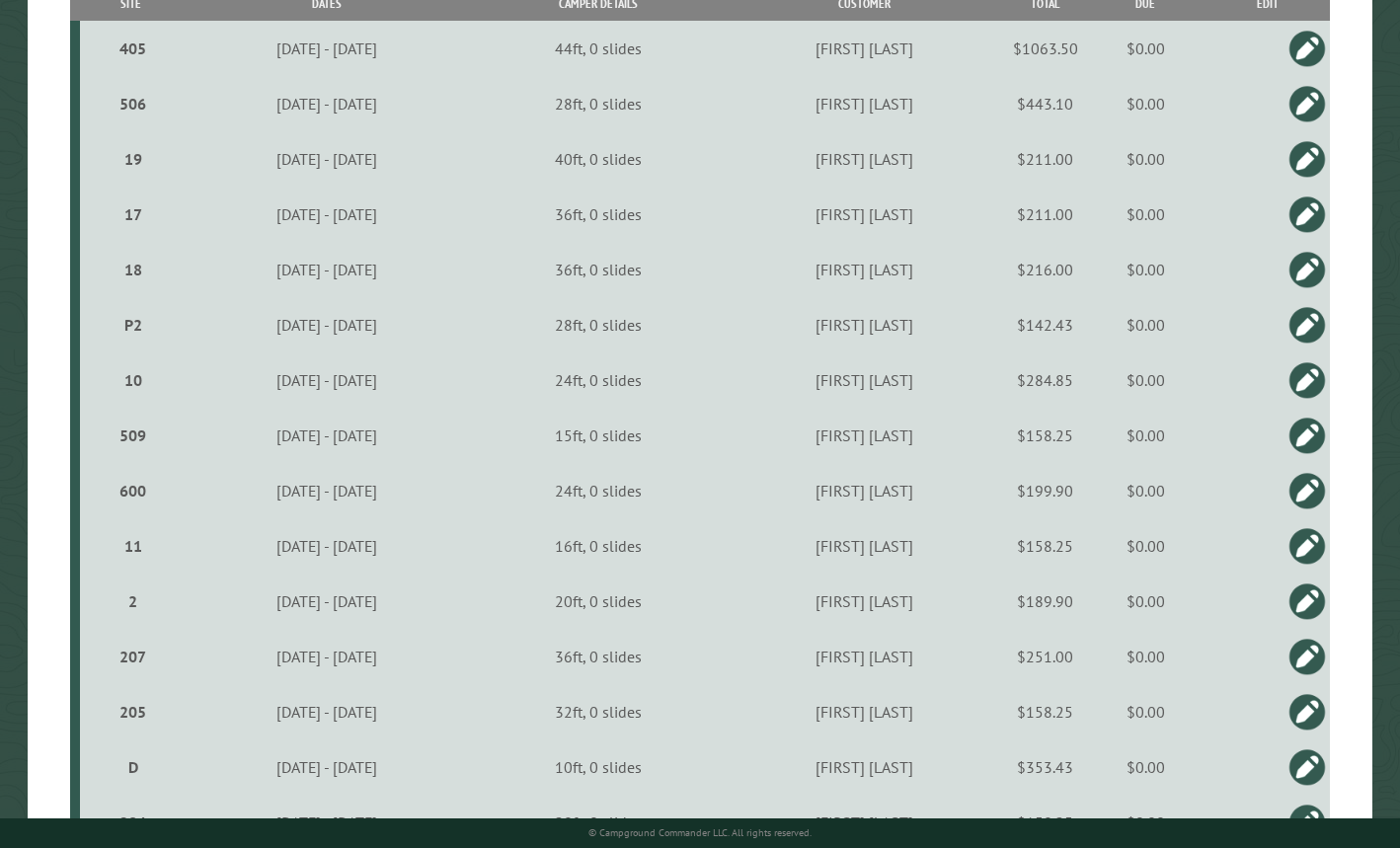 scroll, scrollTop: 546, scrollLeft: 0, axis: vertical 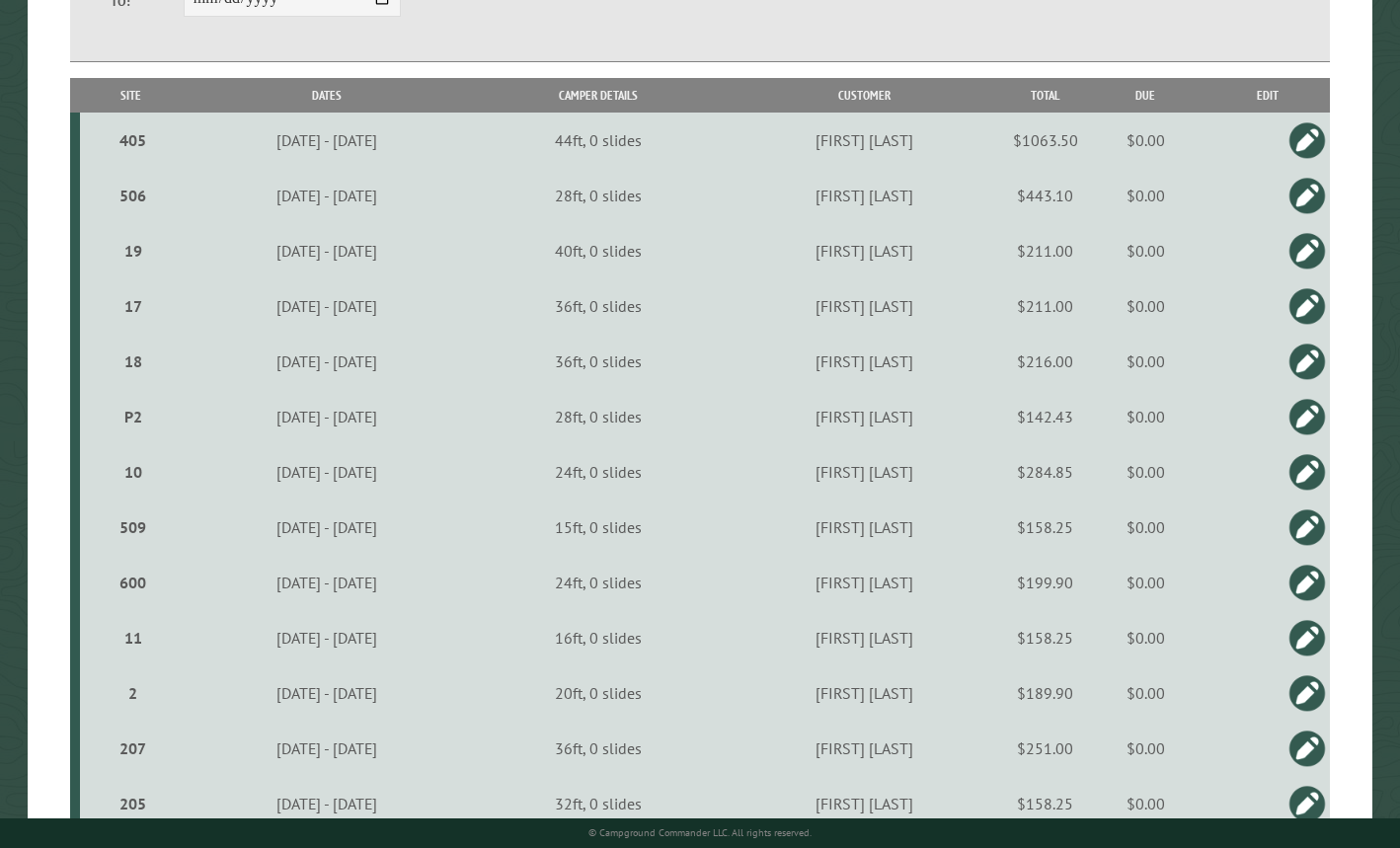click on "Customer" at bounding box center [864, 95] 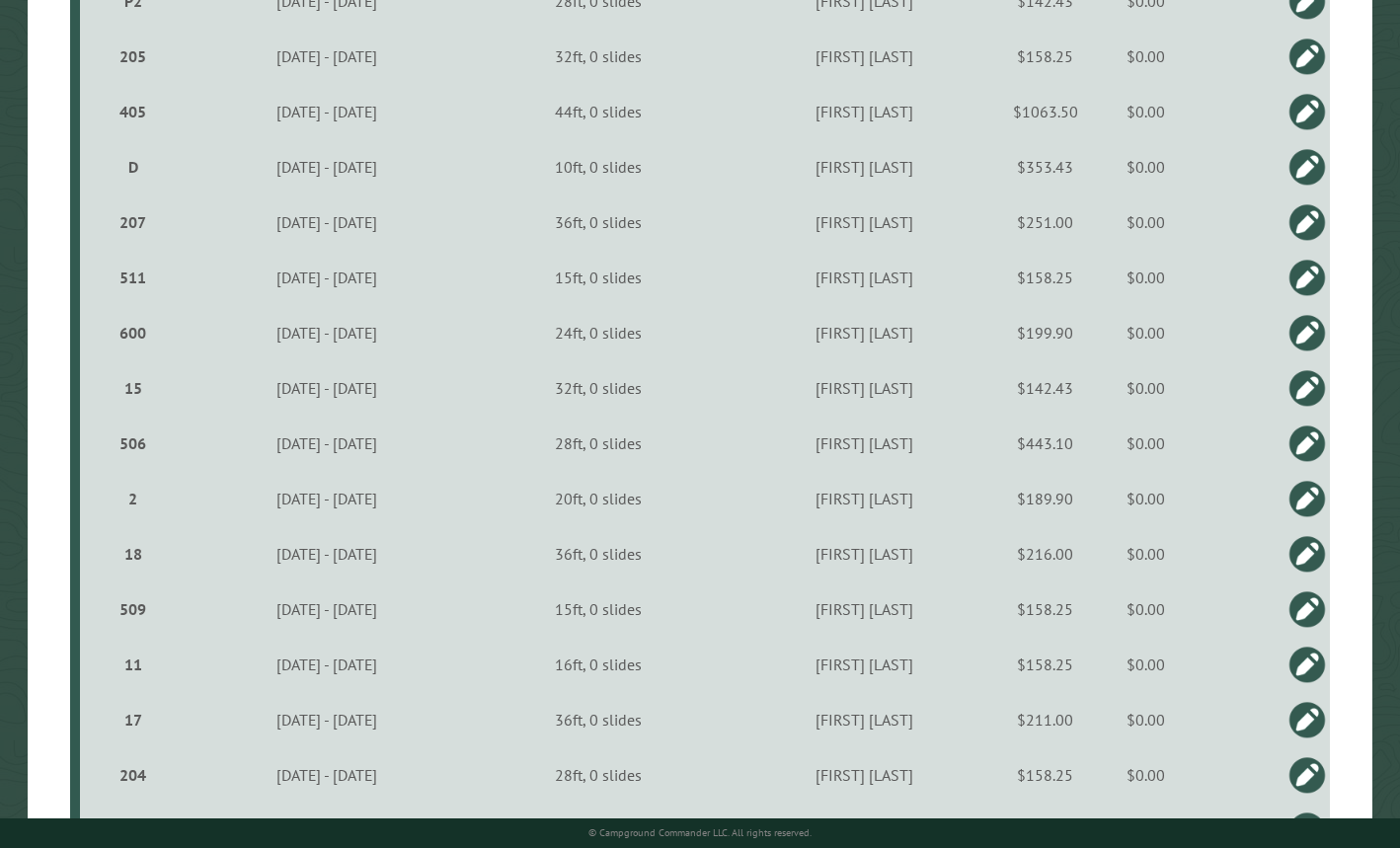 scroll, scrollTop: 727, scrollLeft: 0, axis: vertical 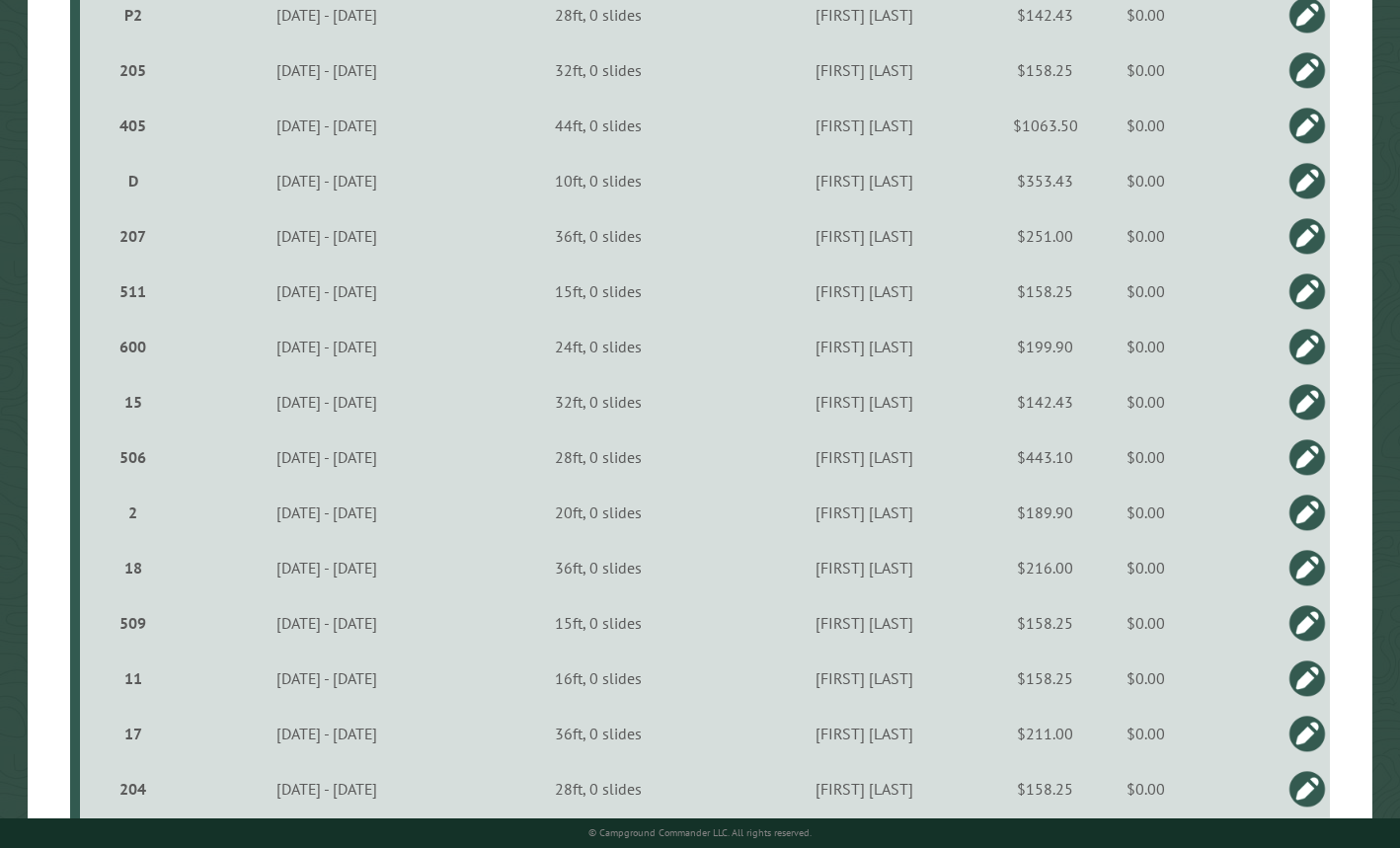 click on "$158.25" at bounding box center [1046, 70] 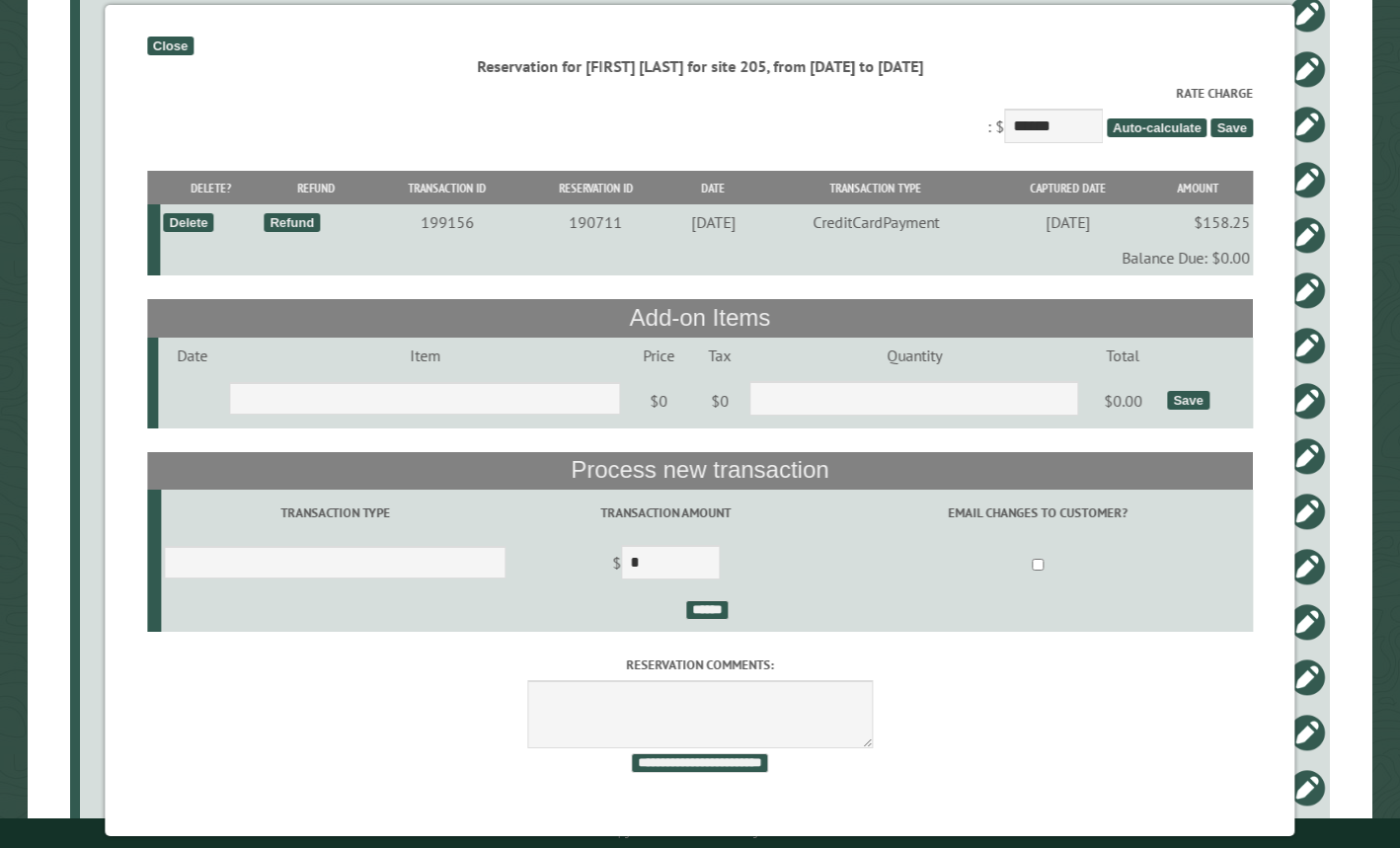 click on "Close" at bounding box center [170, 45] 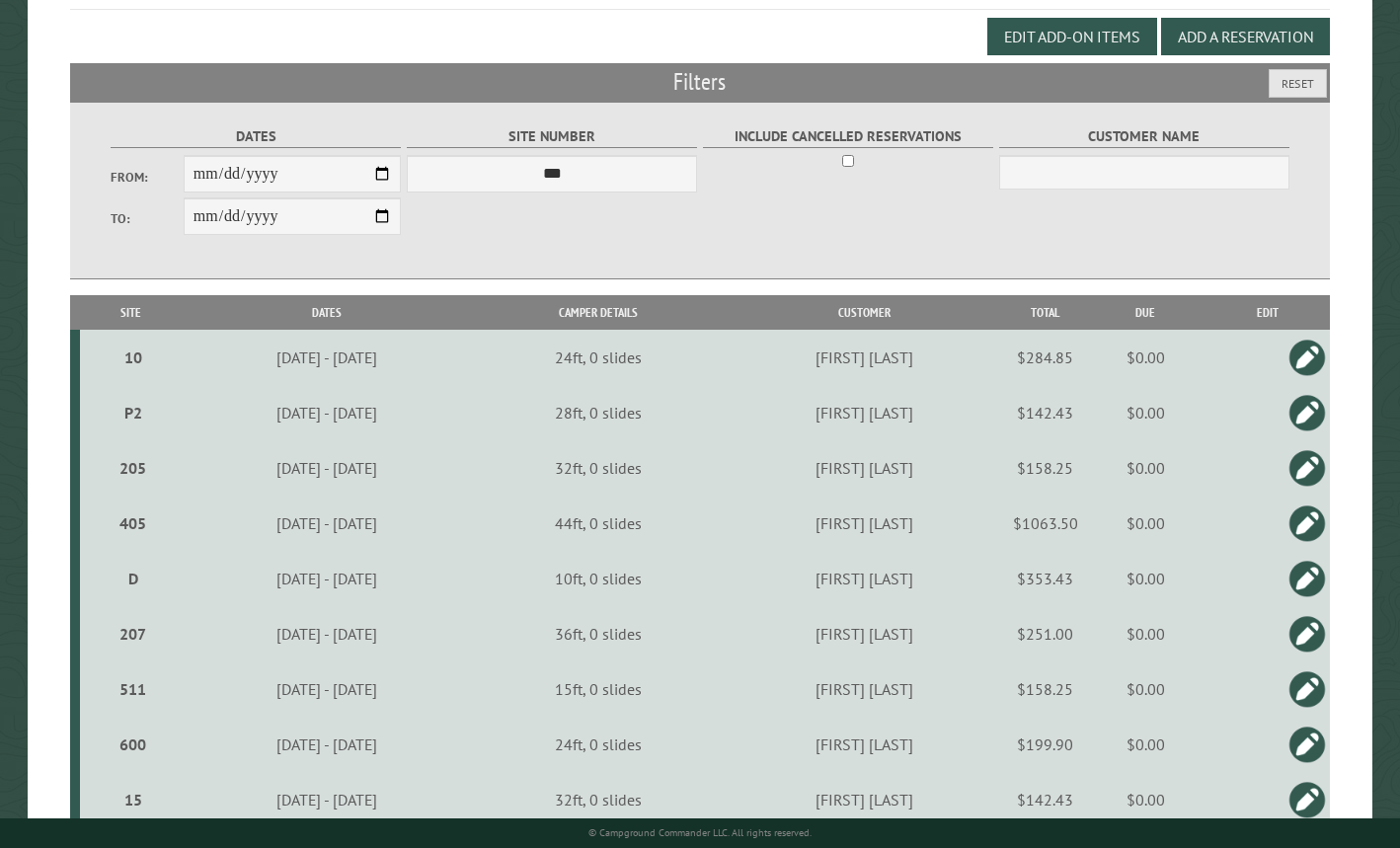 scroll, scrollTop: 120, scrollLeft: 0, axis: vertical 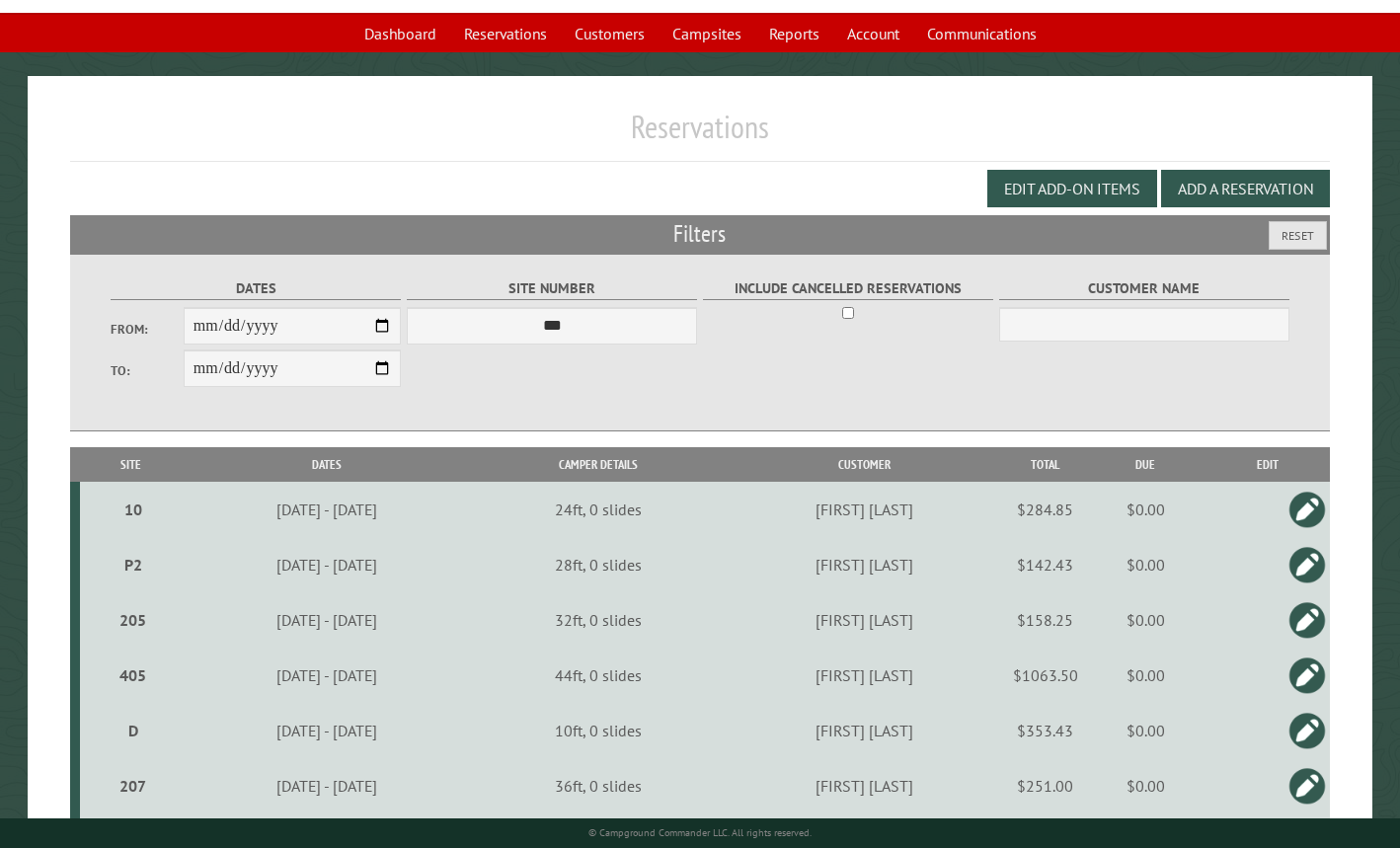click on "10" at bounding box center (133, 509) 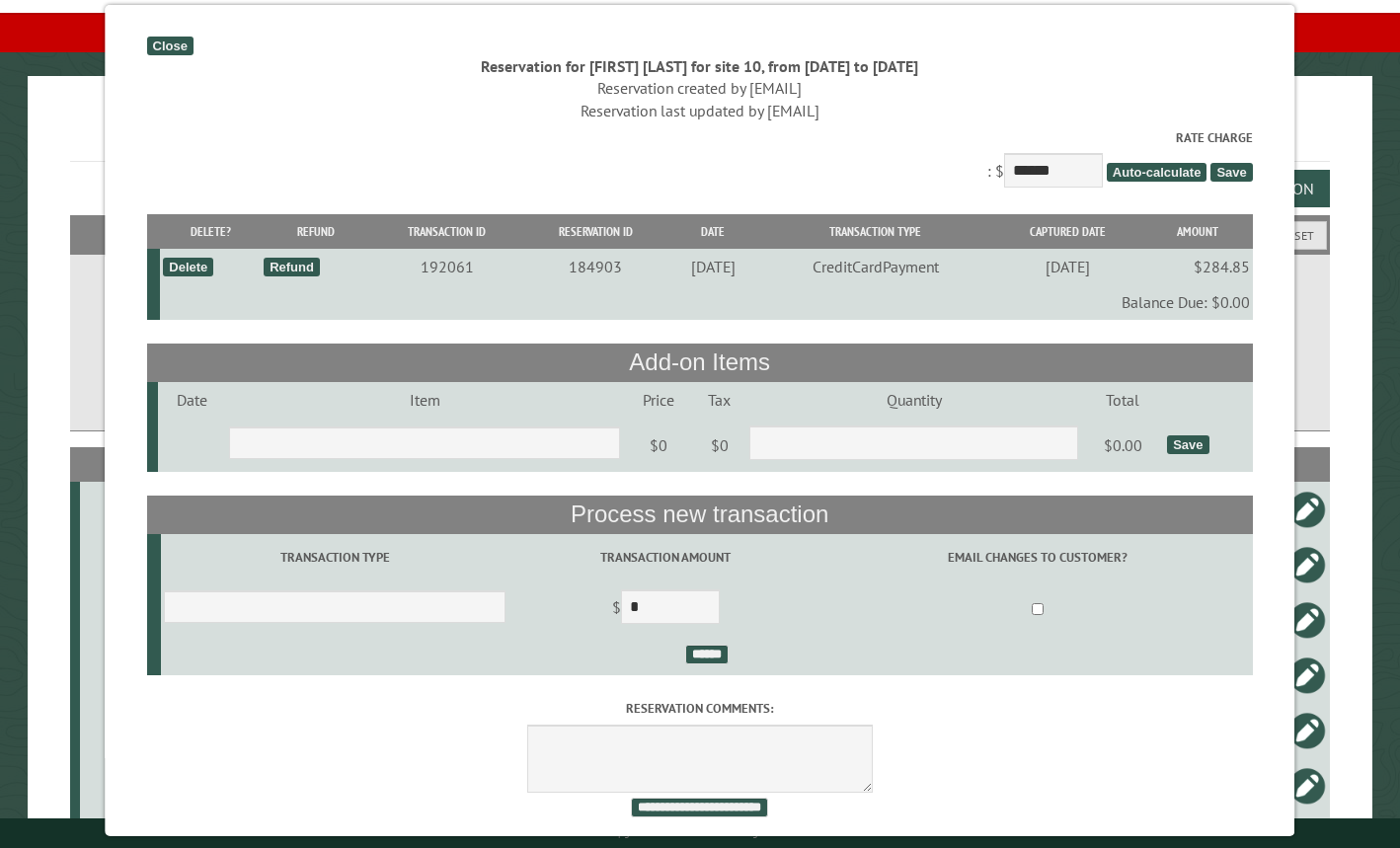 click on "Close
Reservation for [FIRST] [LAST] for site 10,
from [DATE] to [DATE]
Cancelled on
Reservation created by [EMAIL]
Reservation last updated by [EMAIL]
Discount
with code
expires
Total charge $284.85
Read meter
Rate Charge : $ ******
Auto-calculate
Save
Delete?
Refund
Transaction ID
Reservation ID
Date
Transaction Type
Captured Date
Amount
Delete
Refund
192061
184903" at bounding box center (699, 421) 